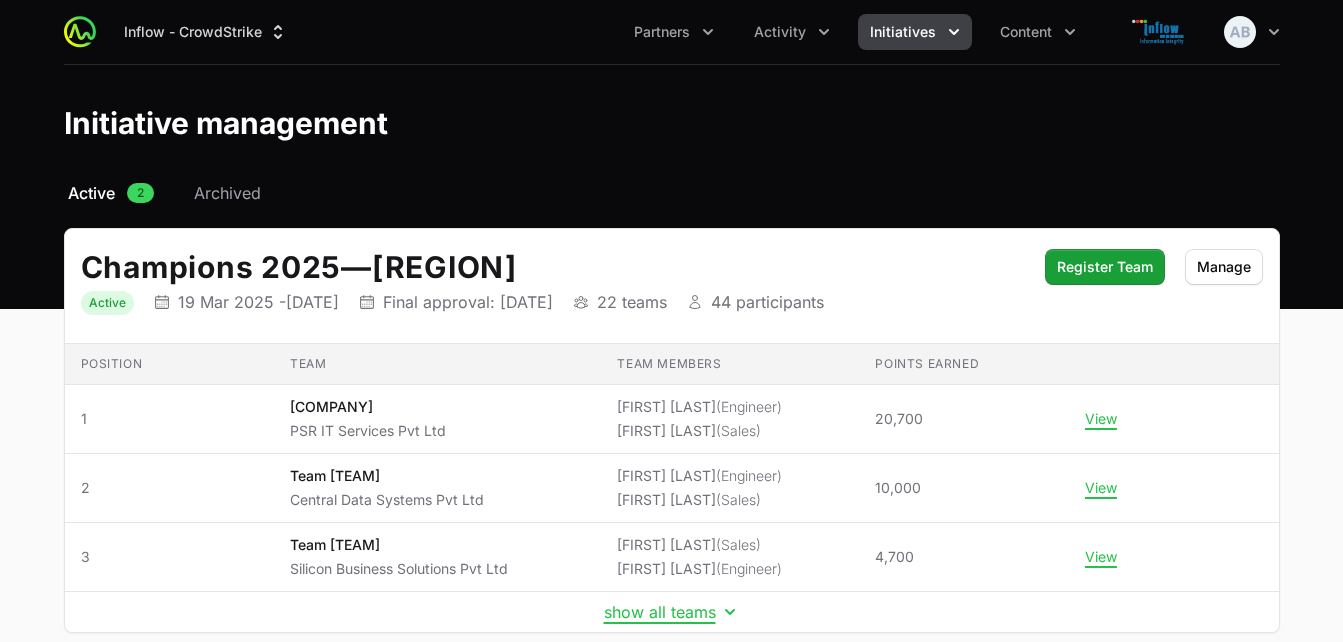 scroll, scrollTop: 0, scrollLeft: 0, axis: both 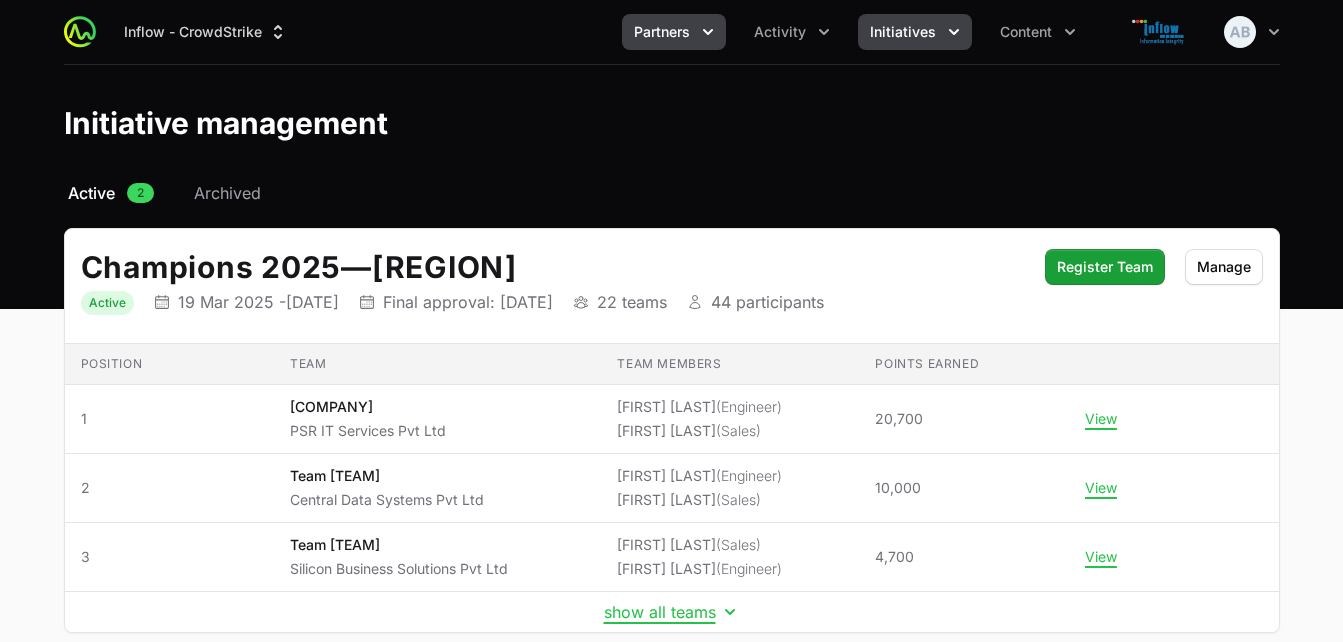 click on "Partners" 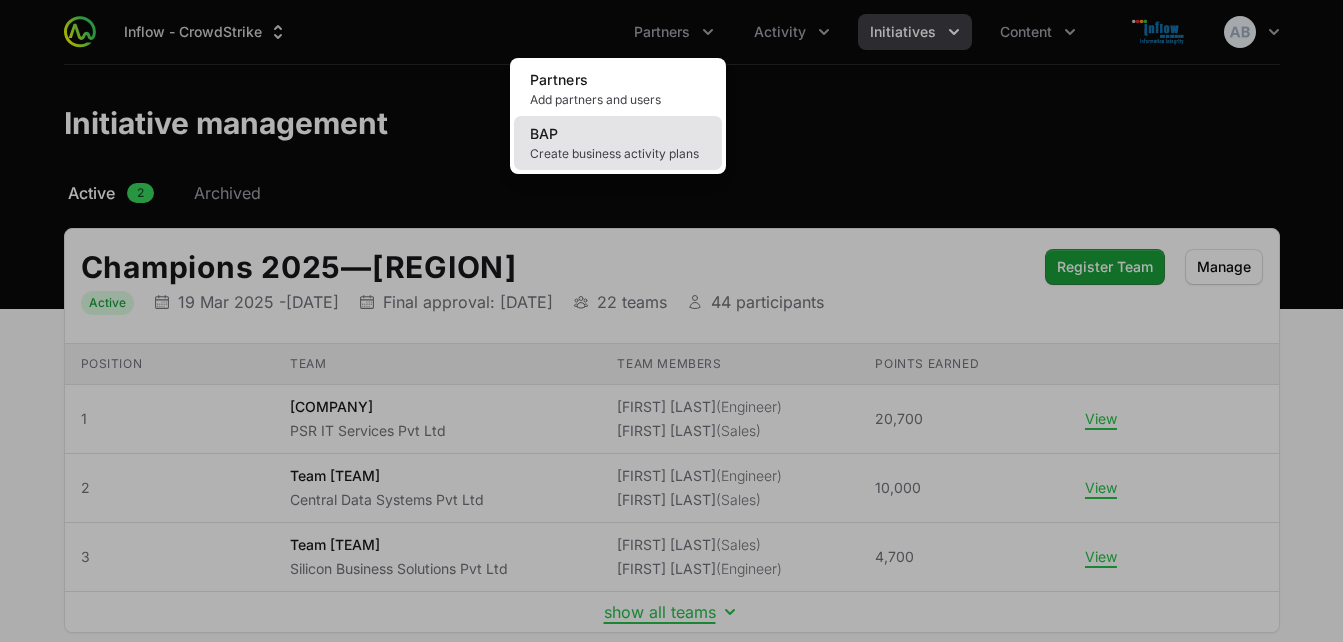 click on "Create business activity plans" 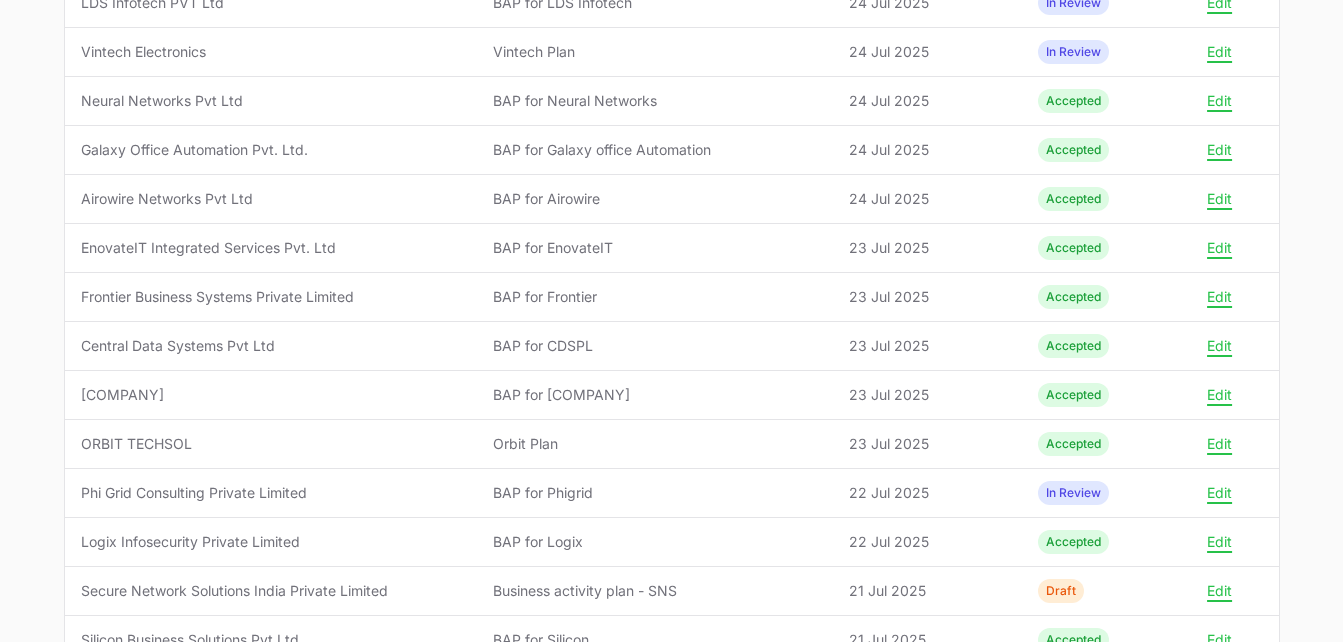 scroll, scrollTop: 1098, scrollLeft: 0, axis: vertical 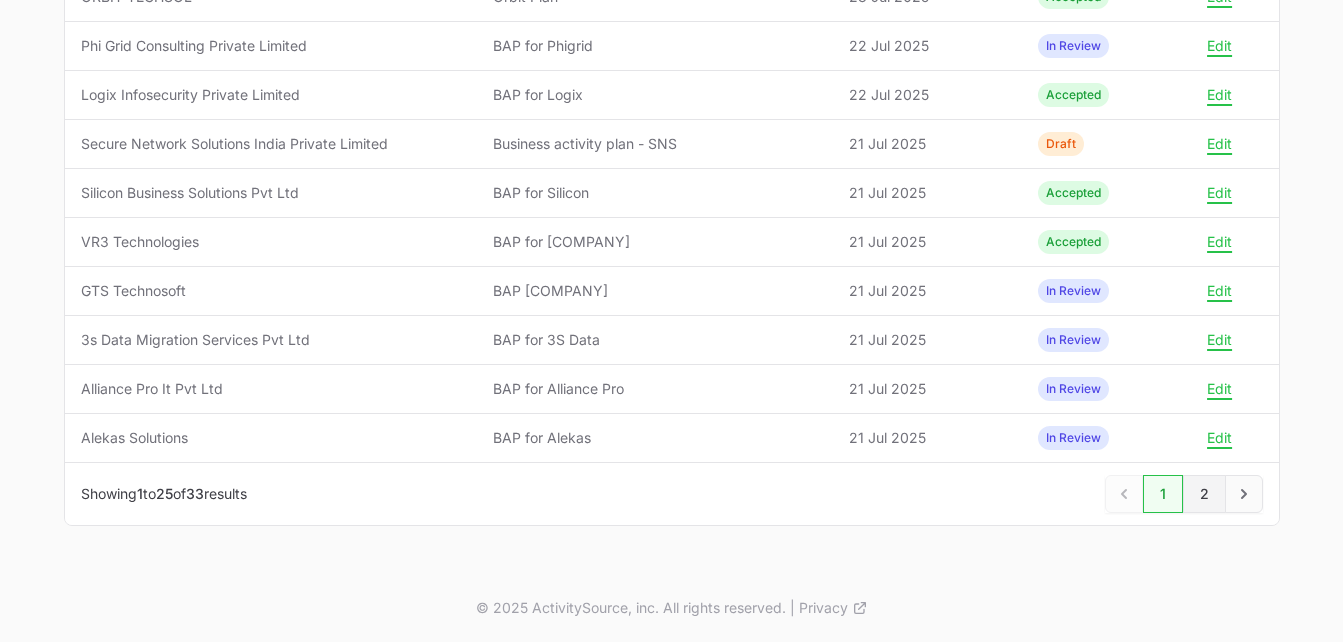 click on "2" 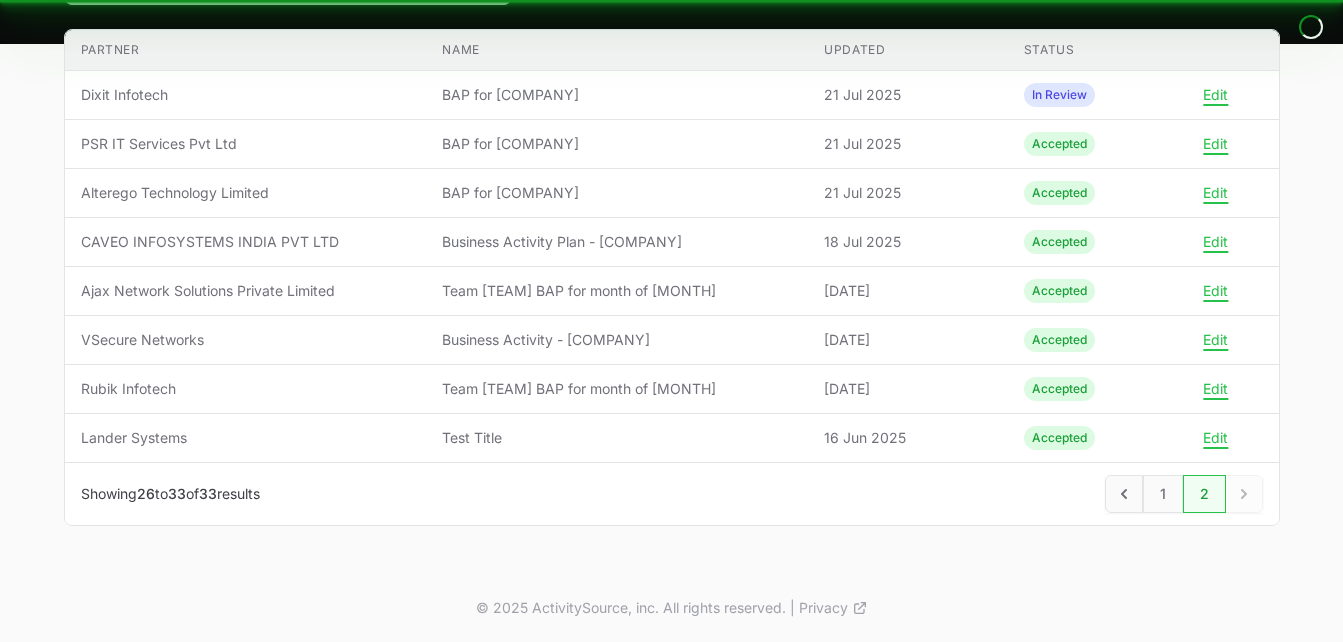 scroll, scrollTop: 0, scrollLeft: 0, axis: both 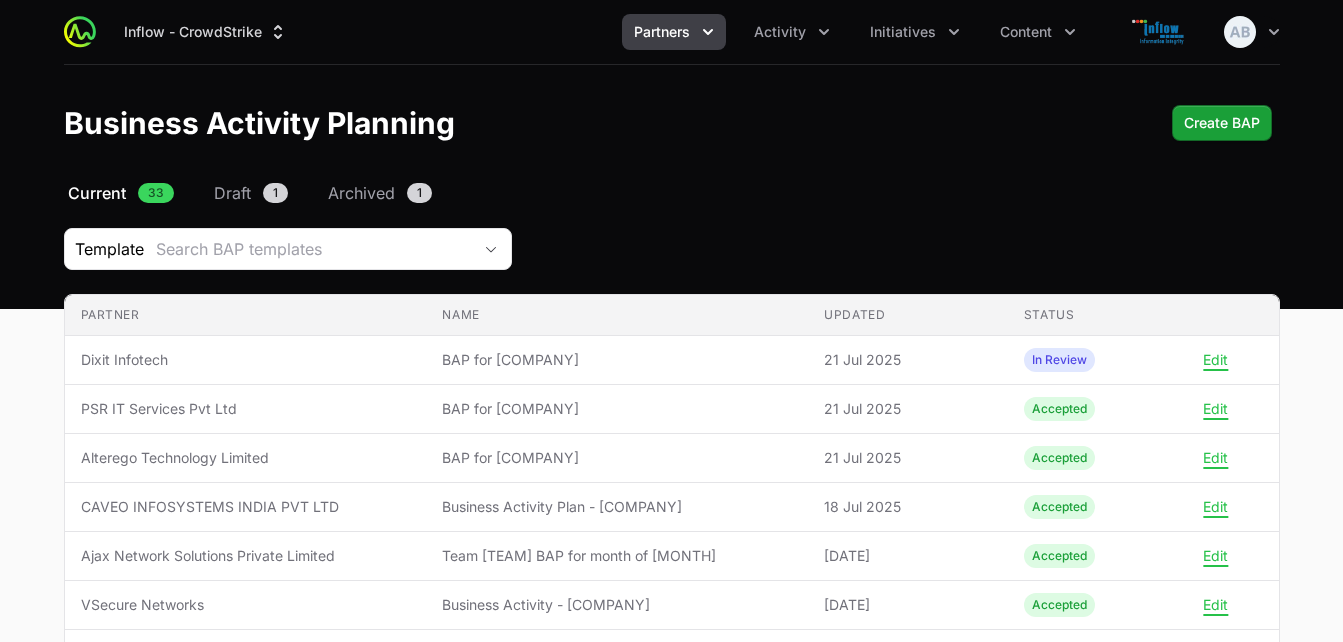click on "Partners" 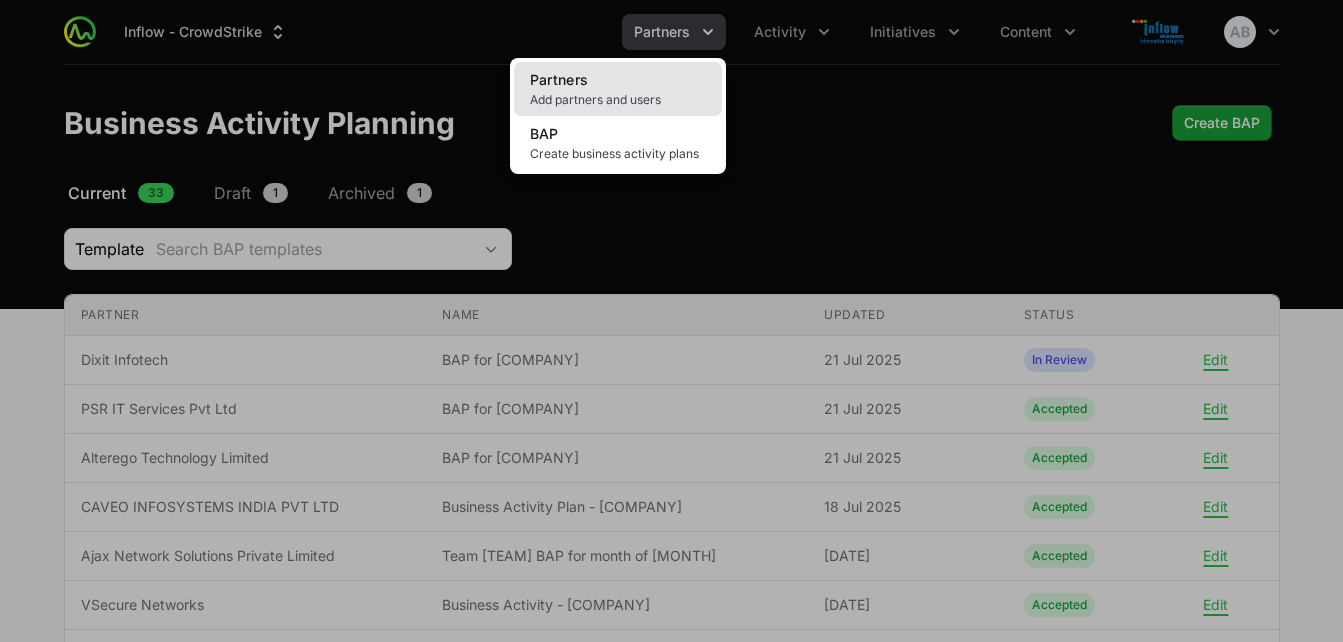 click on "Partners Add partners and users" 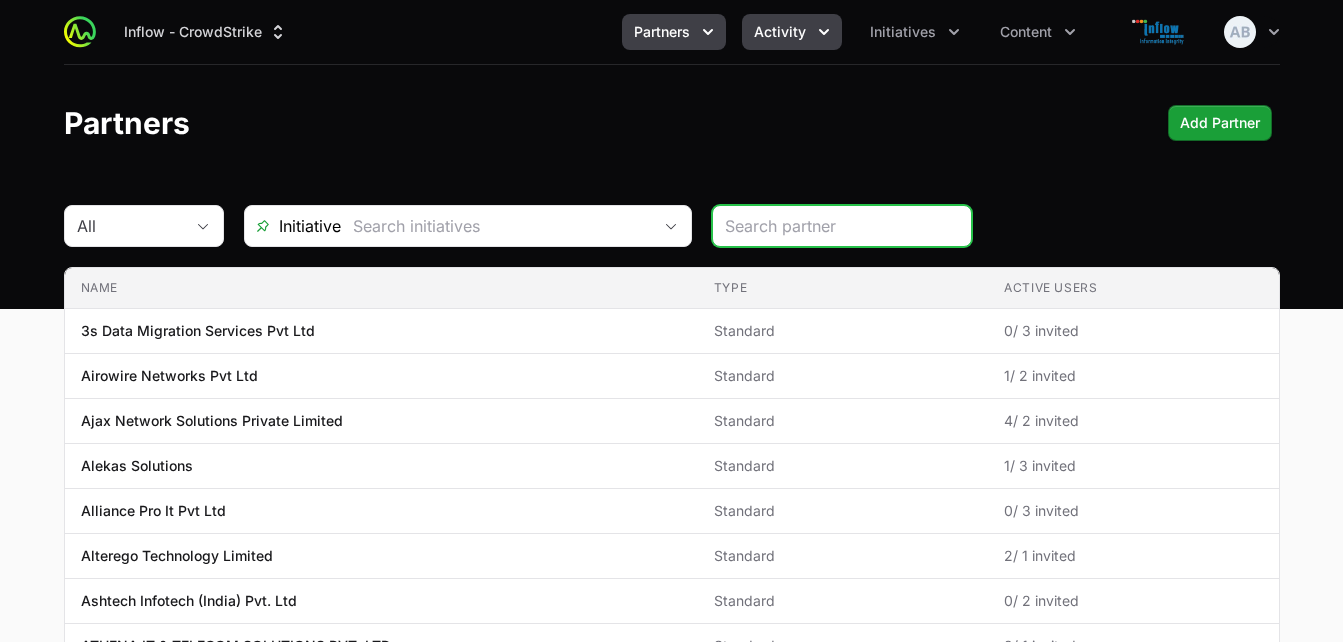 click on "Activity" 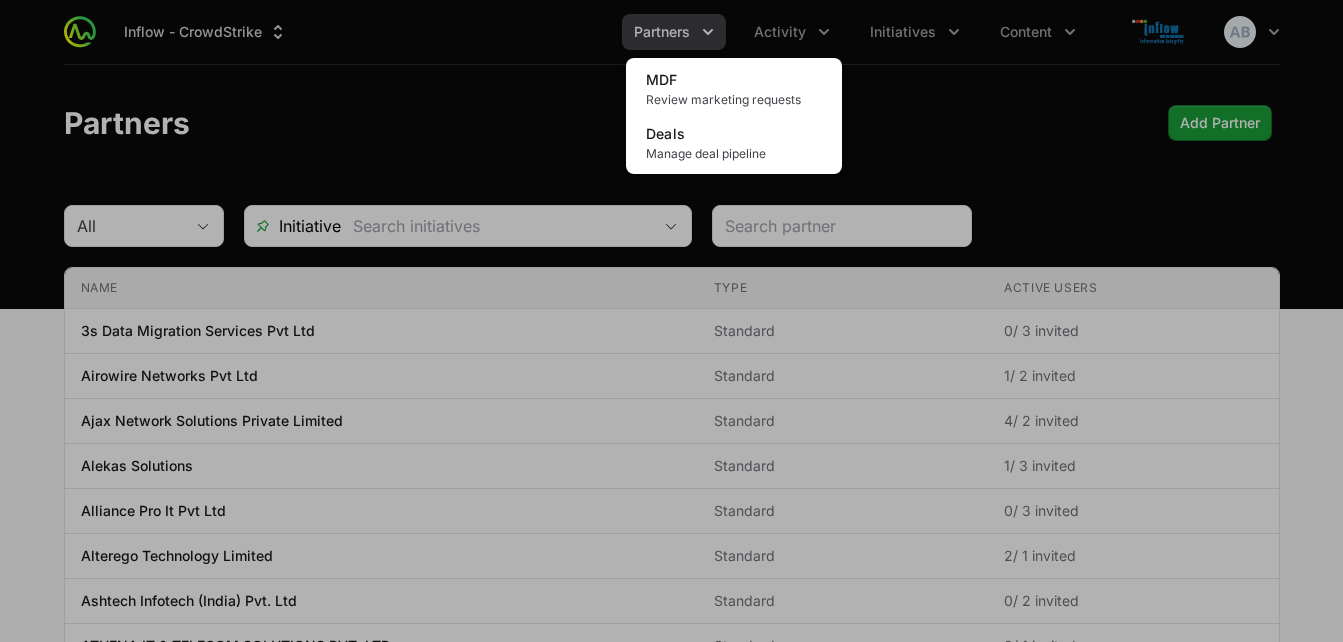 click 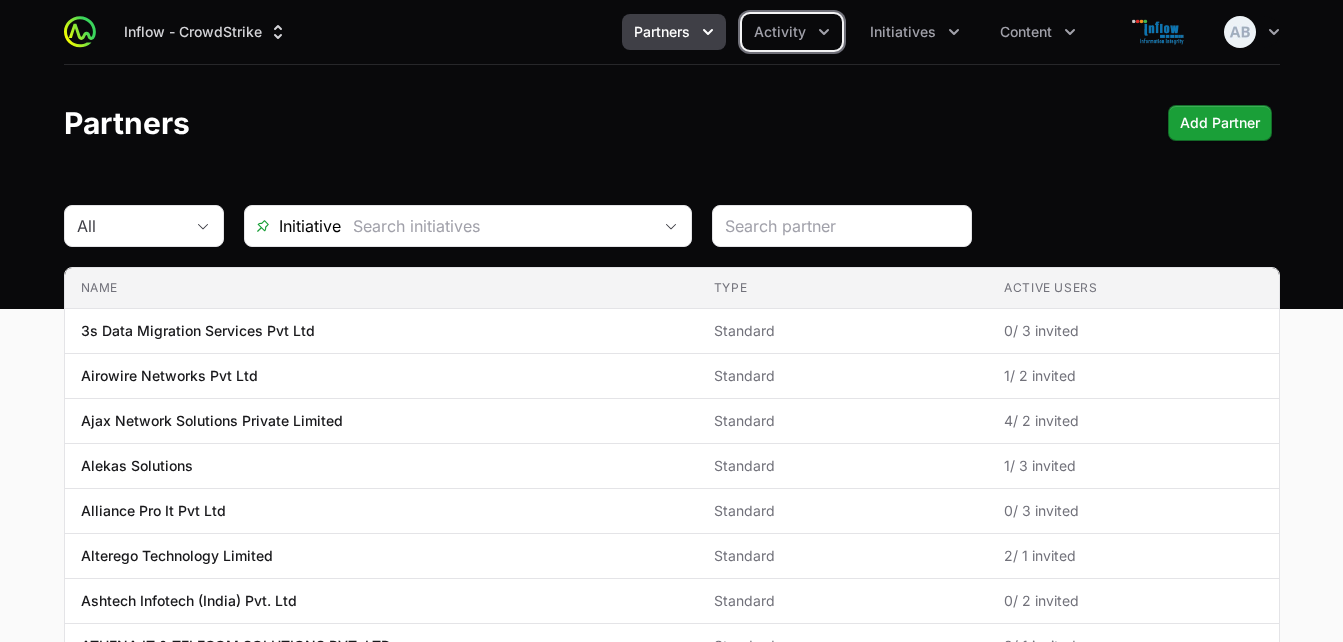 type 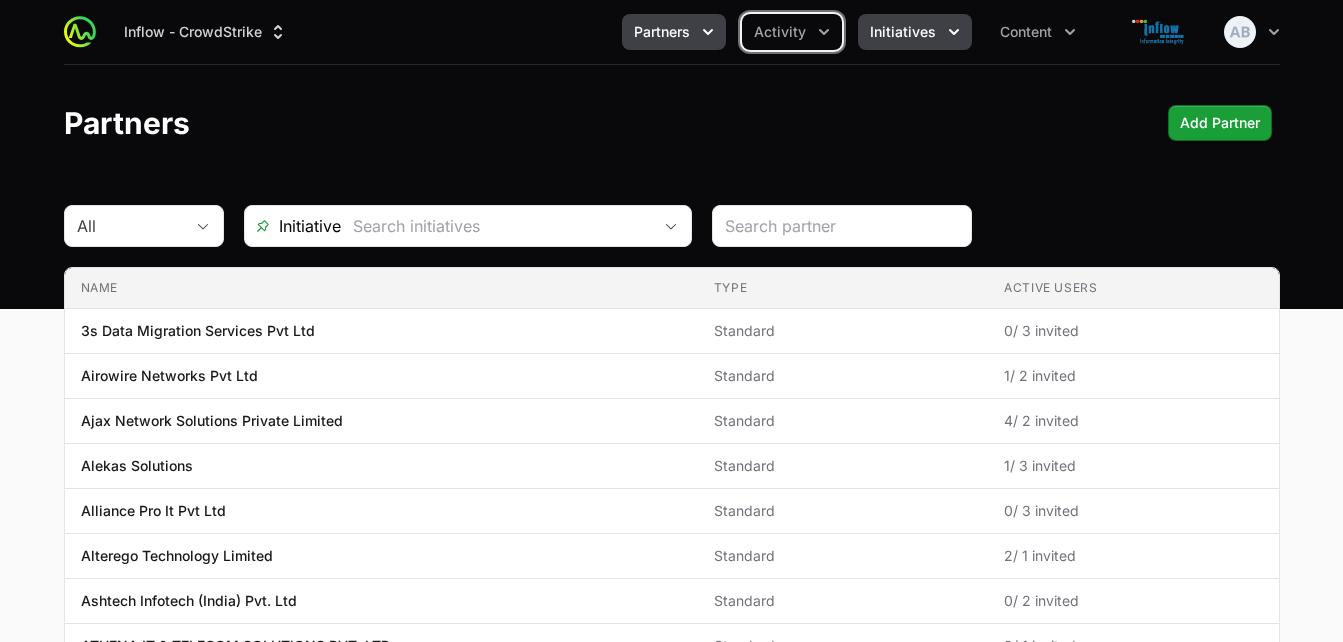 click on "Initiatives" 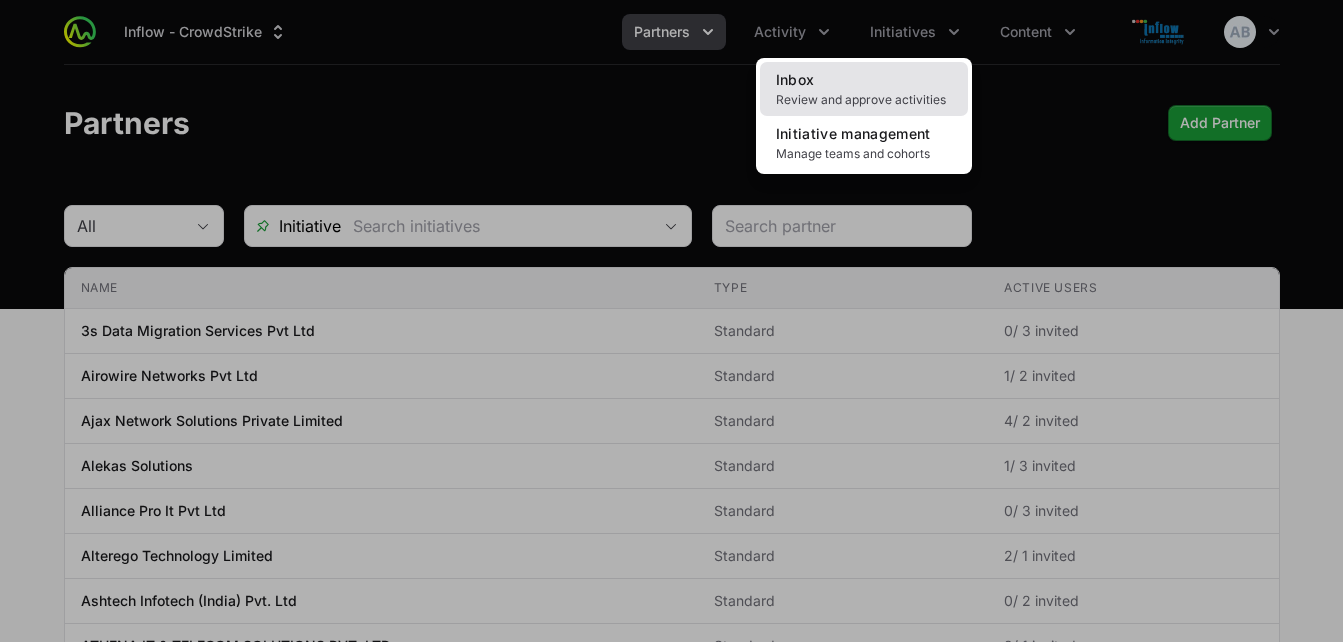 click on "Inbox Review and approve activities" 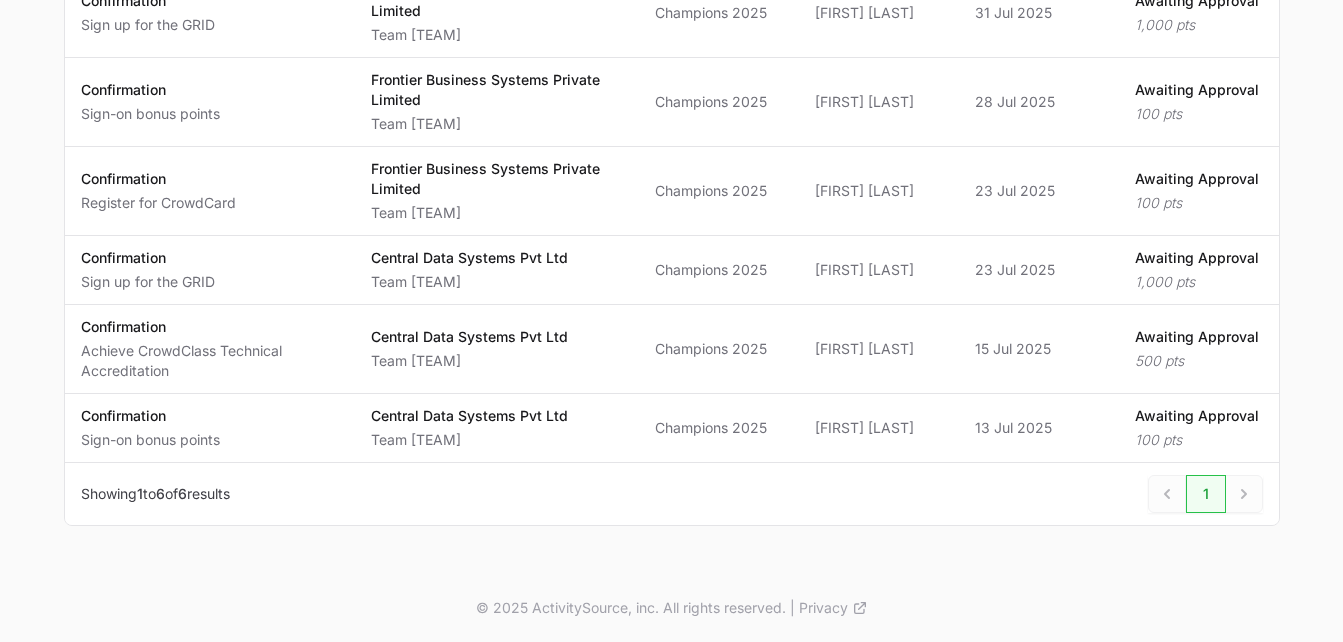 scroll, scrollTop: 0, scrollLeft: 0, axis: both 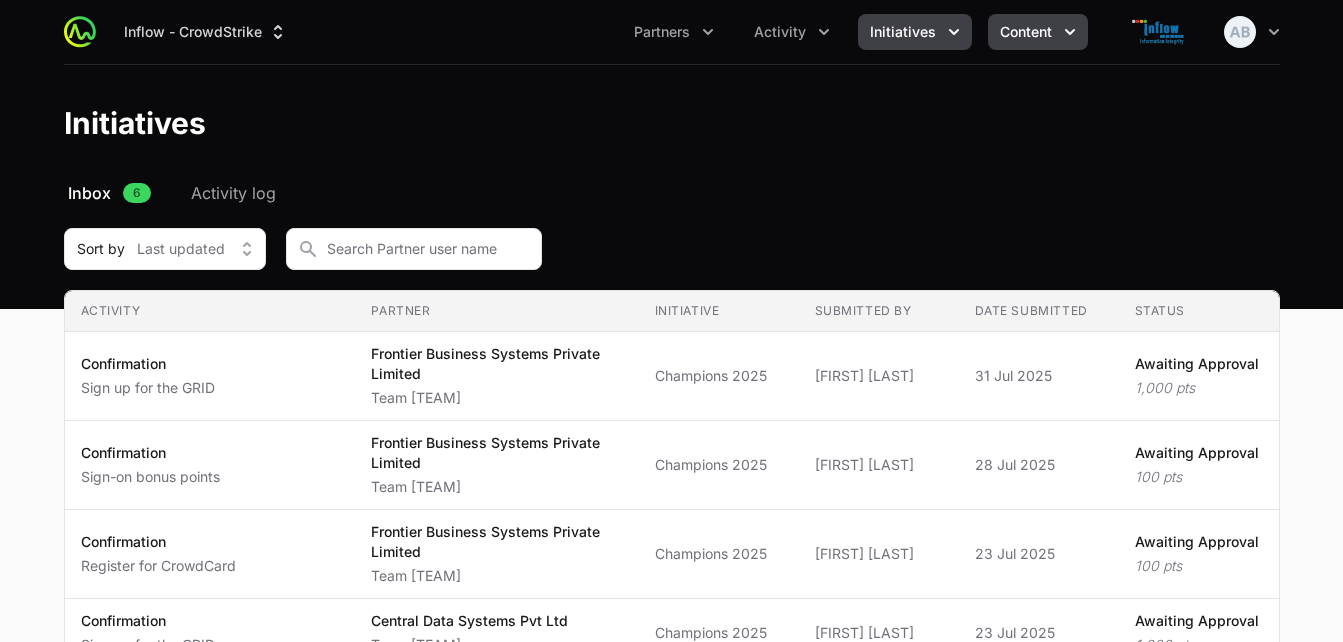 click on "Content" 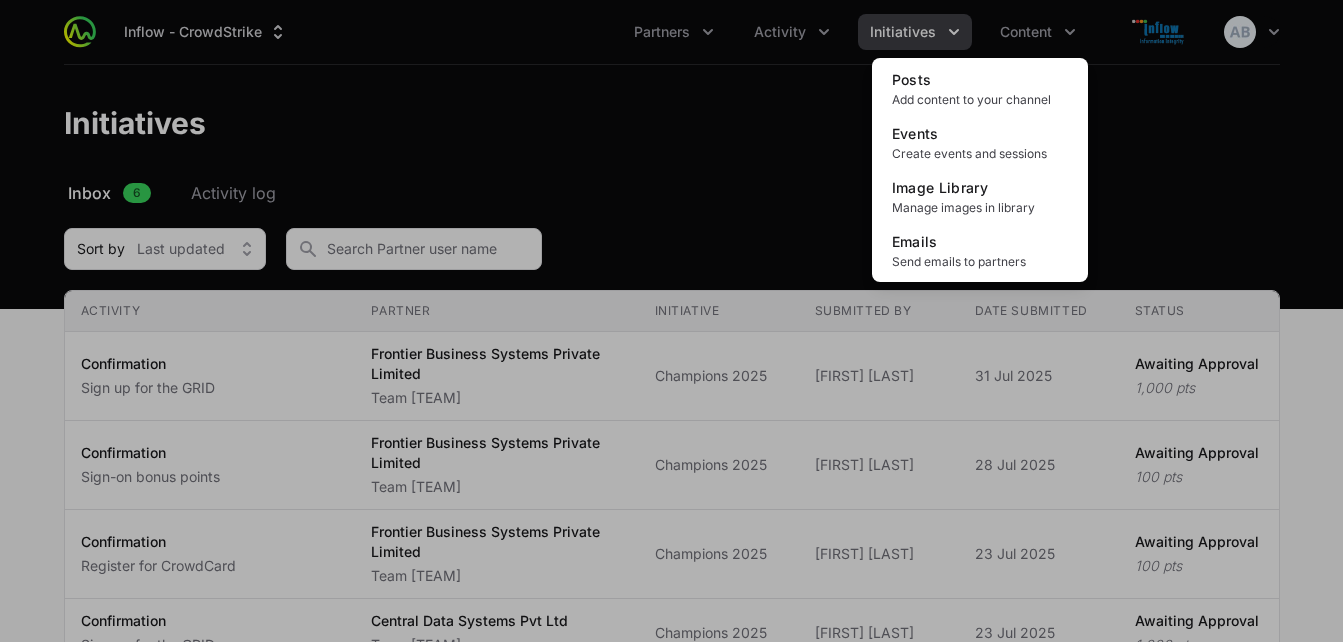 click 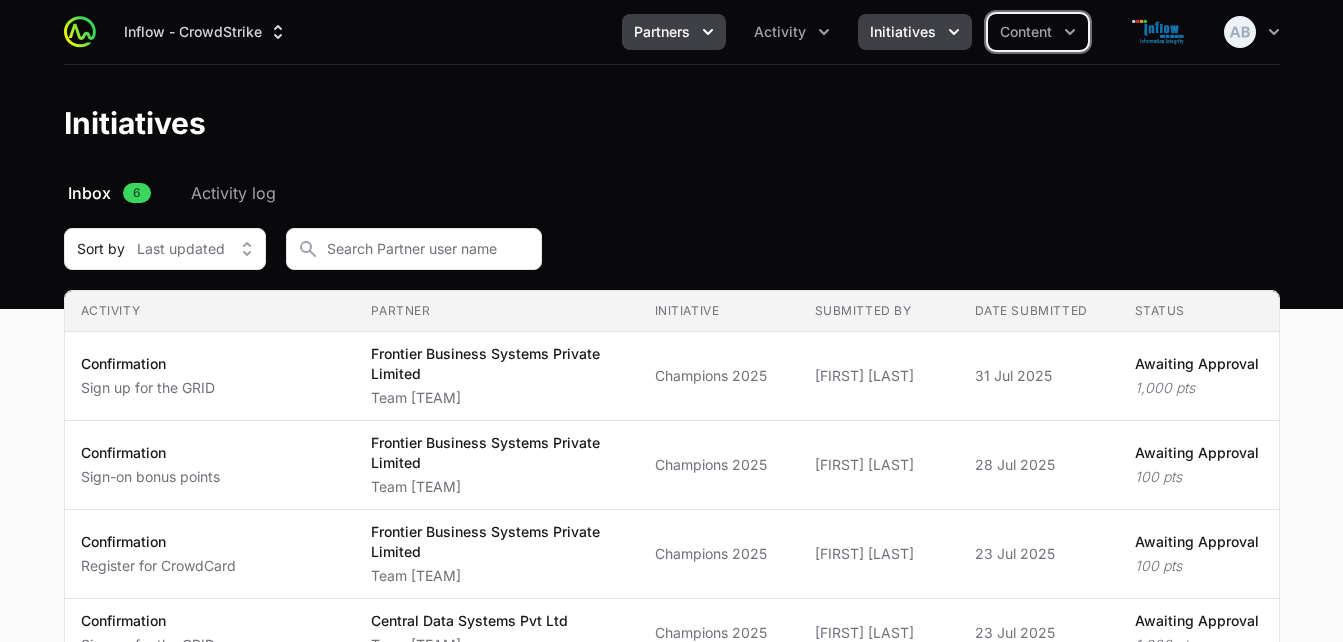 click on "Partners" 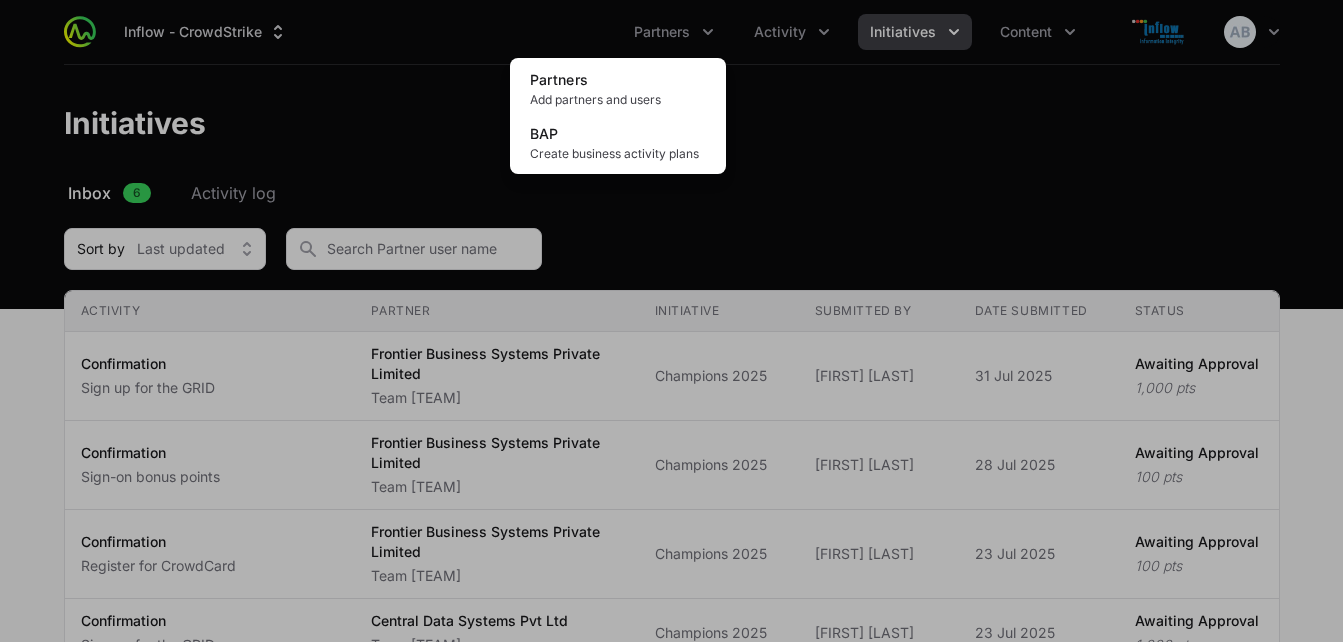 click 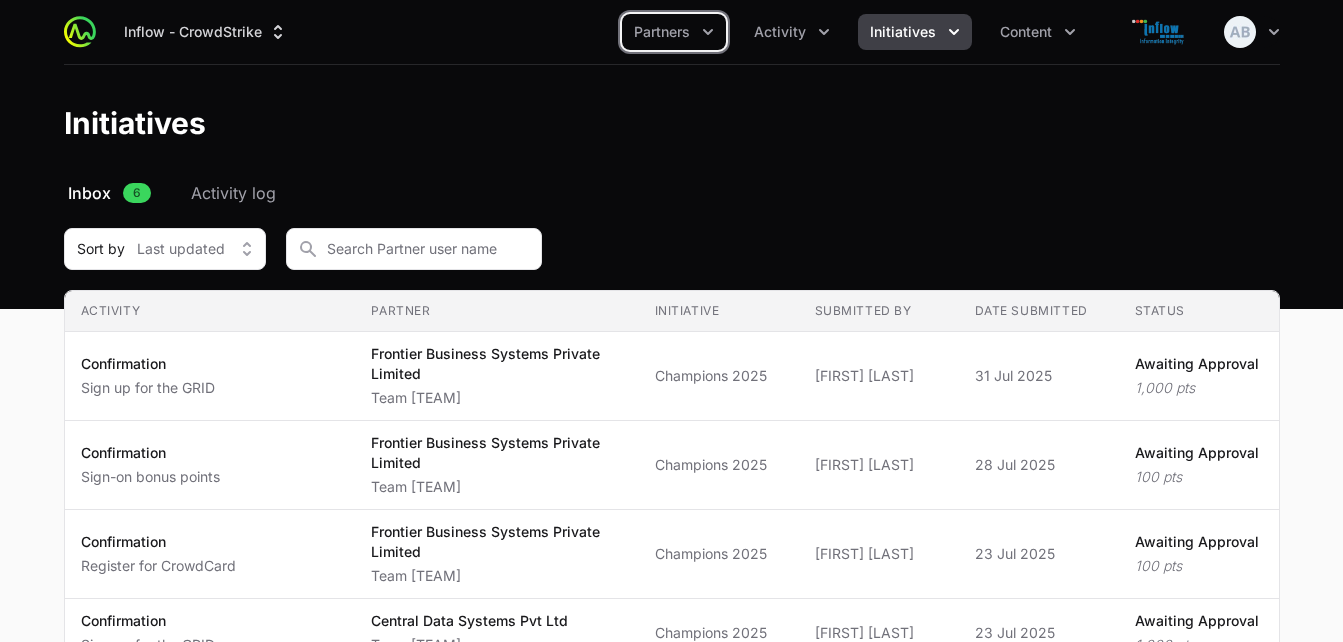 type 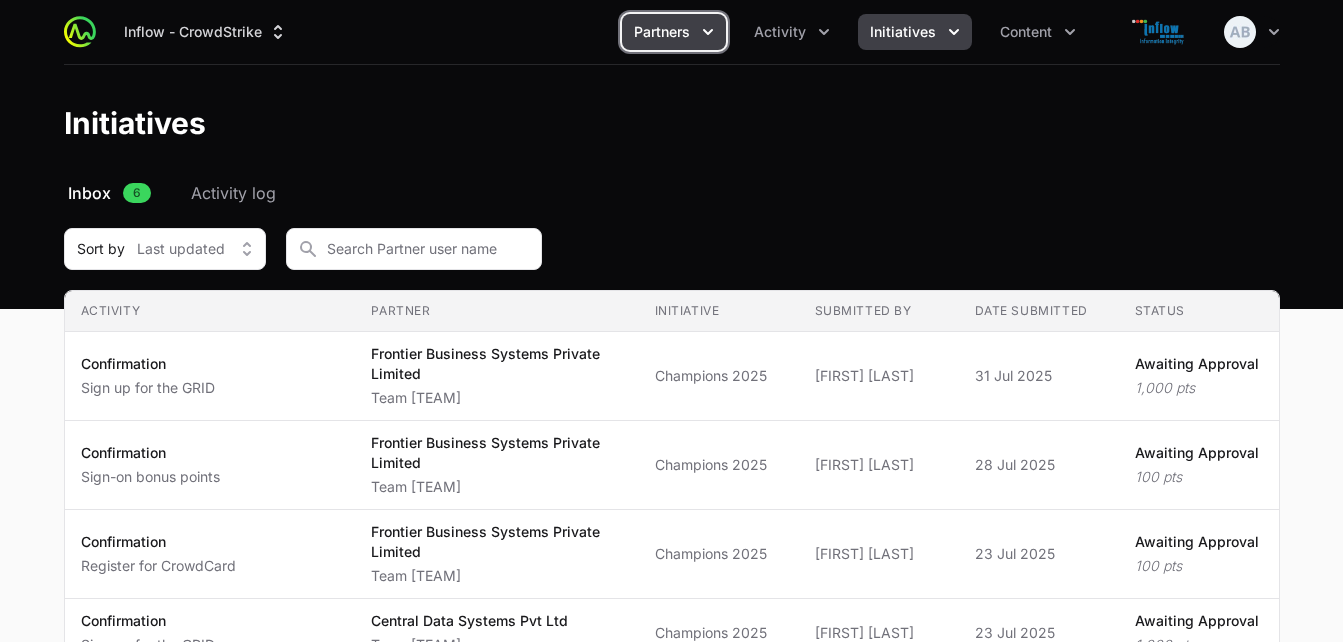 click on "Partners" 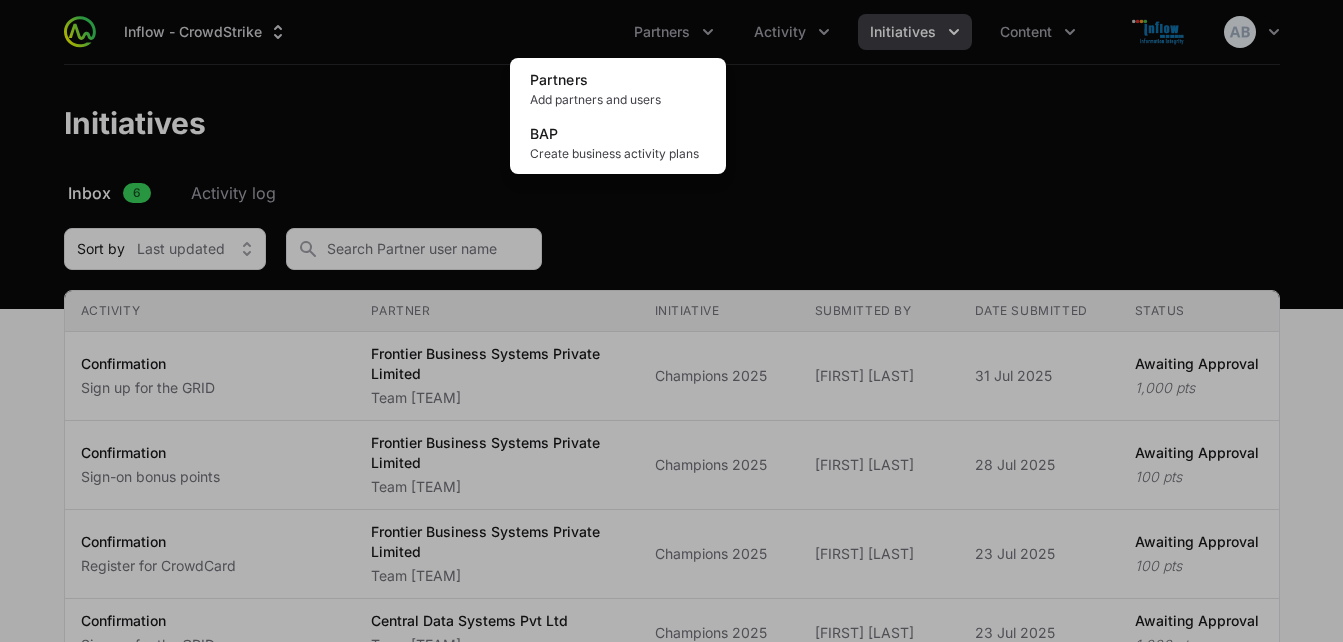 click 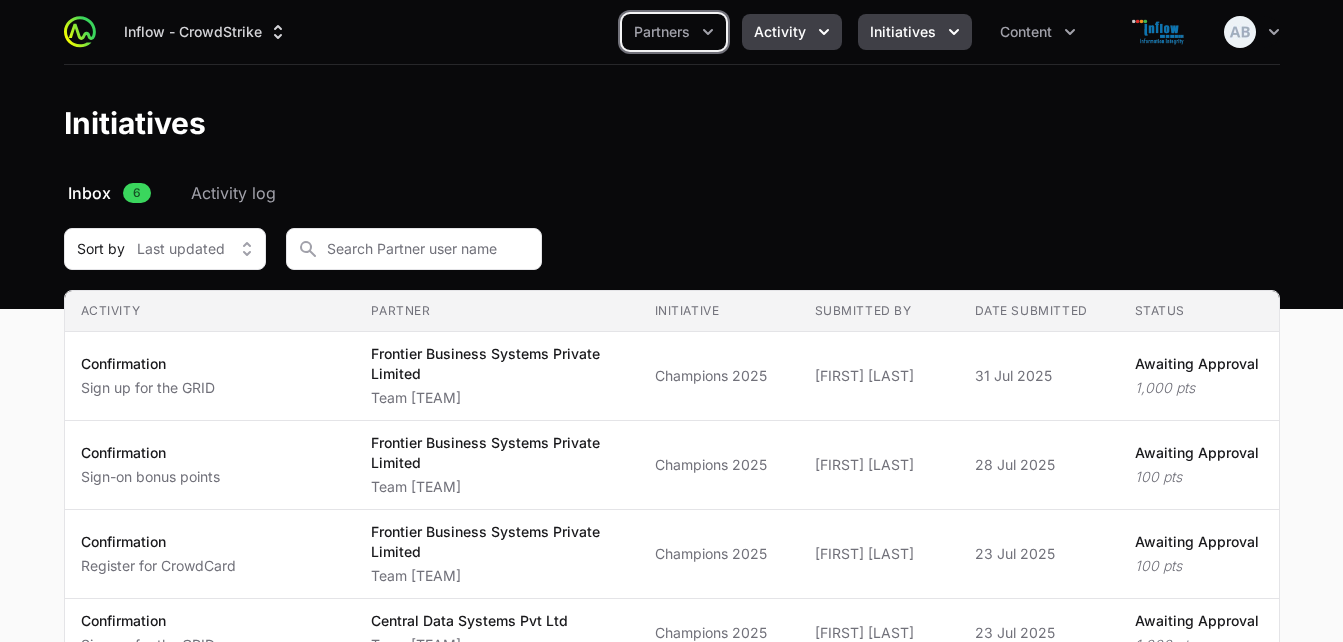 click on "Activity" 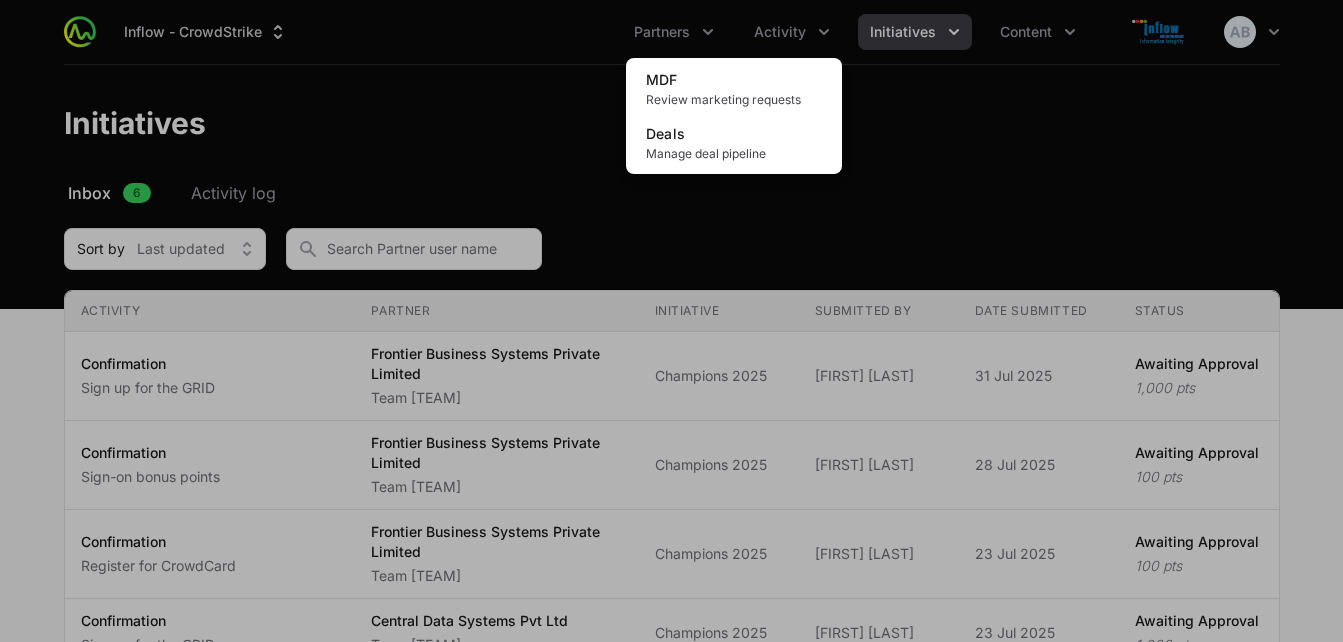 click 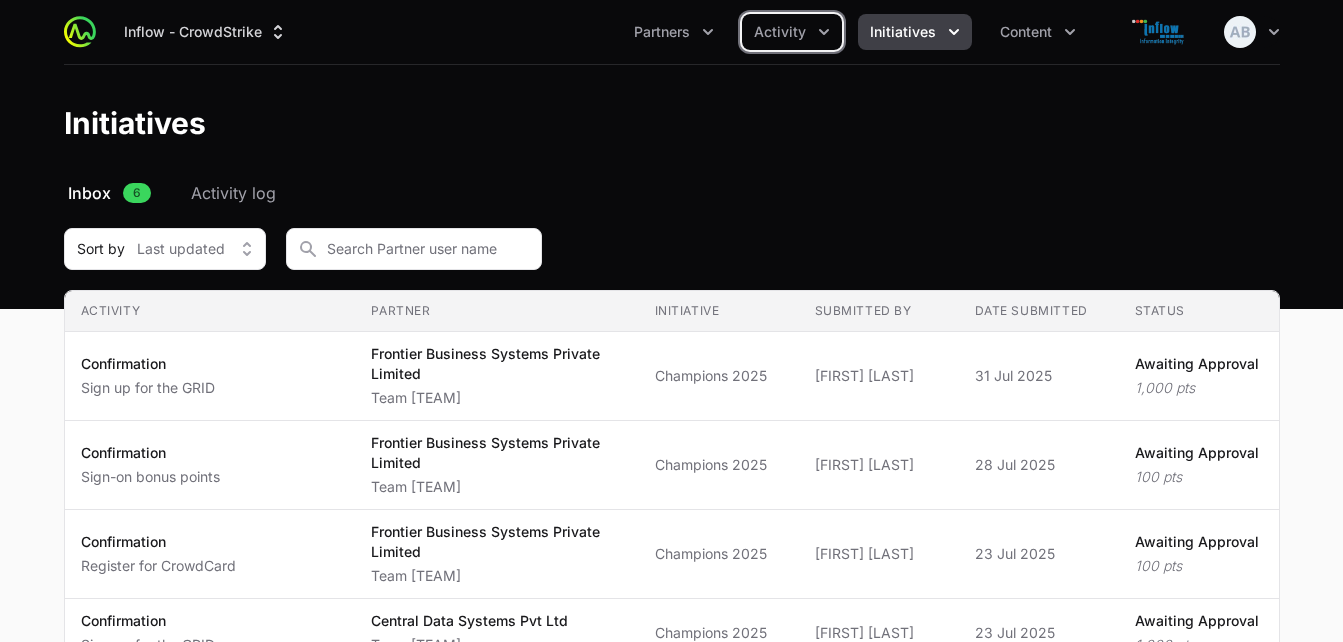click on "Initiatives" 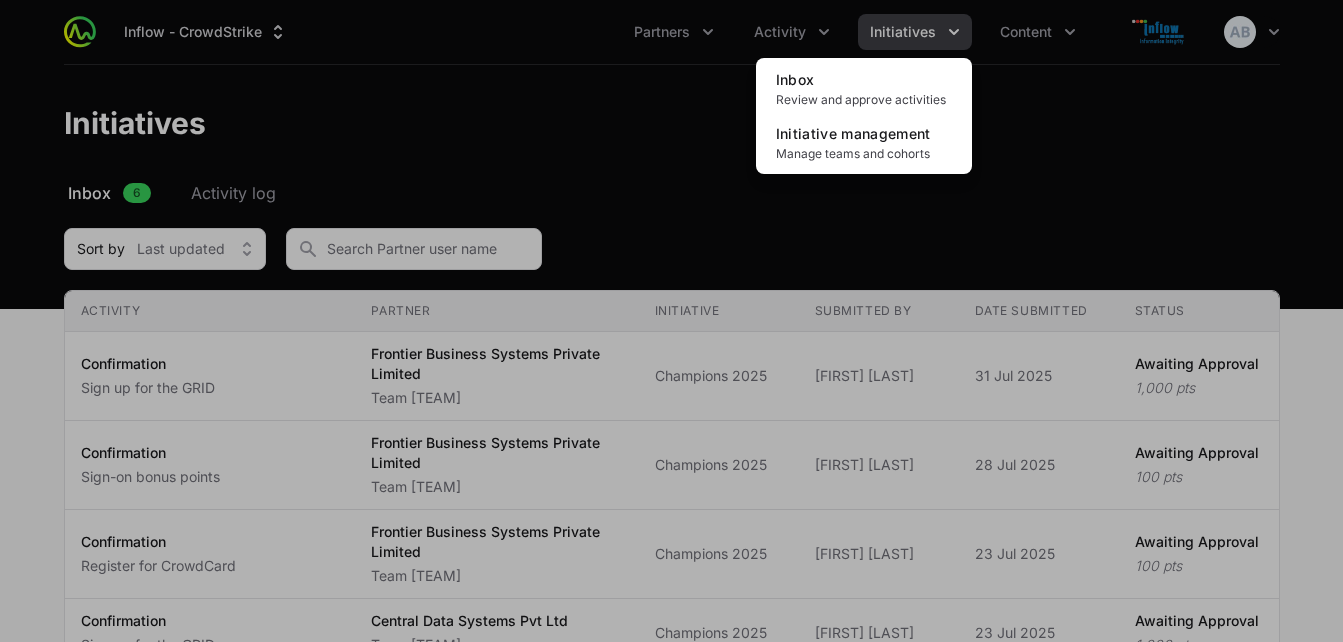 click 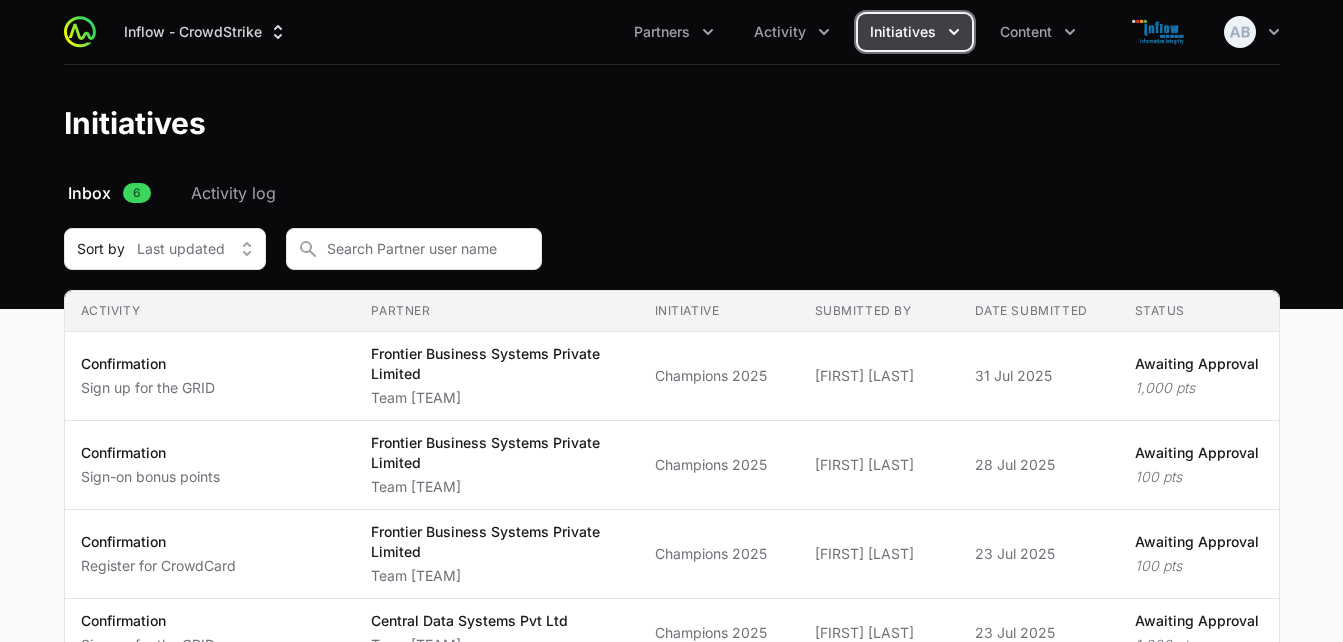 click on "Content" 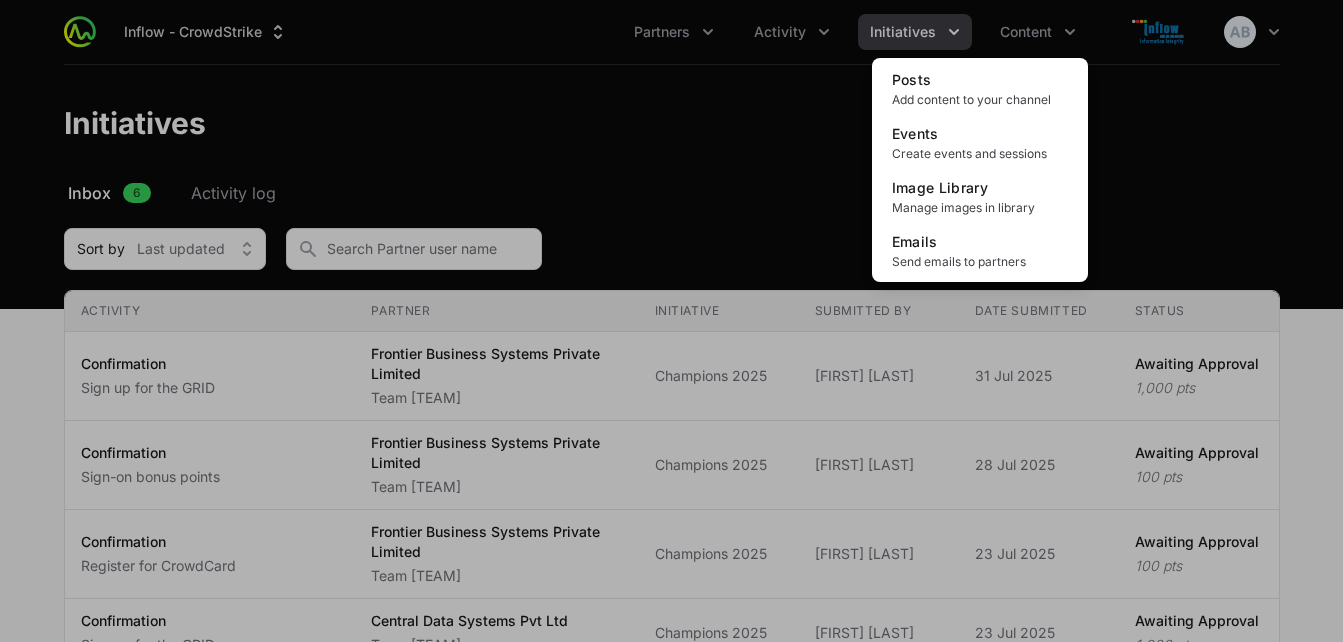 click 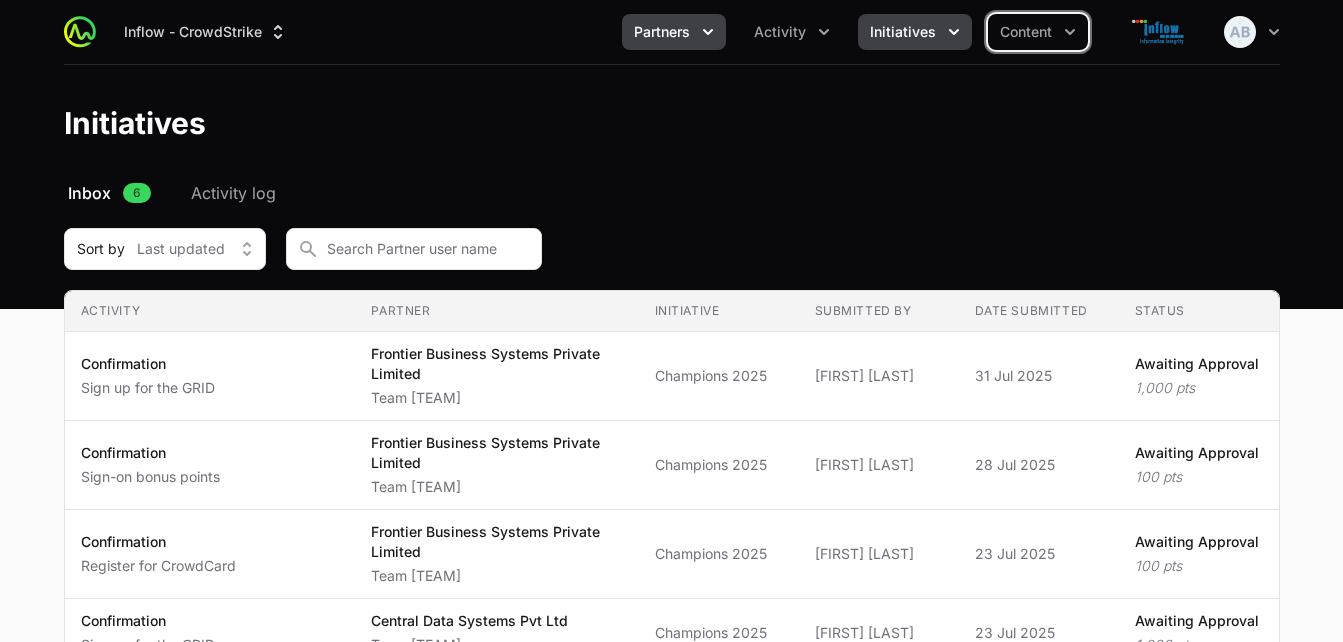 click on "Partners" 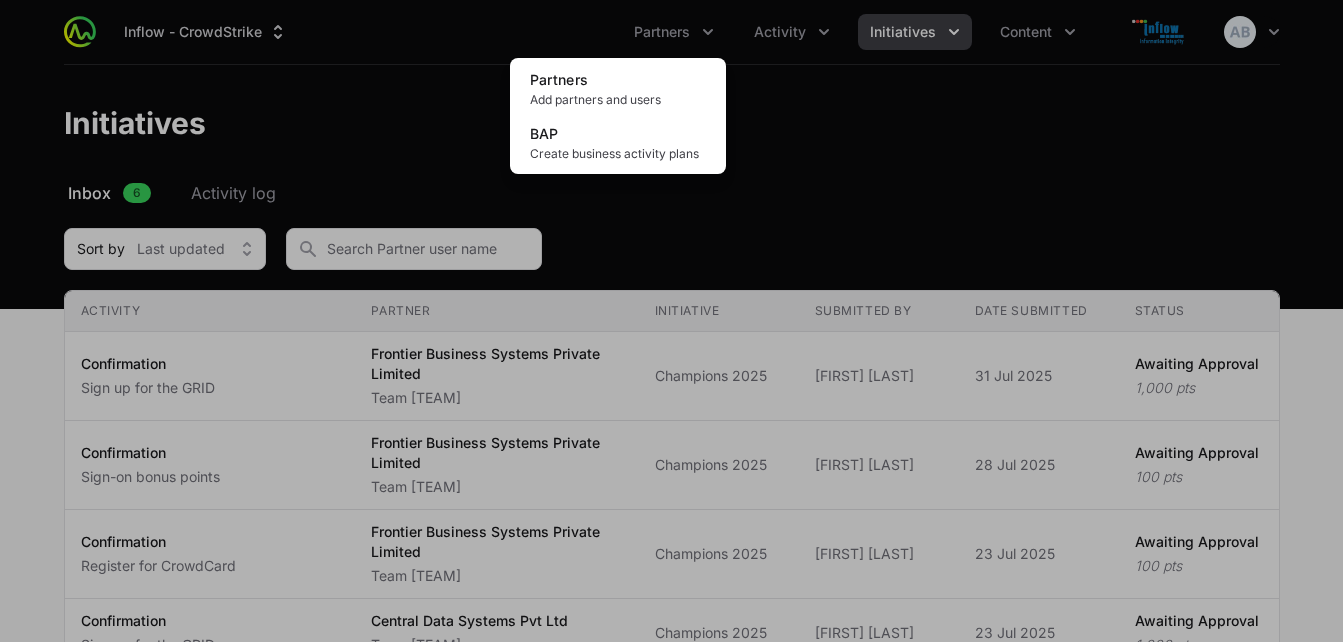 click 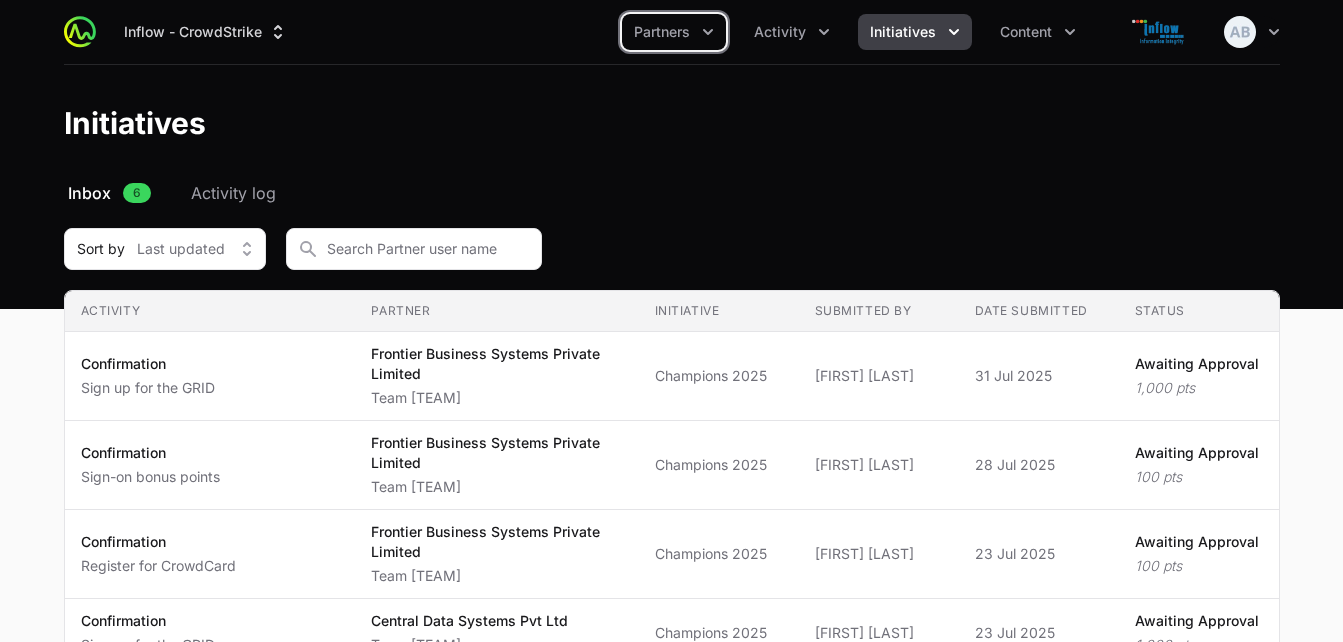 click on "Inflow - CrowdStrike" 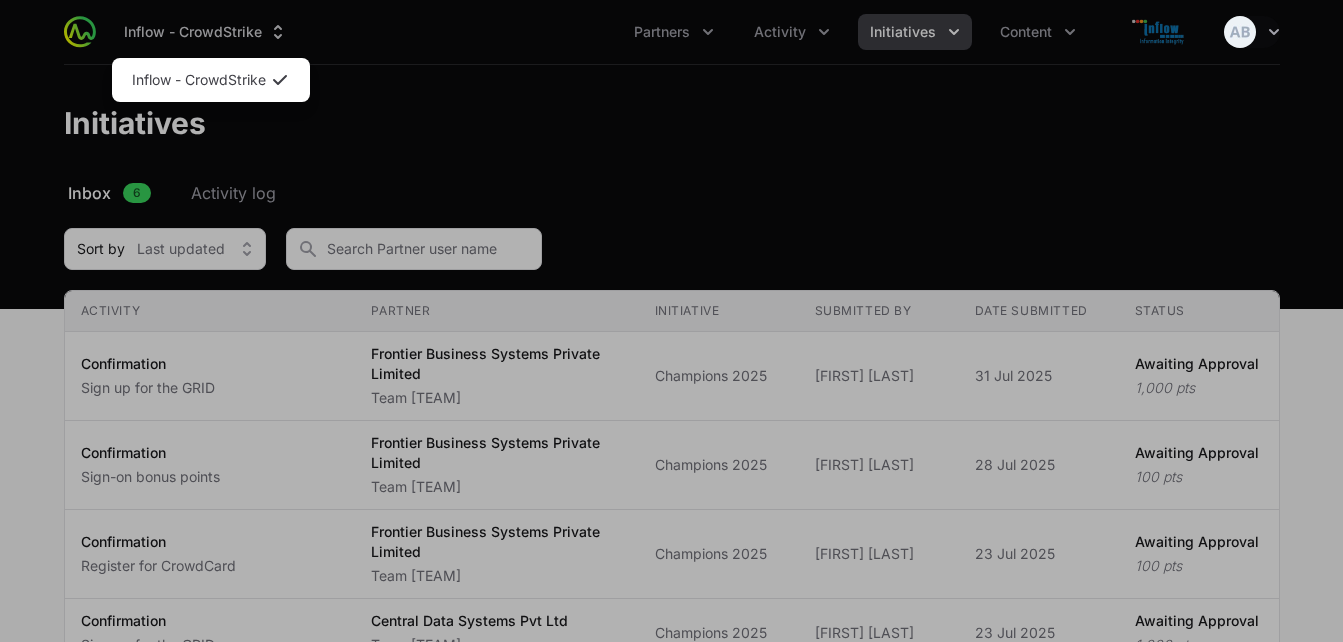 click 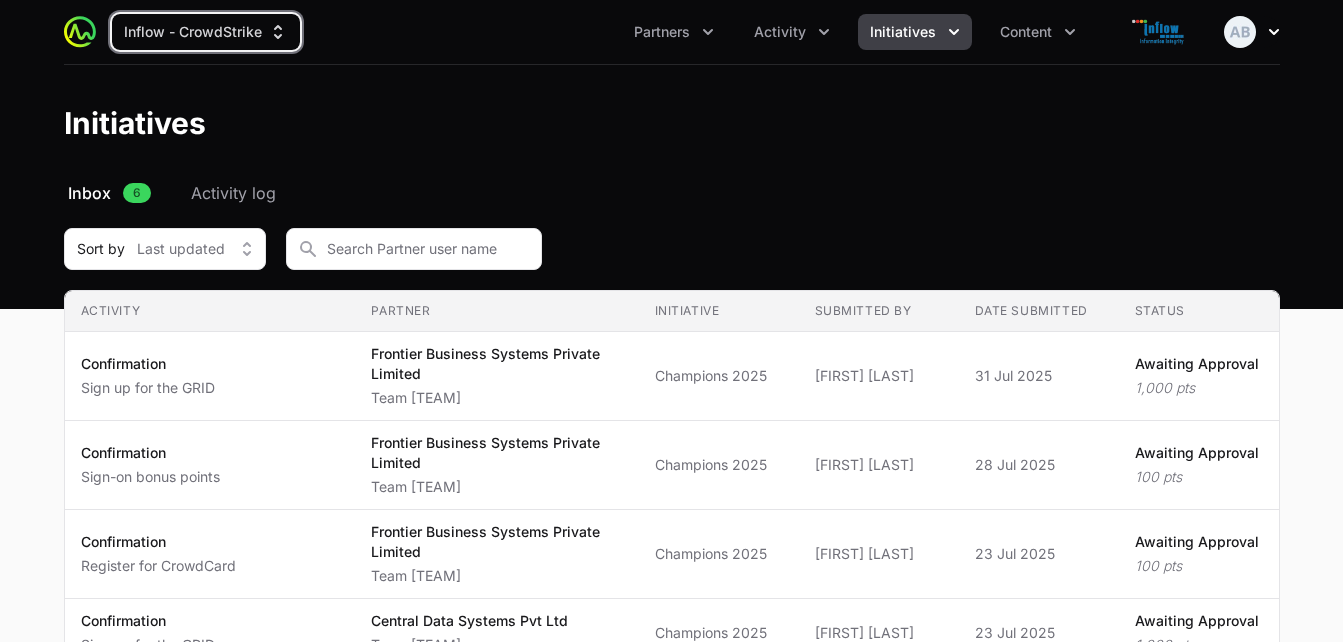click on "Open user menu" 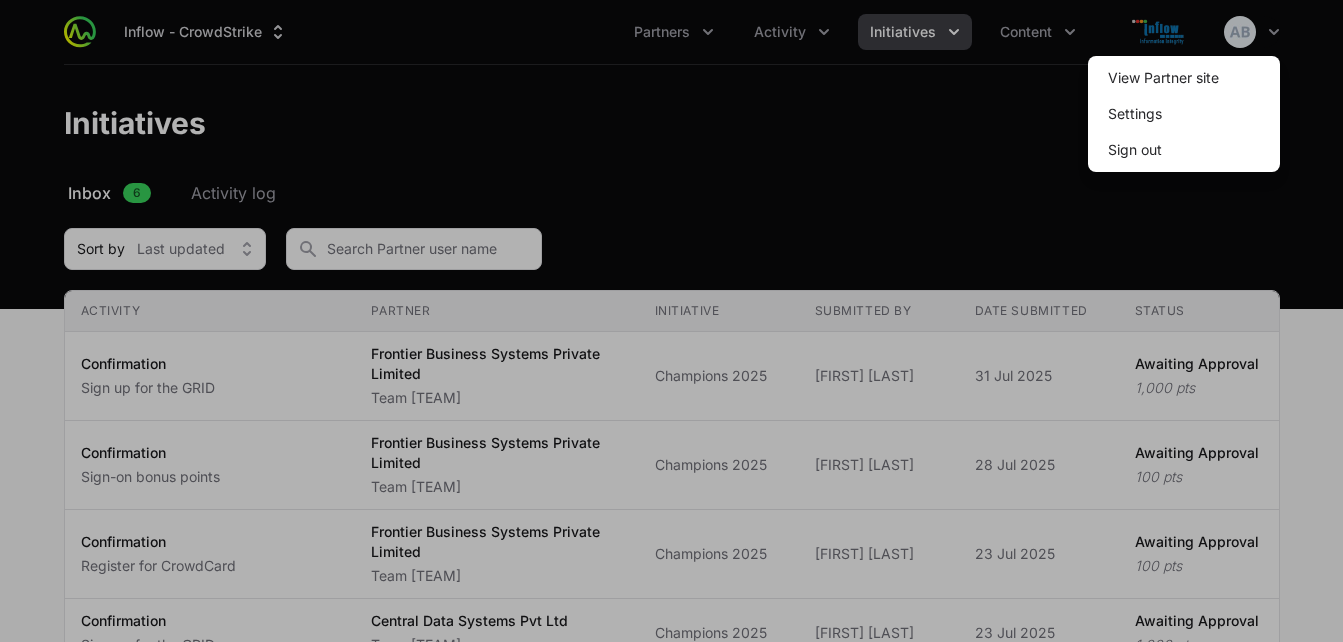 click 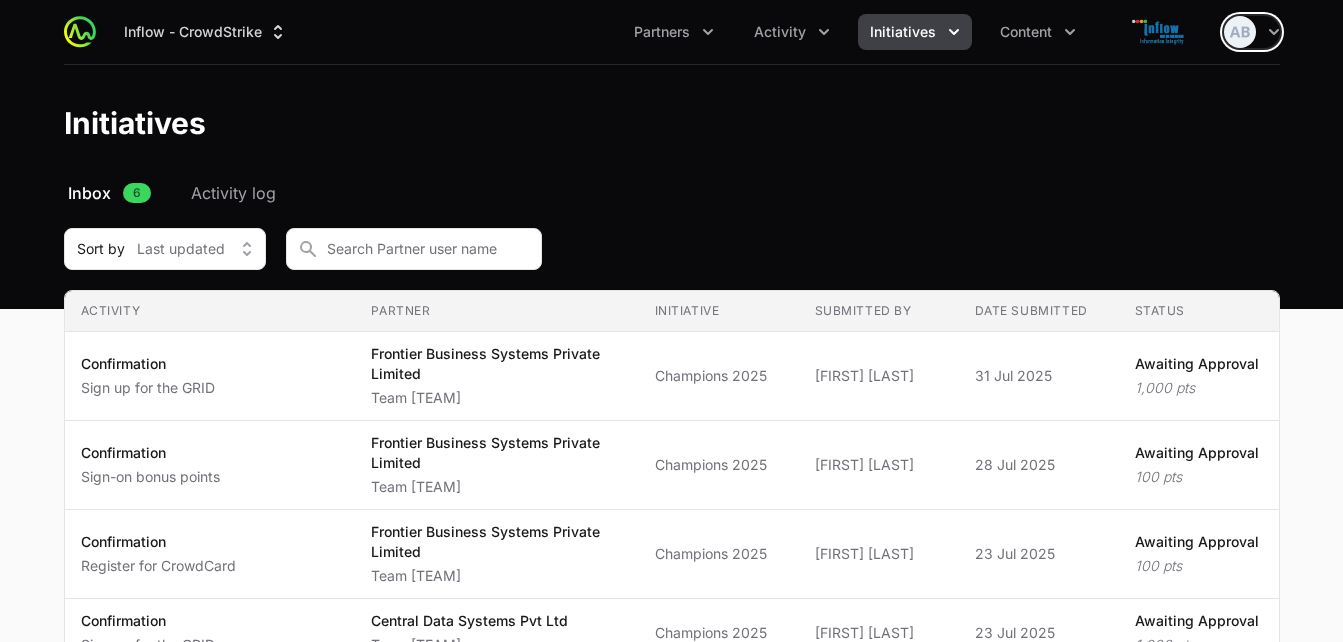 click on "Content" 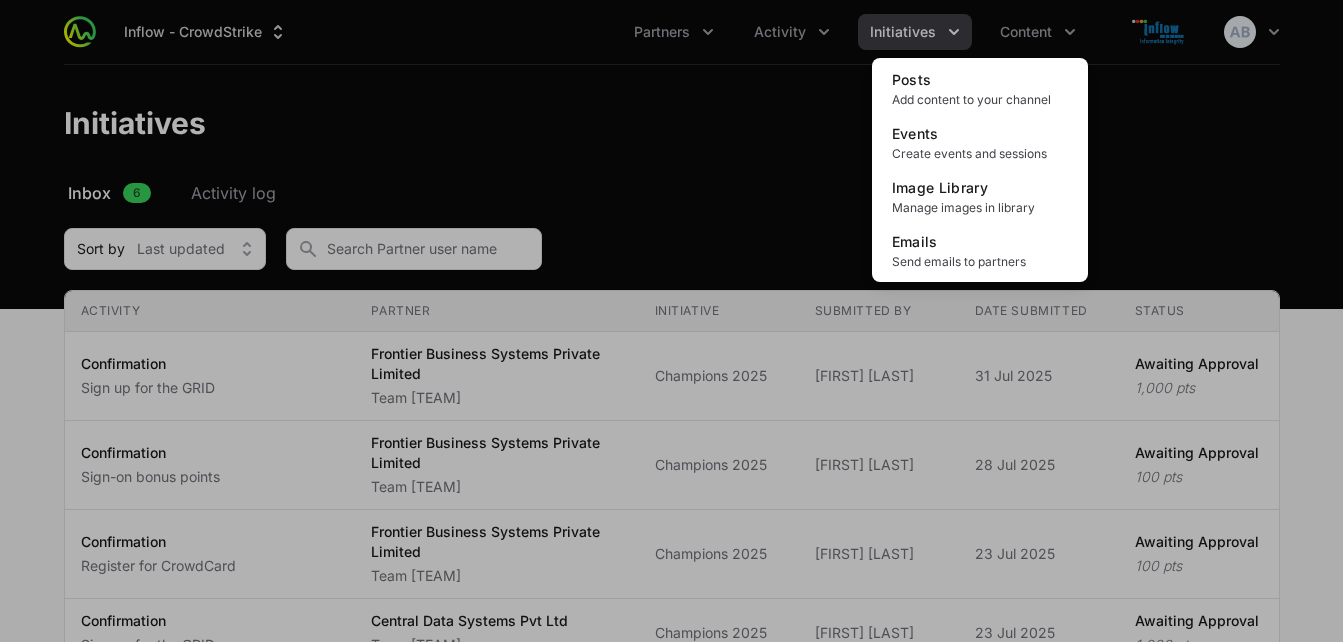 click 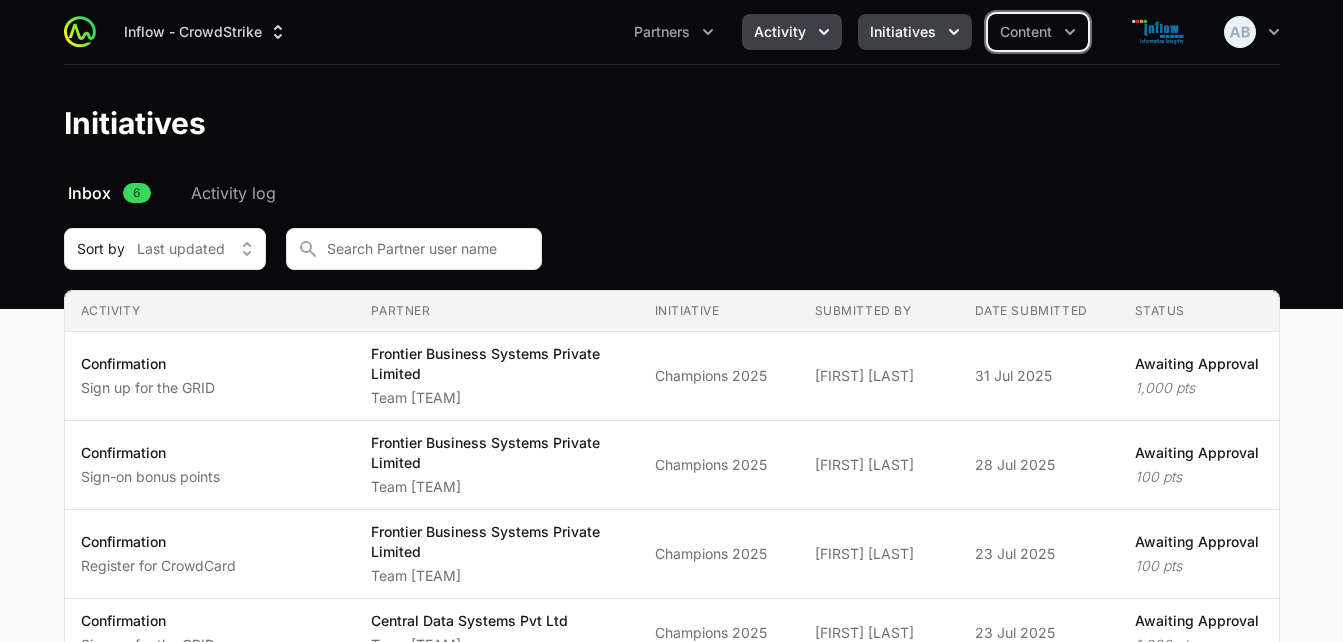 click on "Activity" 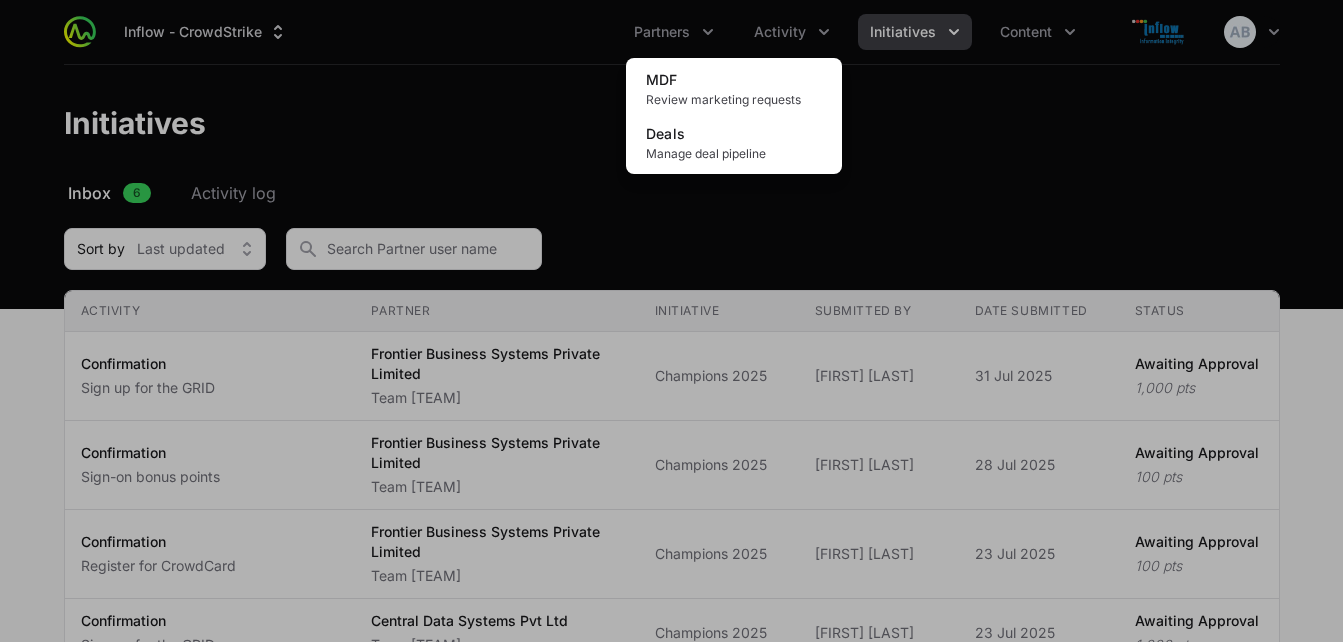 click 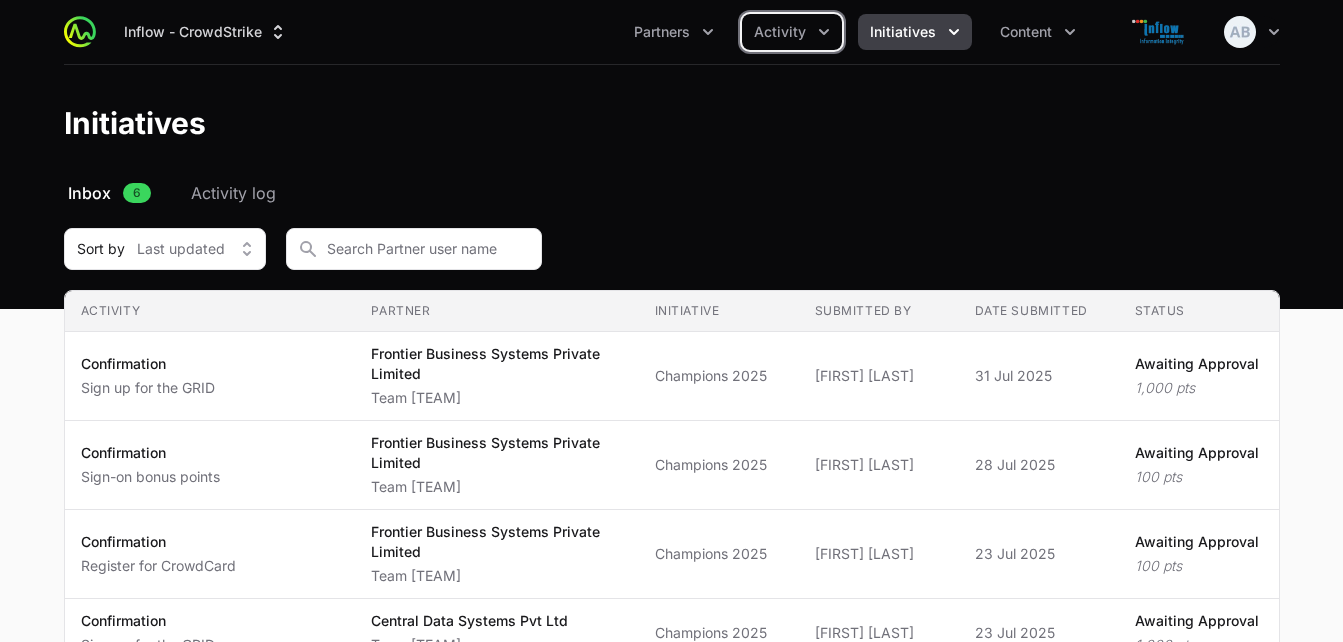 click on "Partners" 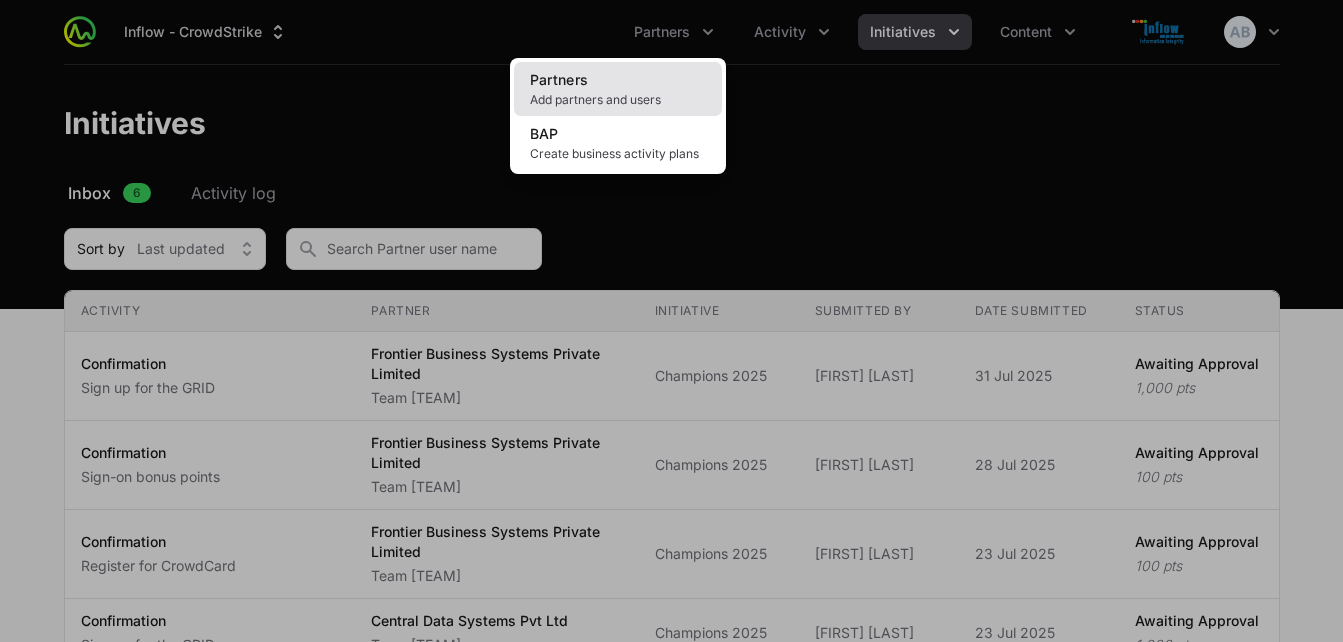 click on "Partners Add partners and users" 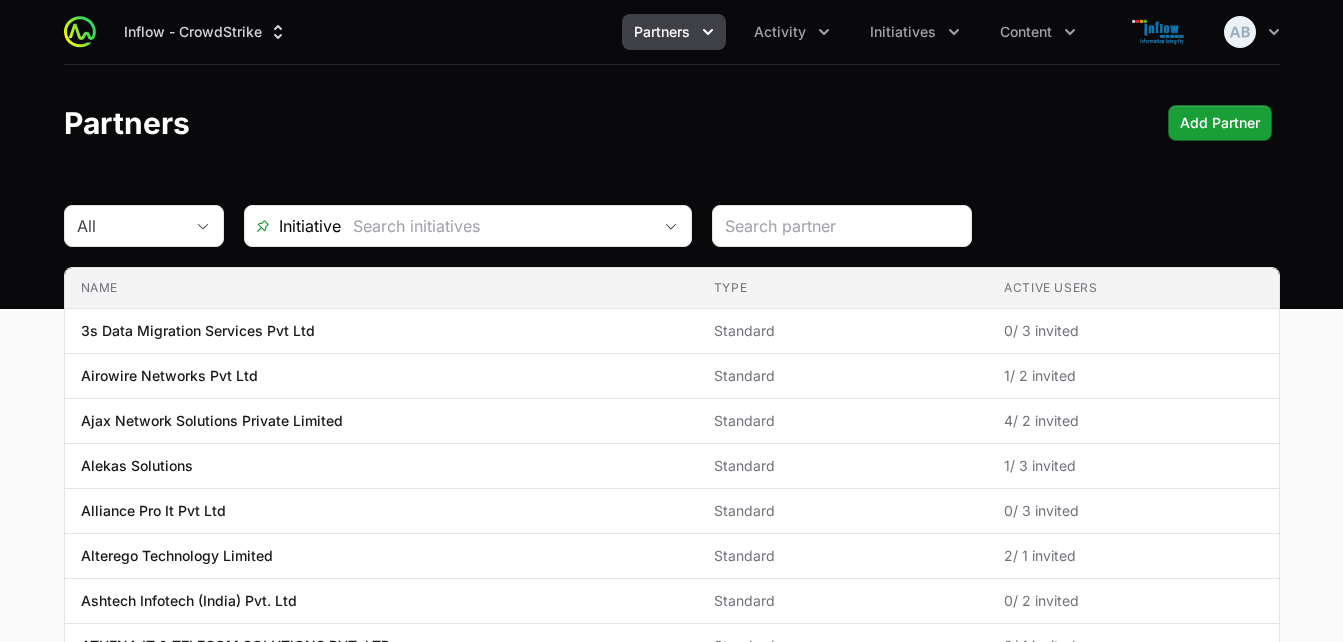 click 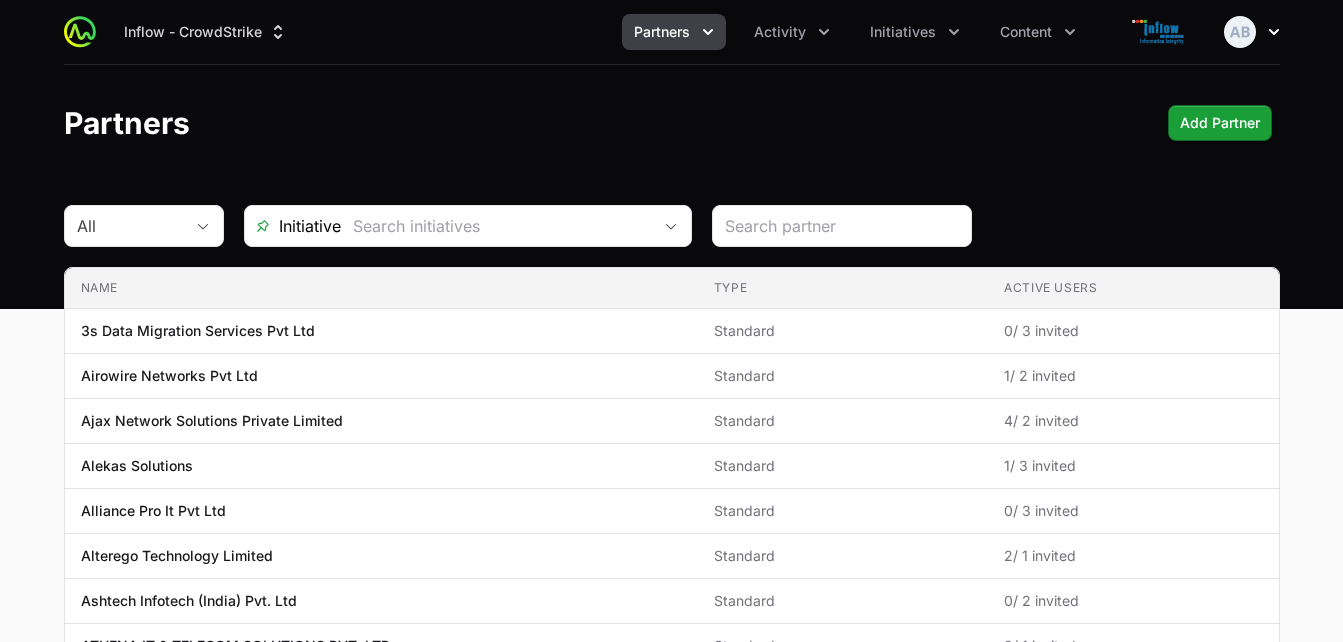 click 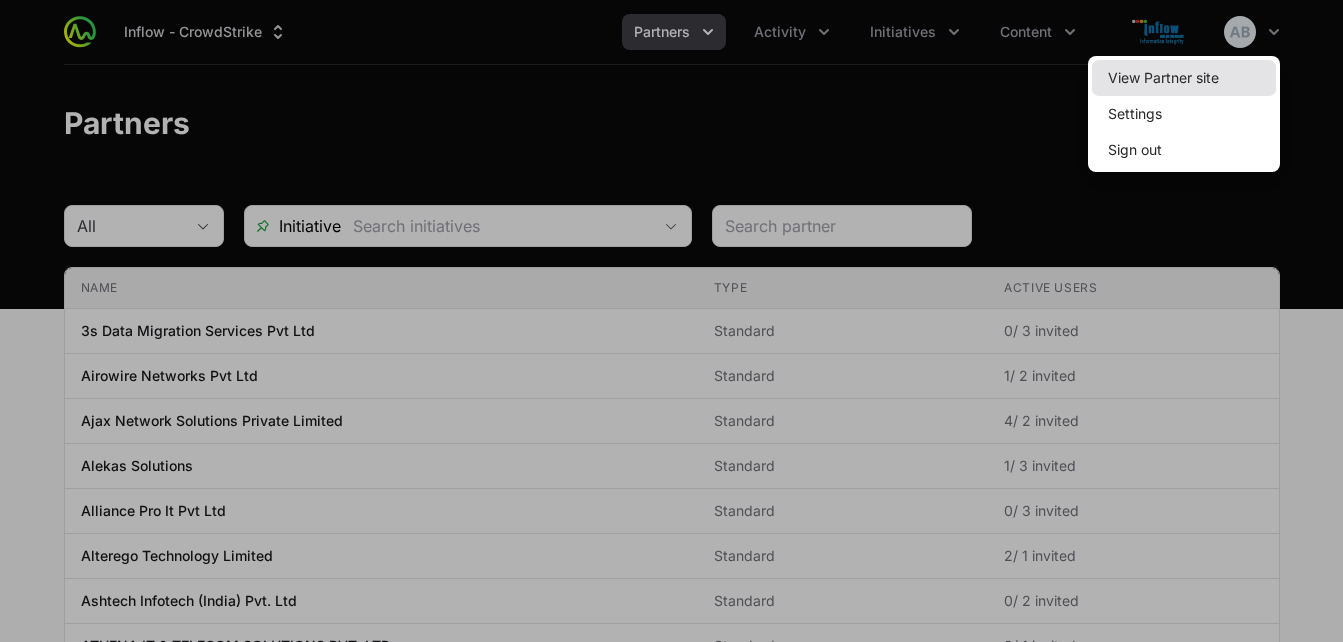 click on "View Partner site" 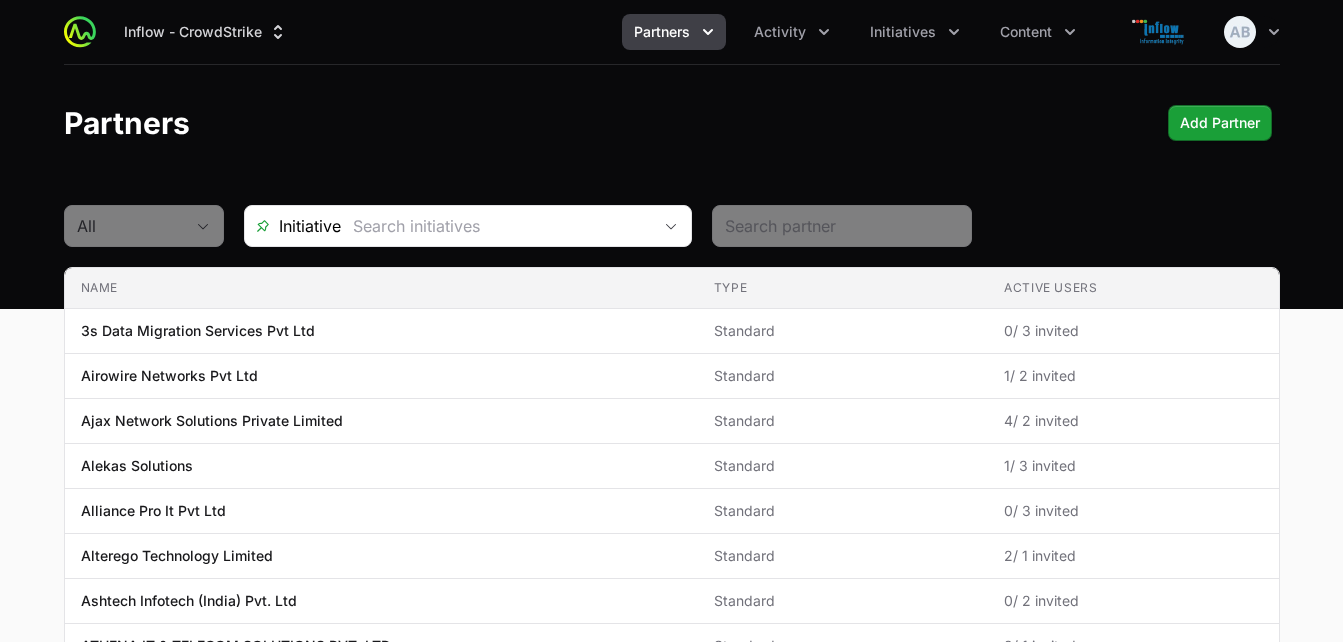 scroll, scrollTop: 0, scrollLeft: 0, axis: both 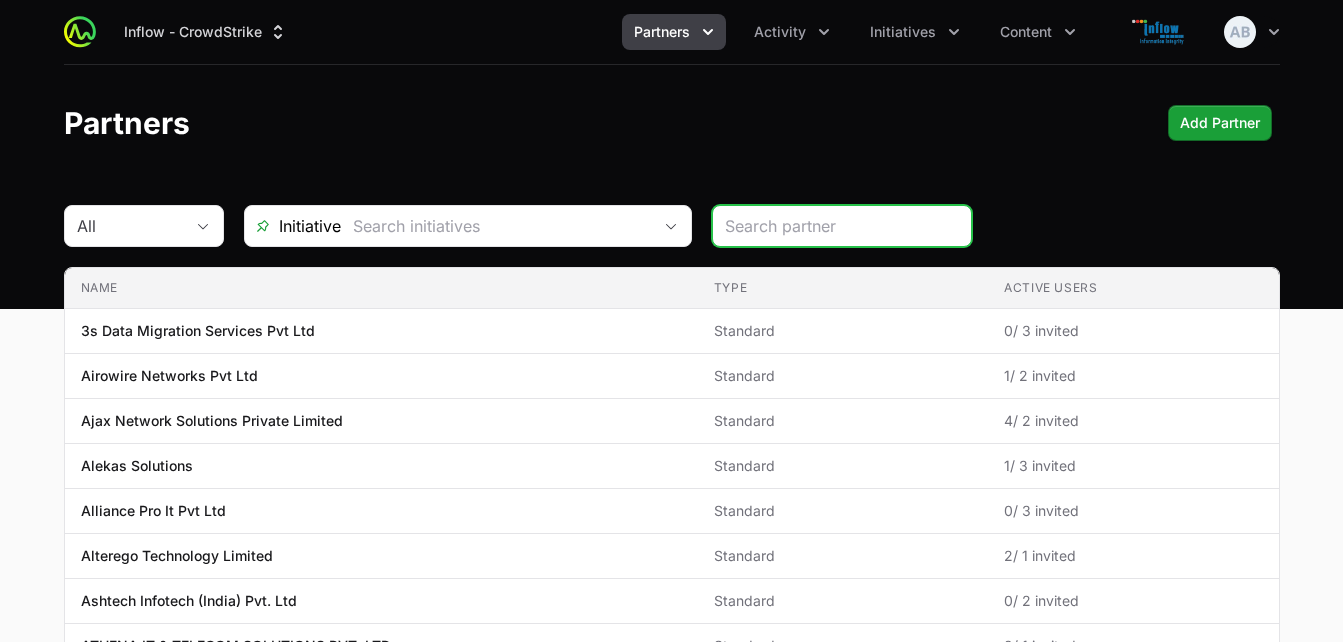 click on "Initiatives" 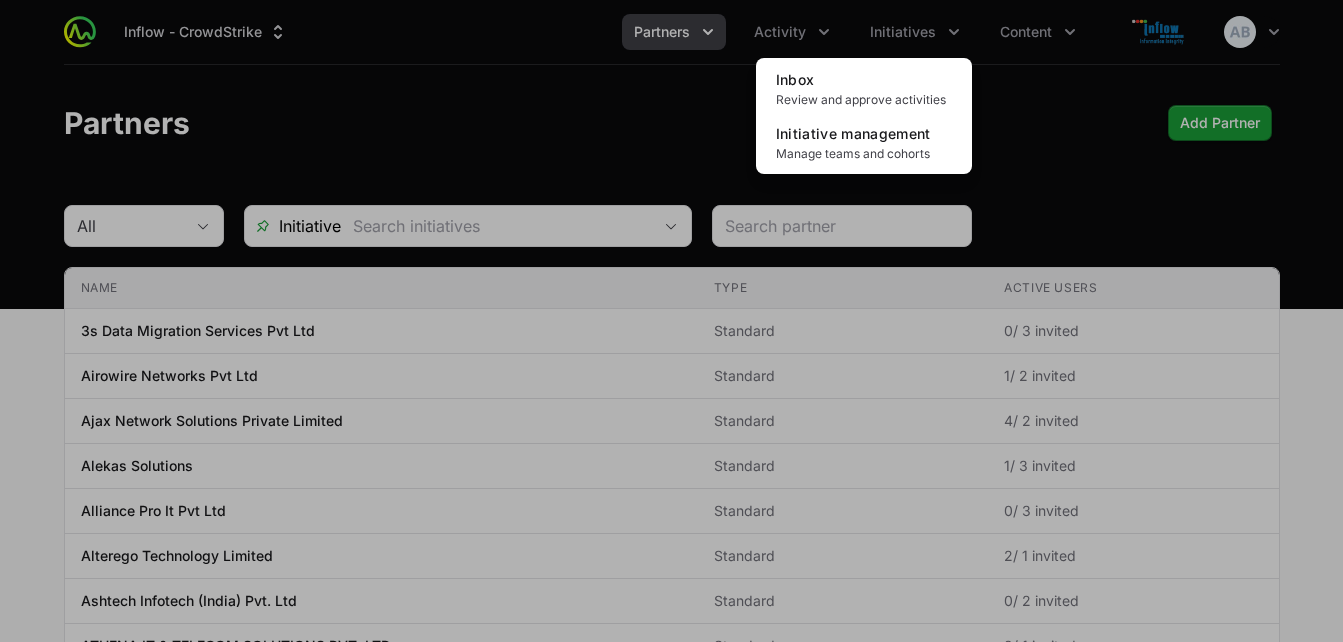 click 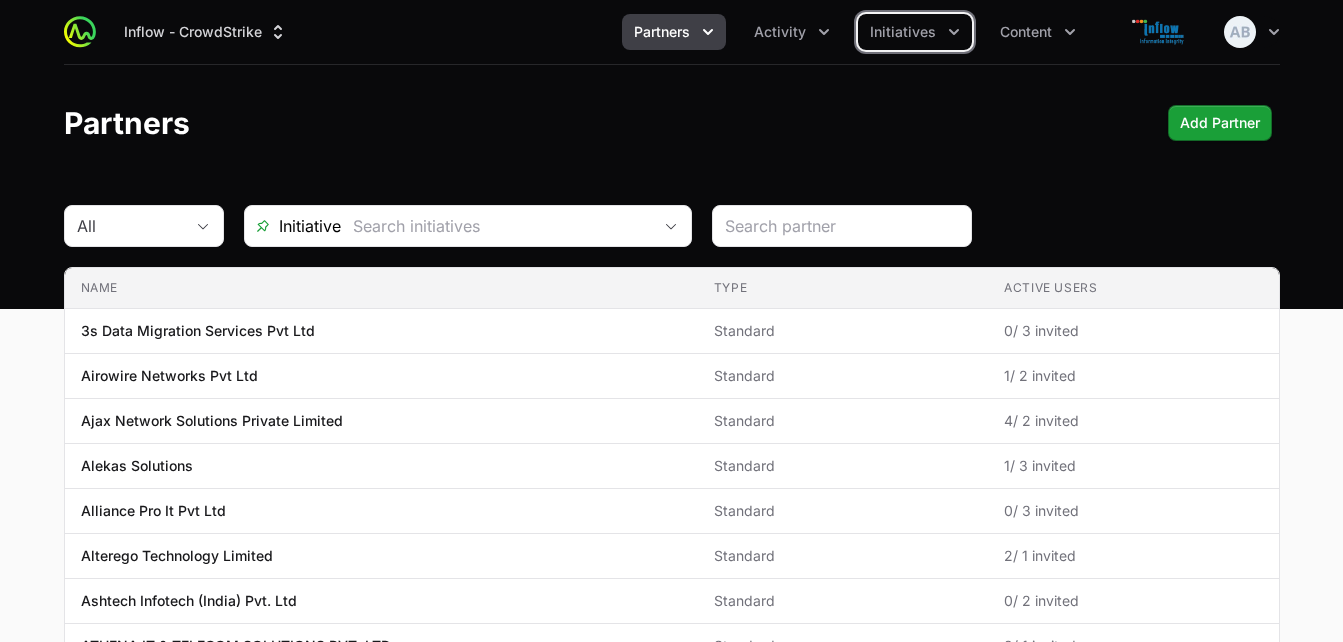 click on "Activity" 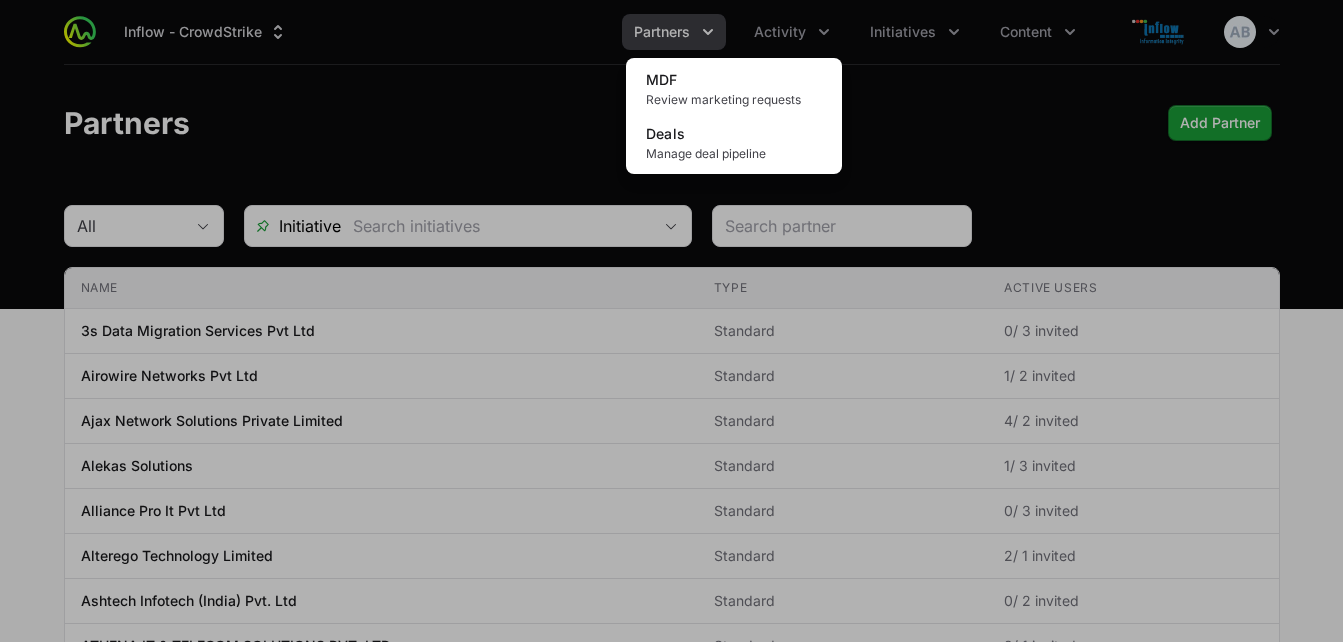 click 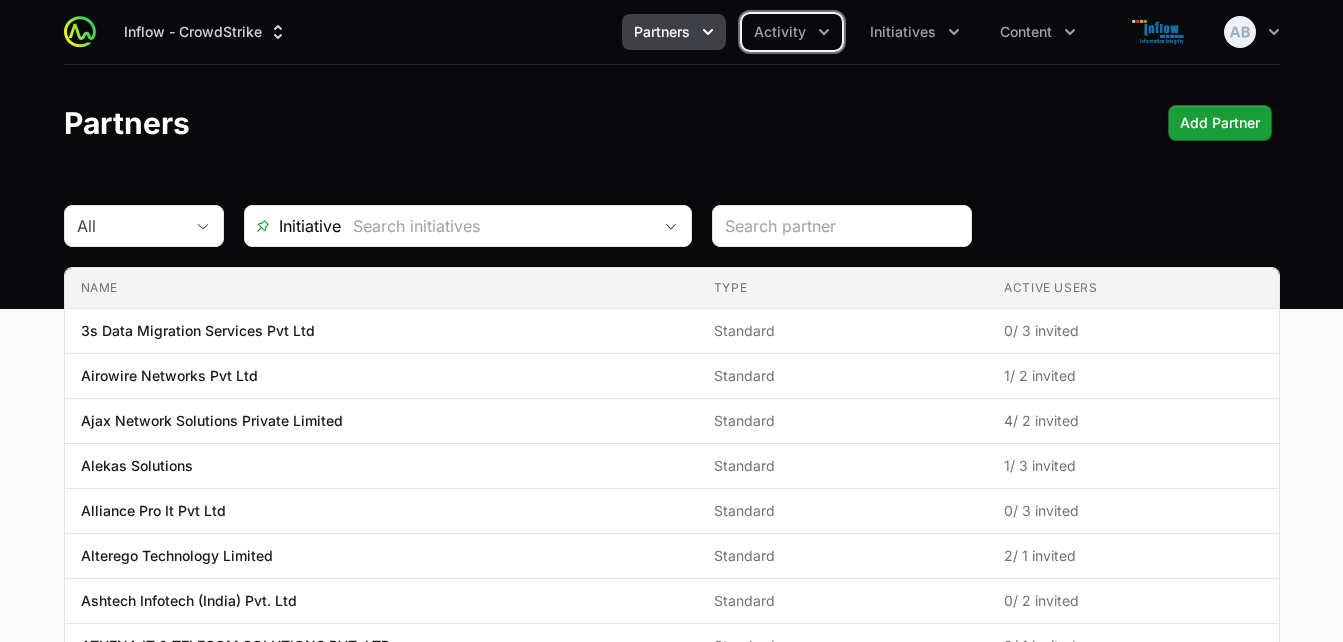 click on "Partners" 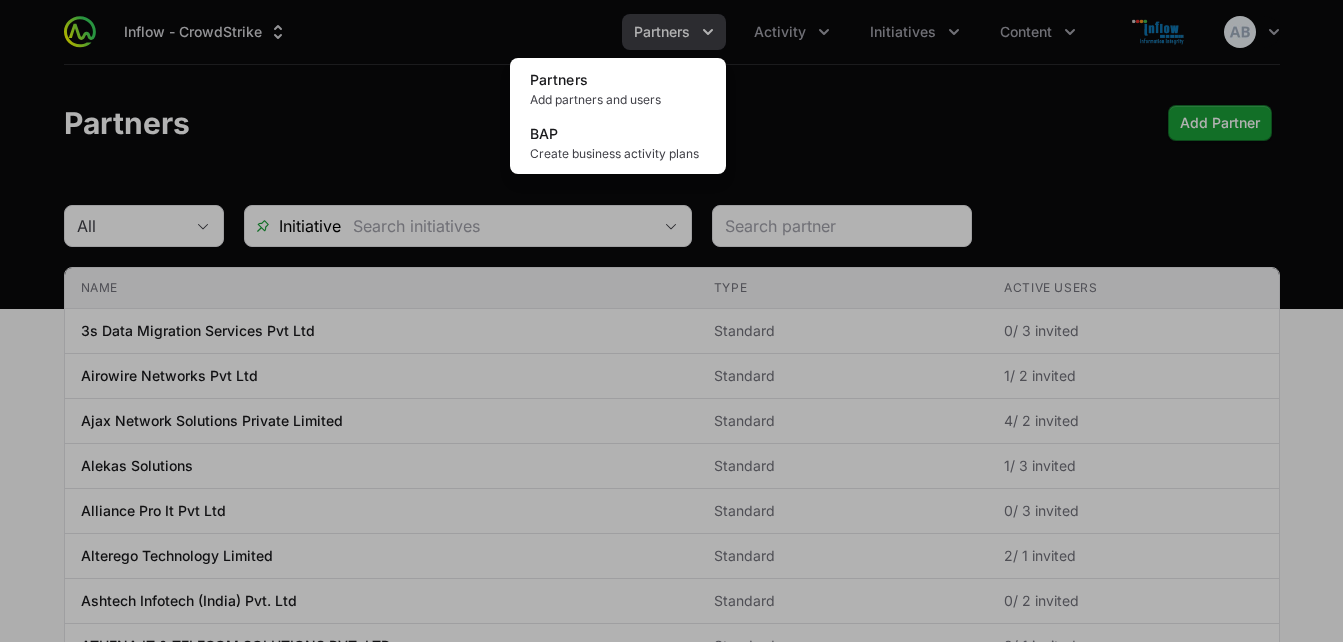 click 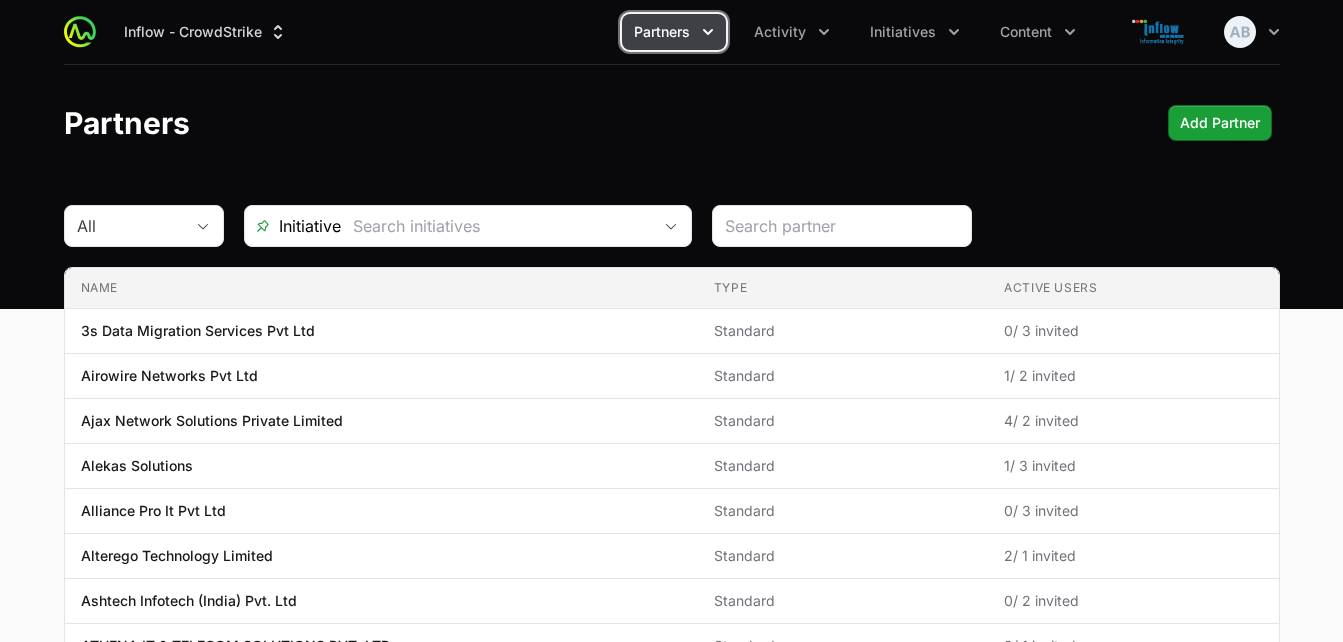 click on "Initiatives" 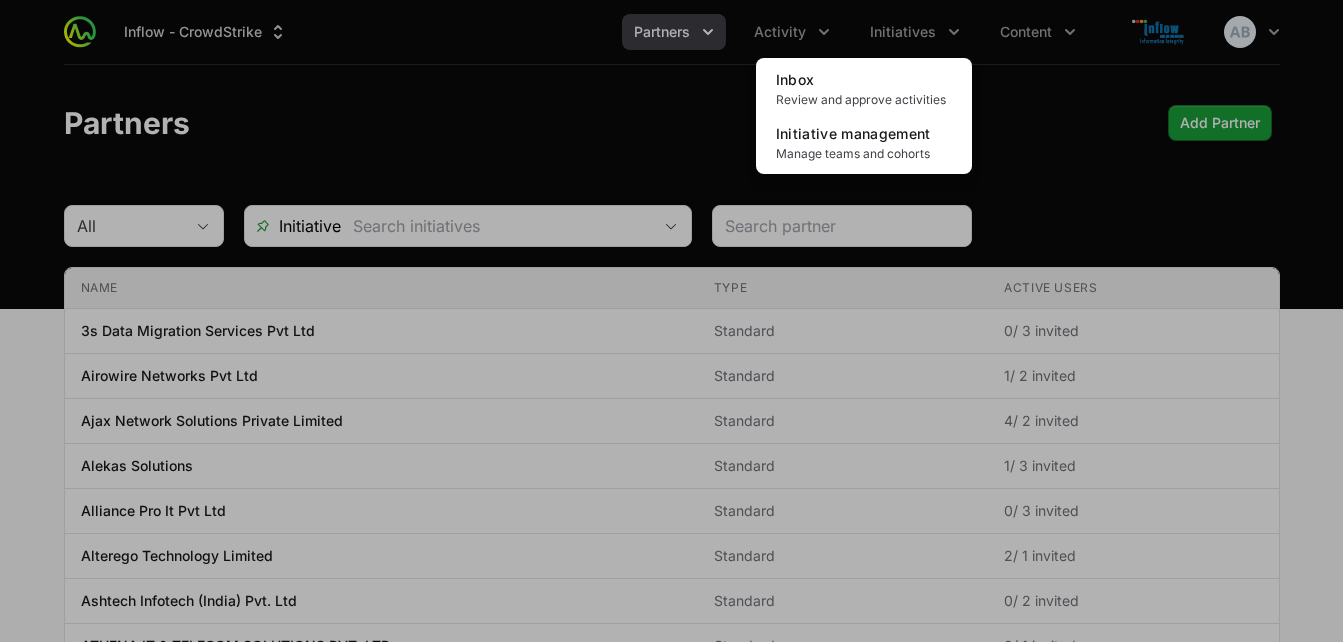 click 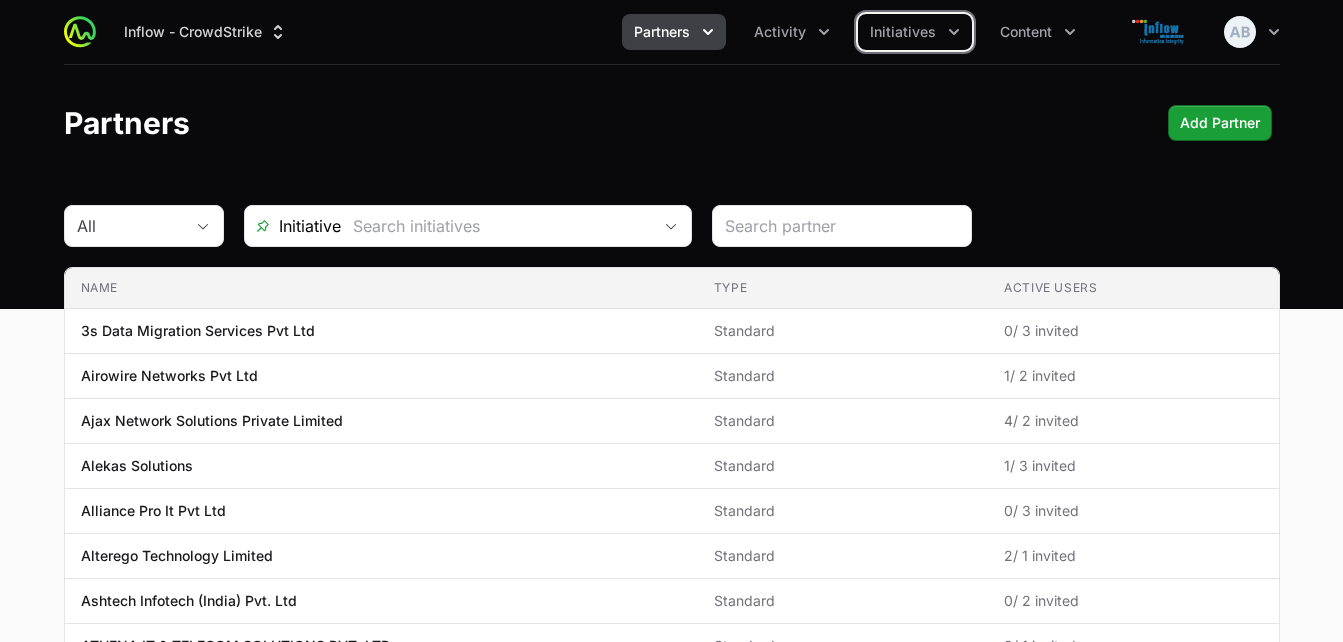 click on "Content" 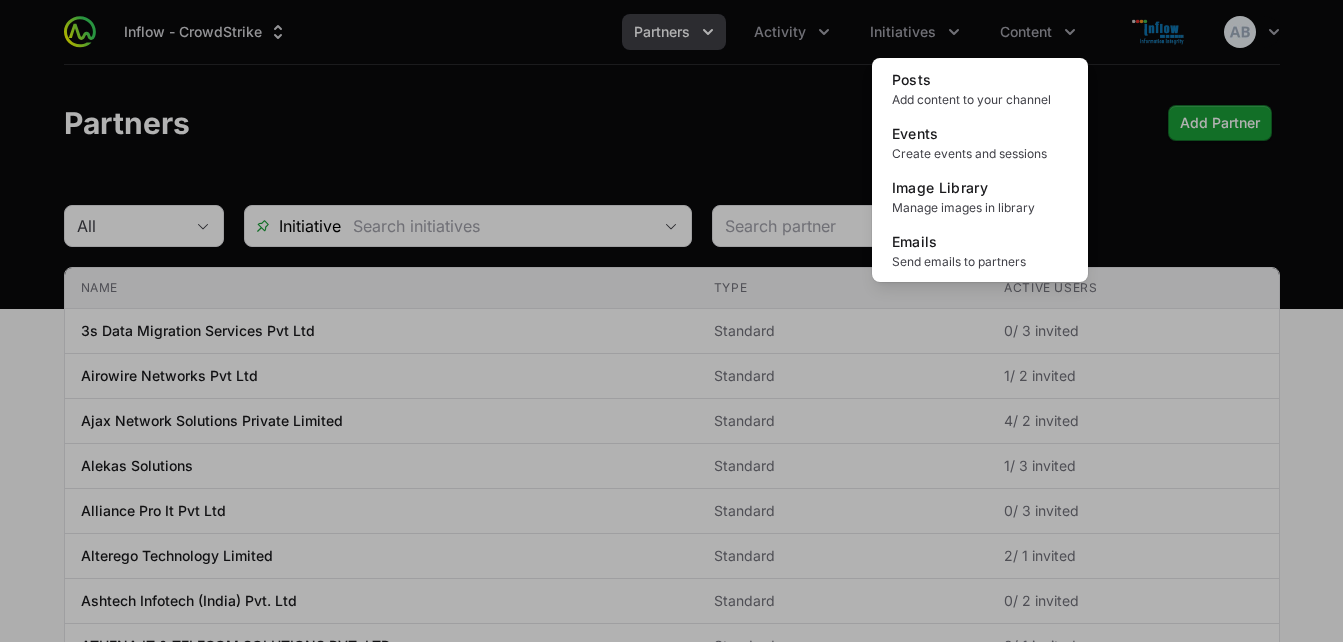 click 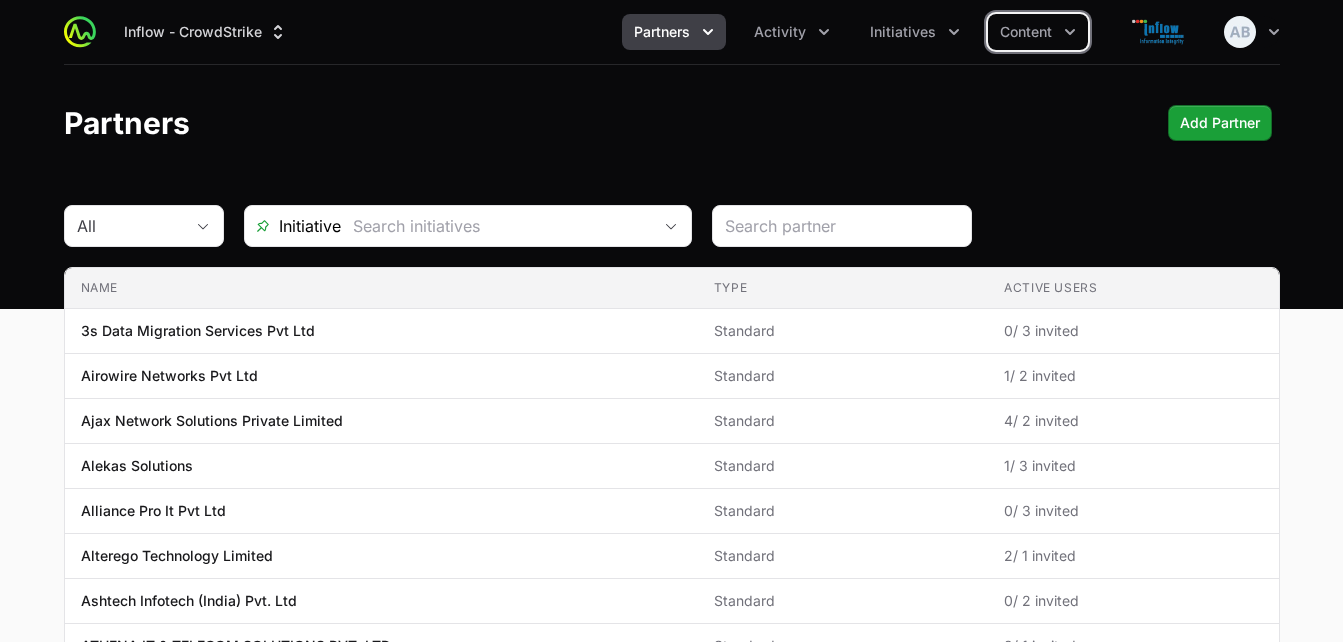 click on "Activity" 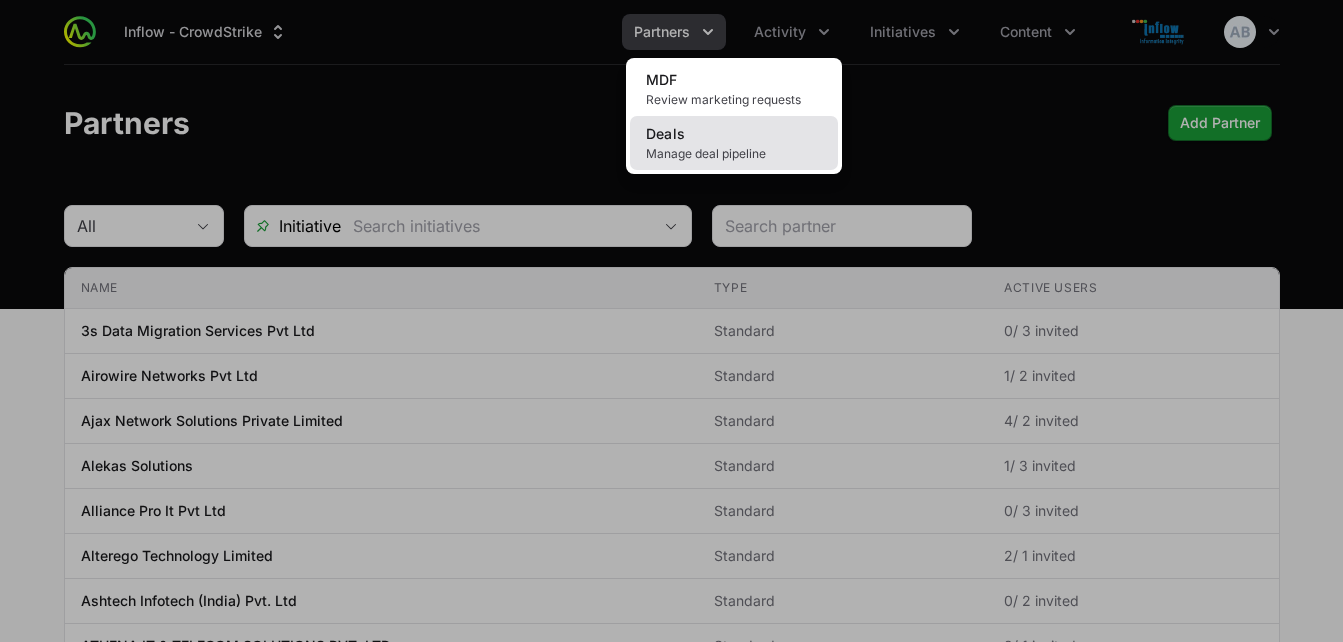 click on "Deals Manage deal pipeline" 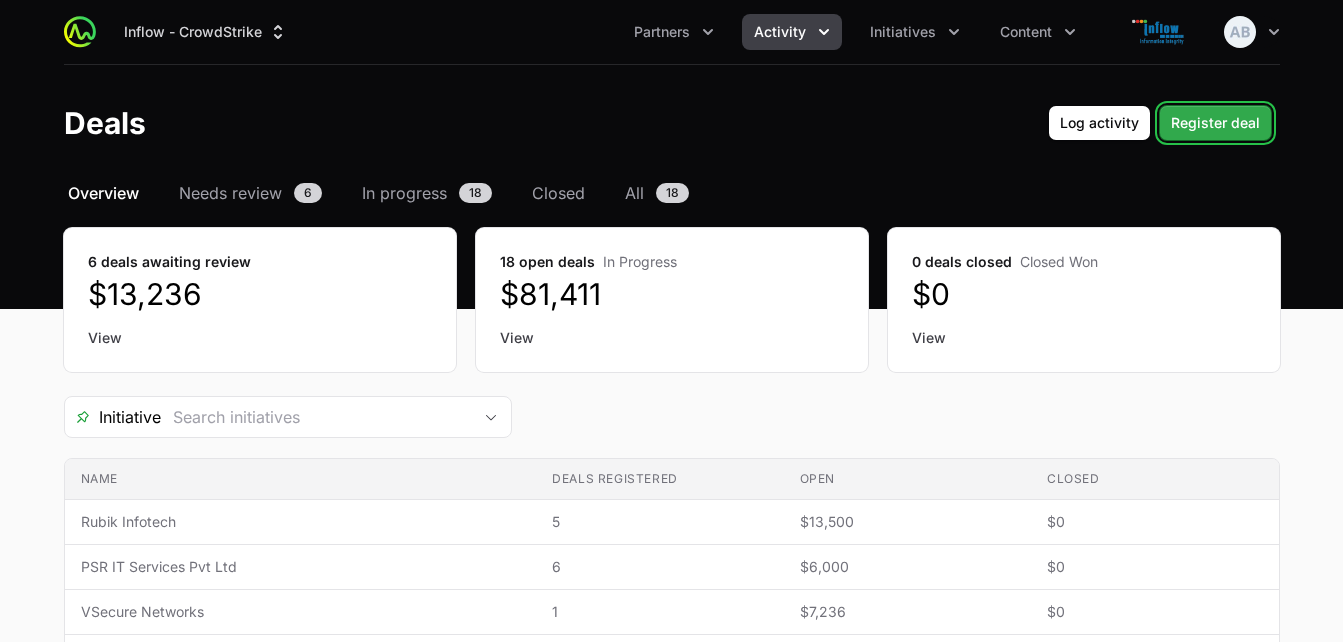 click on "Register deal" 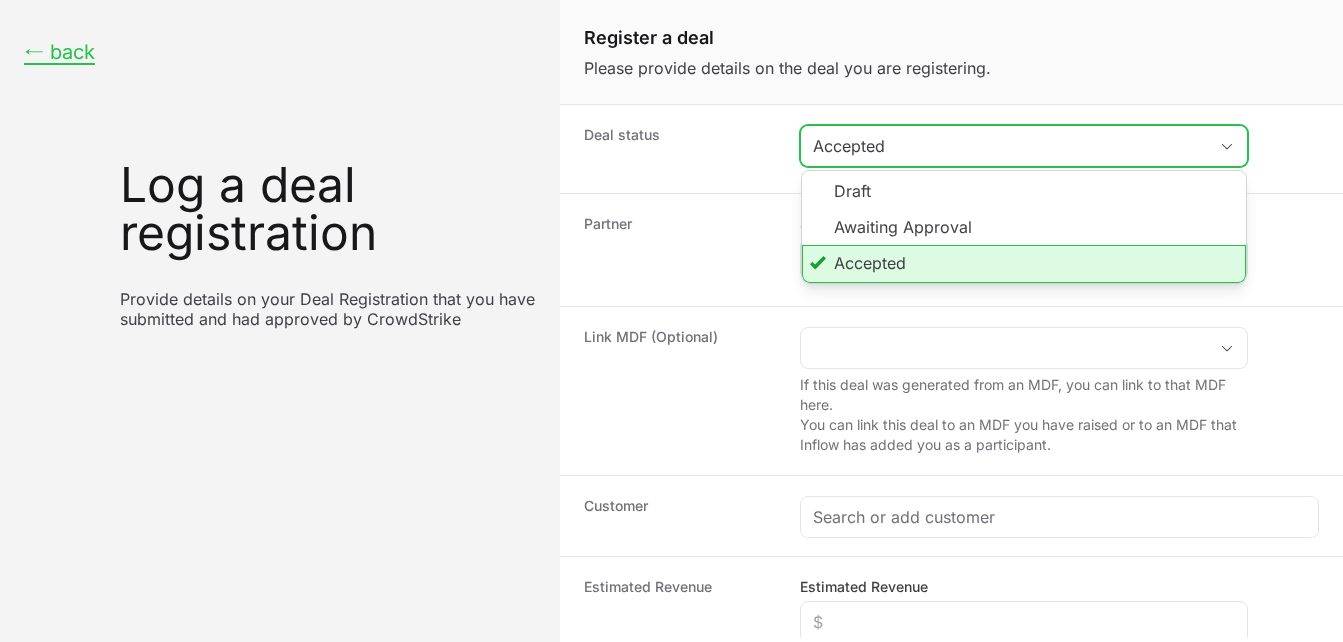 click on "Accepted" 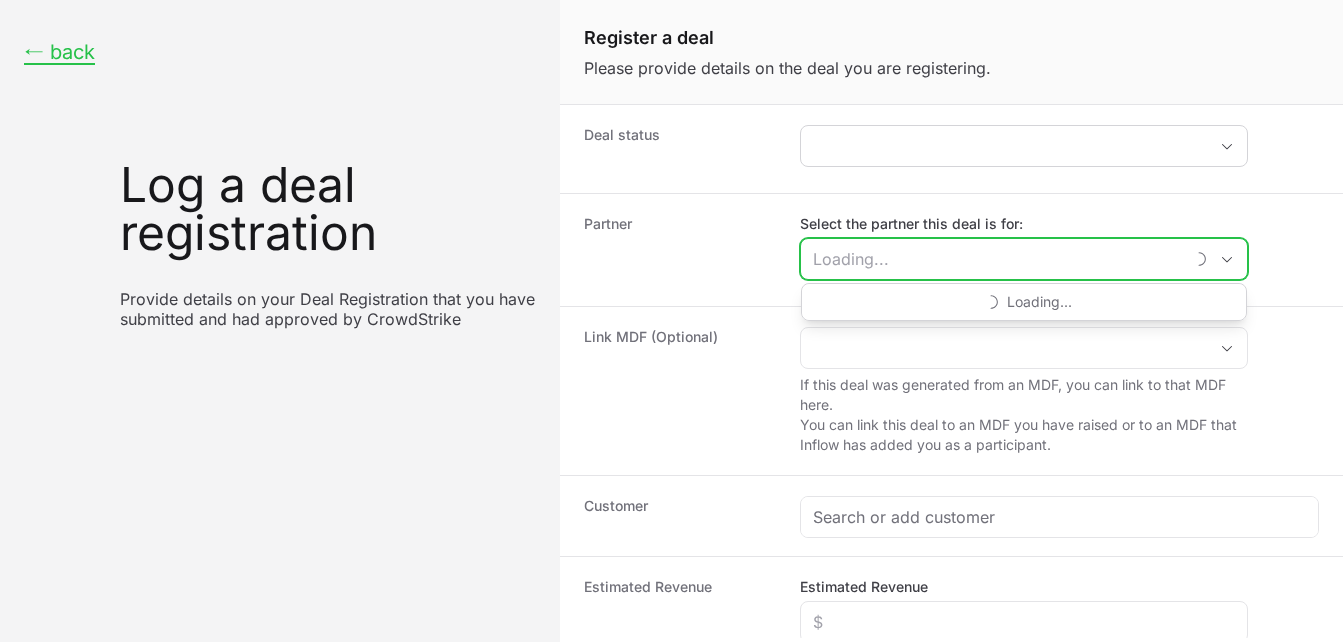 click on "Select the partner this deal is for:" 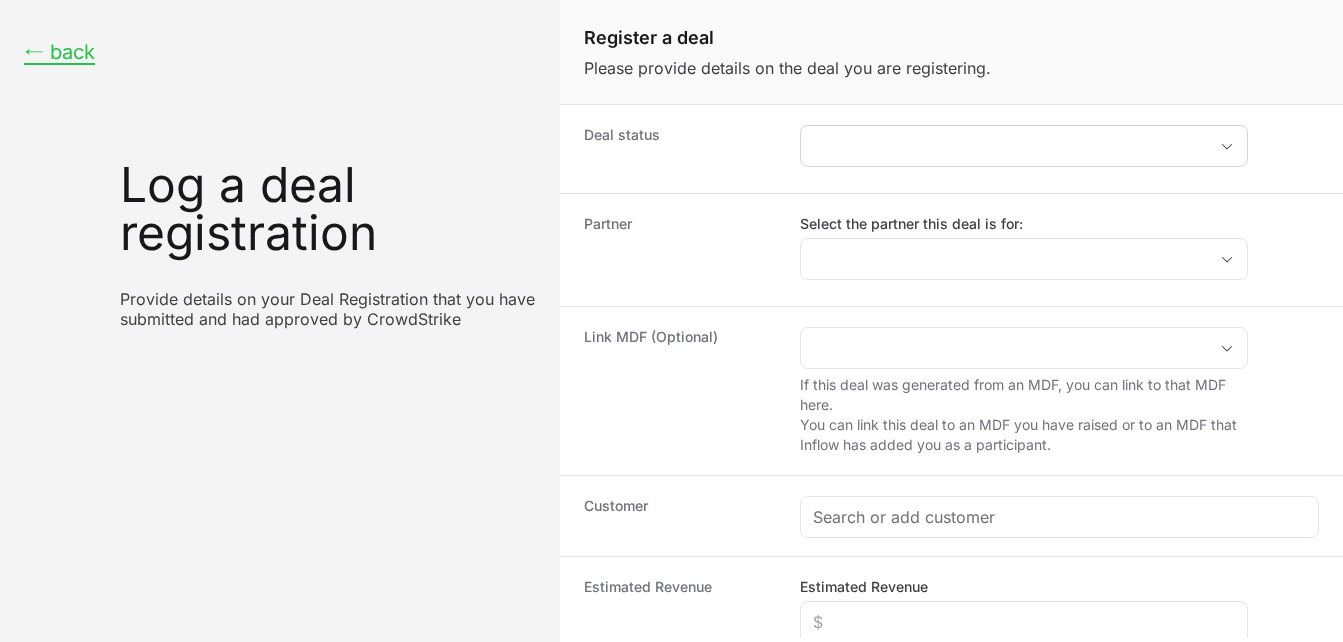 click on "Partner Select the partner this deal is for:" 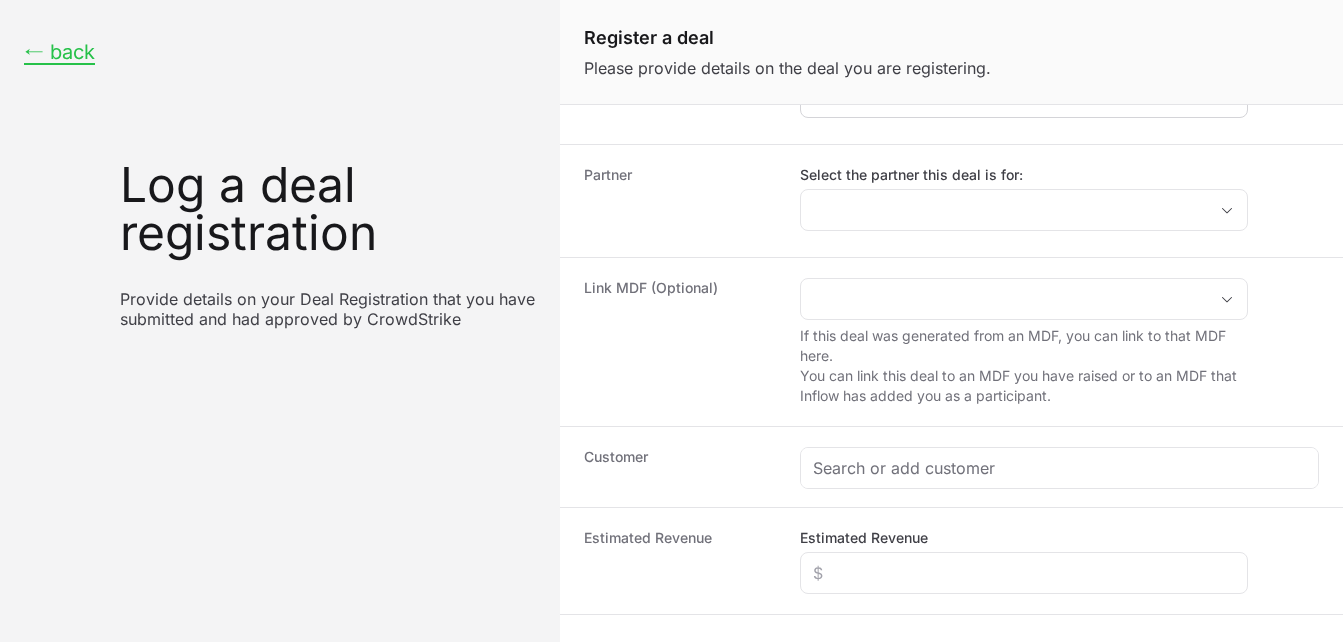 scroll, scrollTop: 0, scrollLeft: 0, axis: both 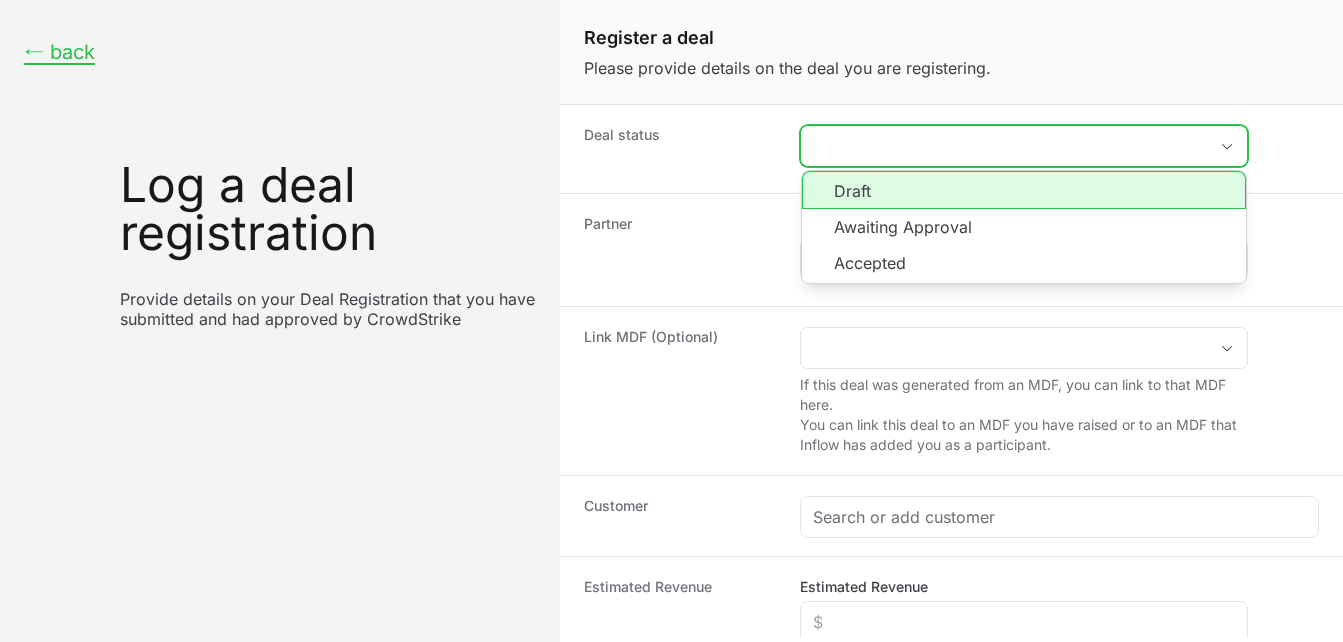 click on "placeholder" 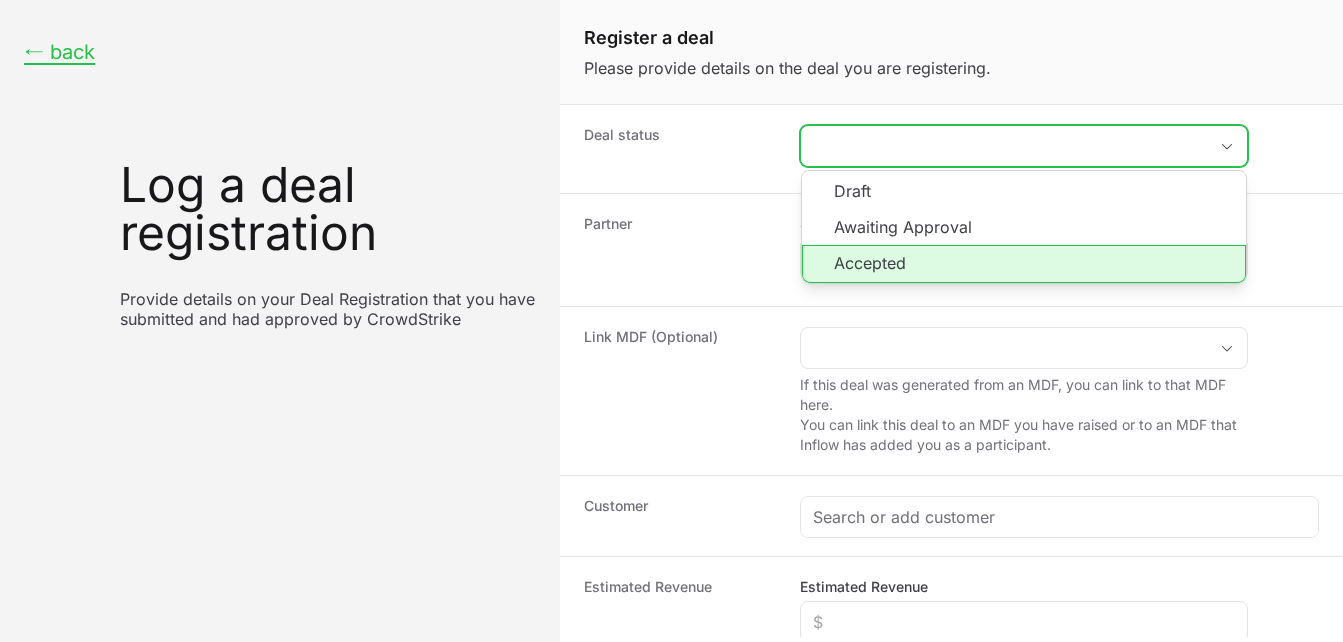 click on "Accepted" 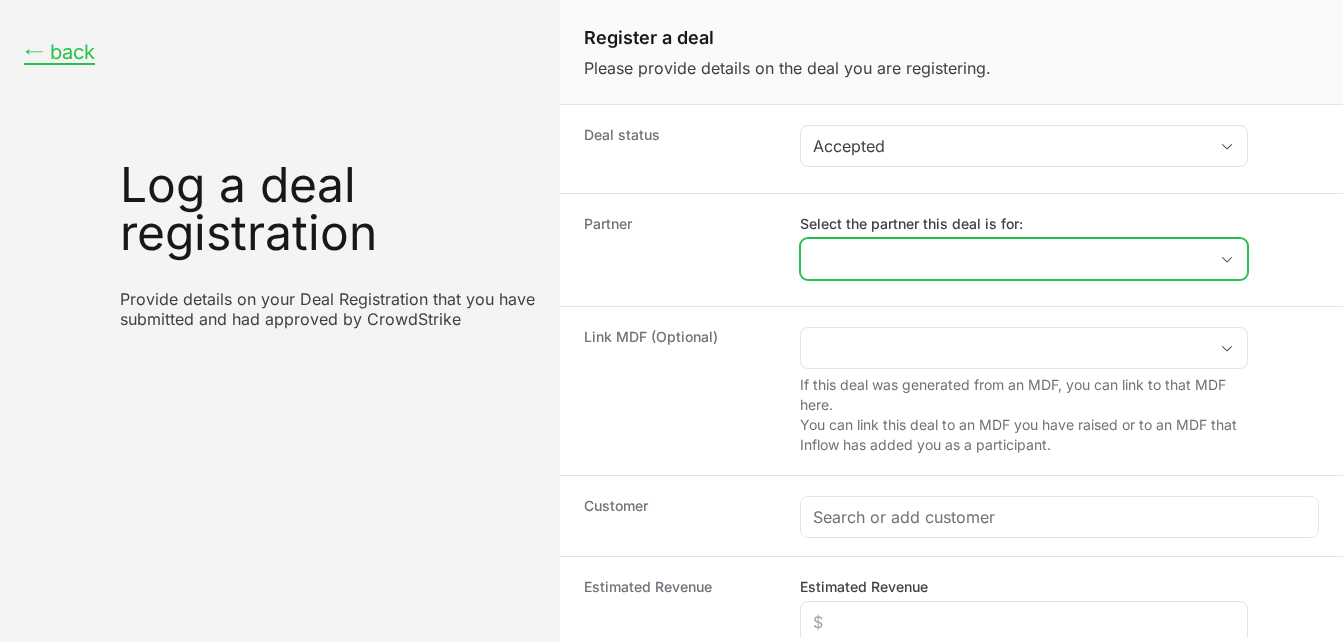 click on "Select the partner this deal is for:" 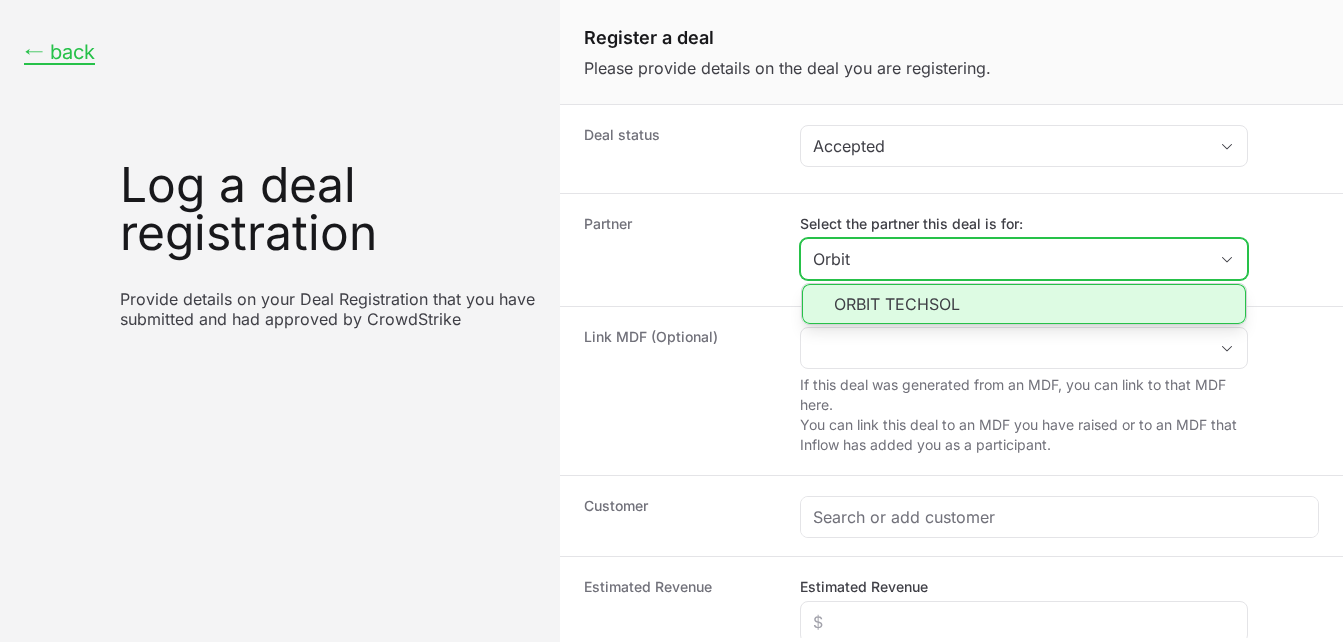 click on "ORBIT TECHSOL" 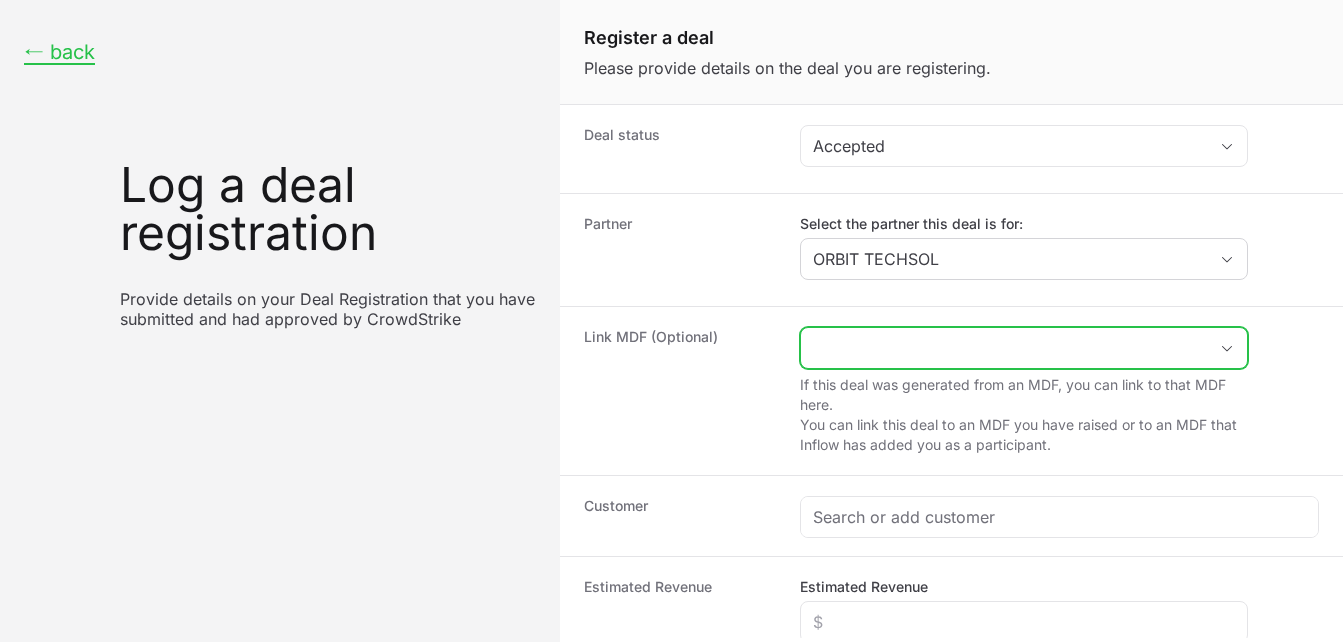 click 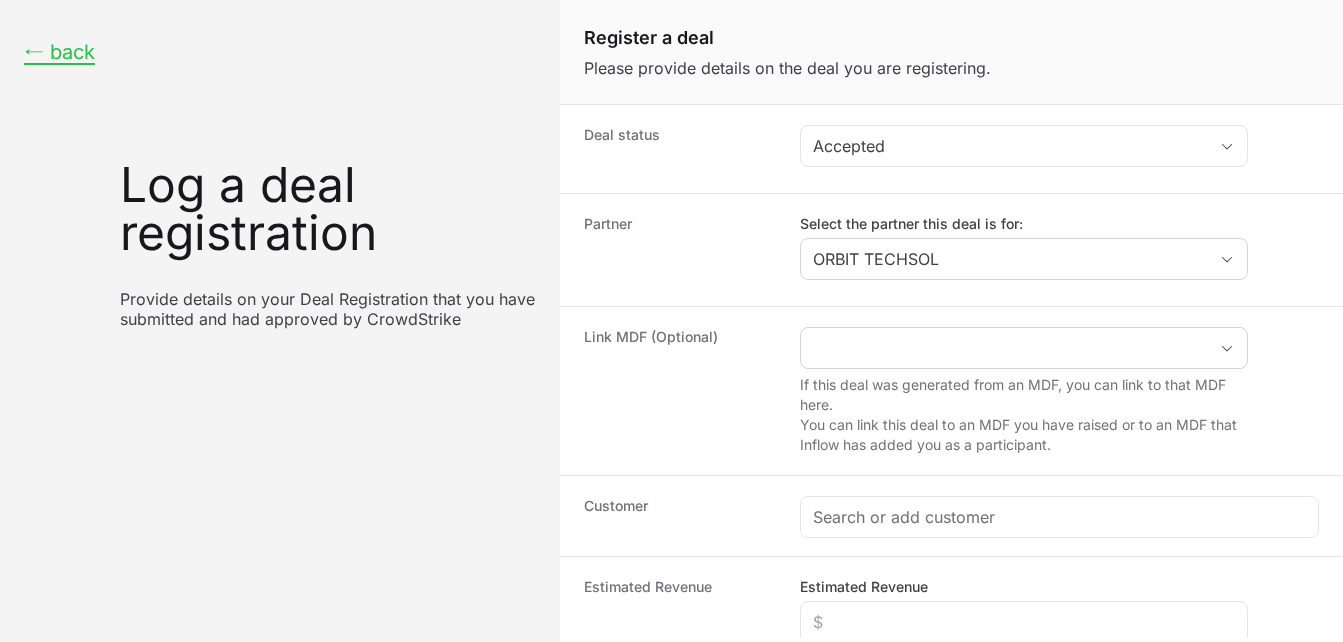 click on "Link MDF (Optional)" 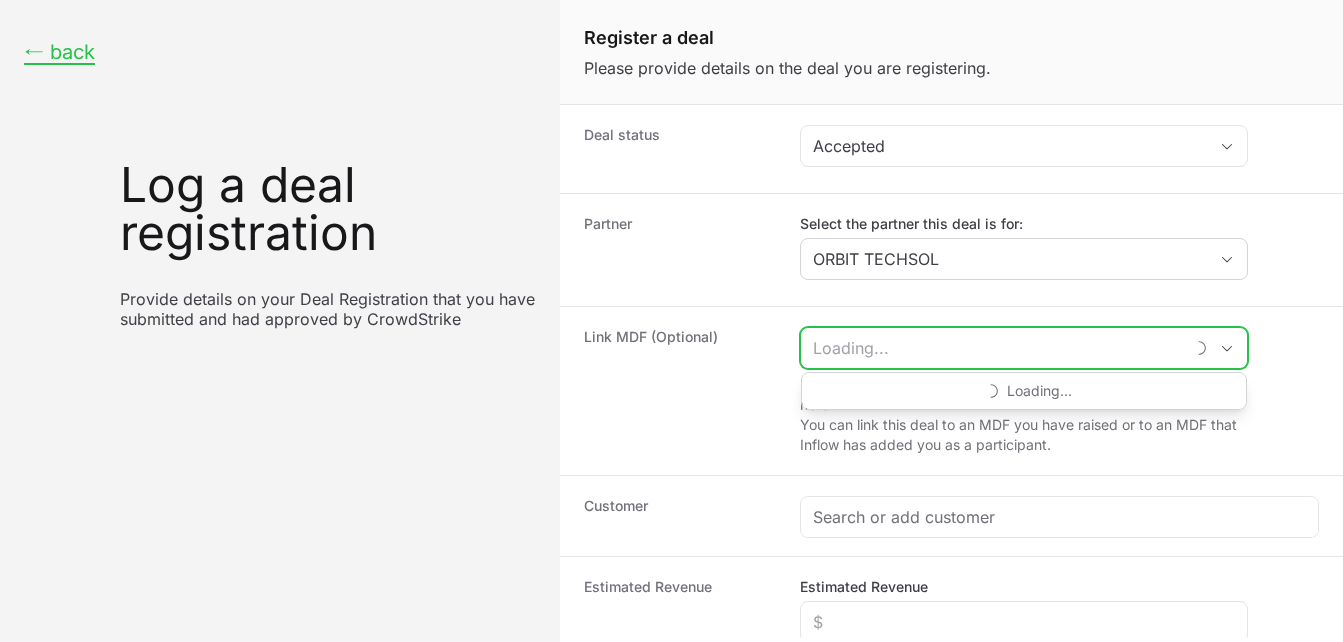 click 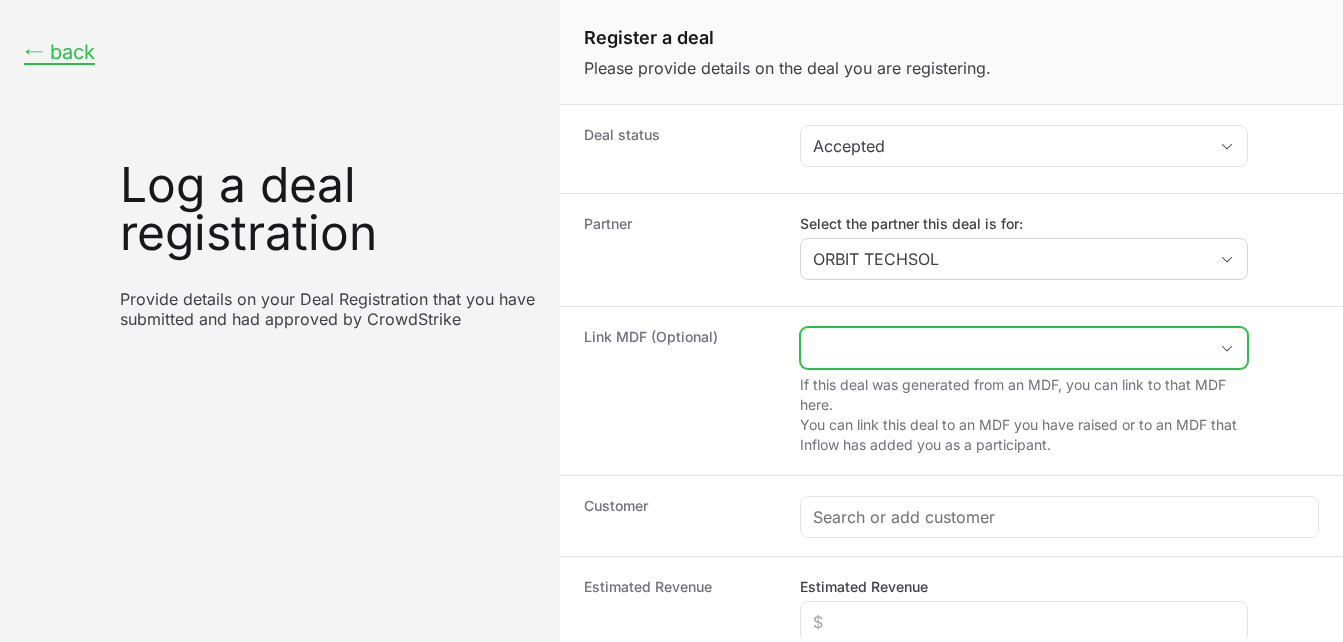 click 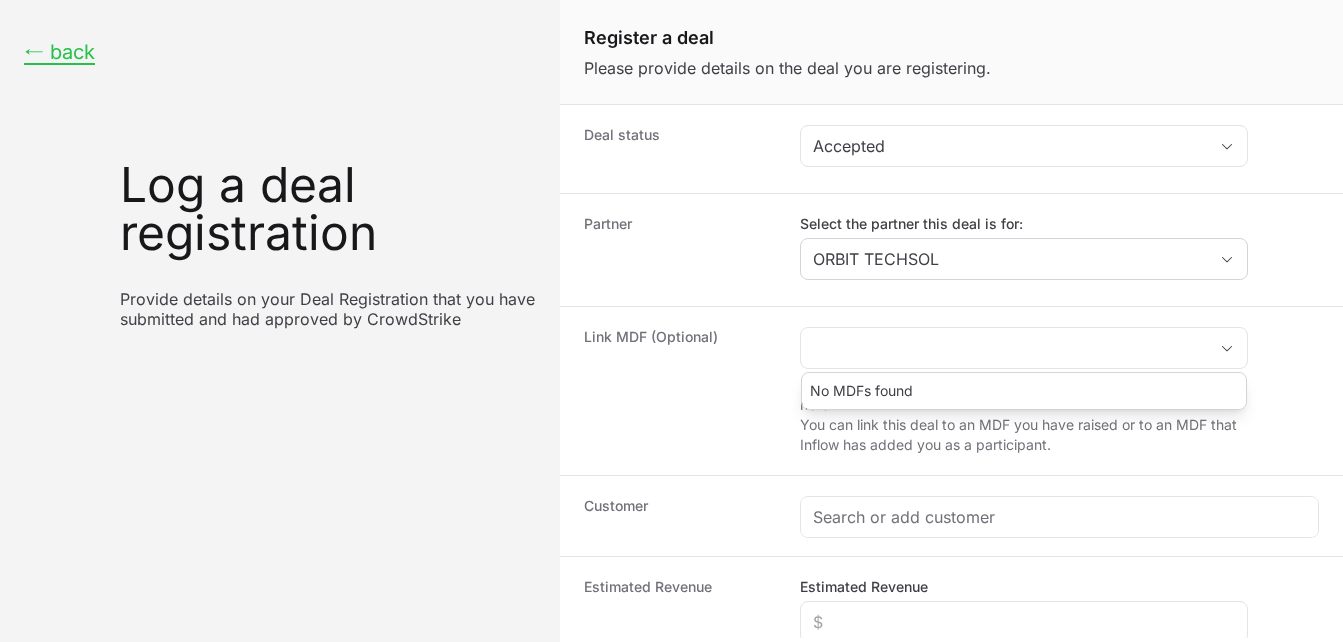 click on "Link MDF (Optional)" 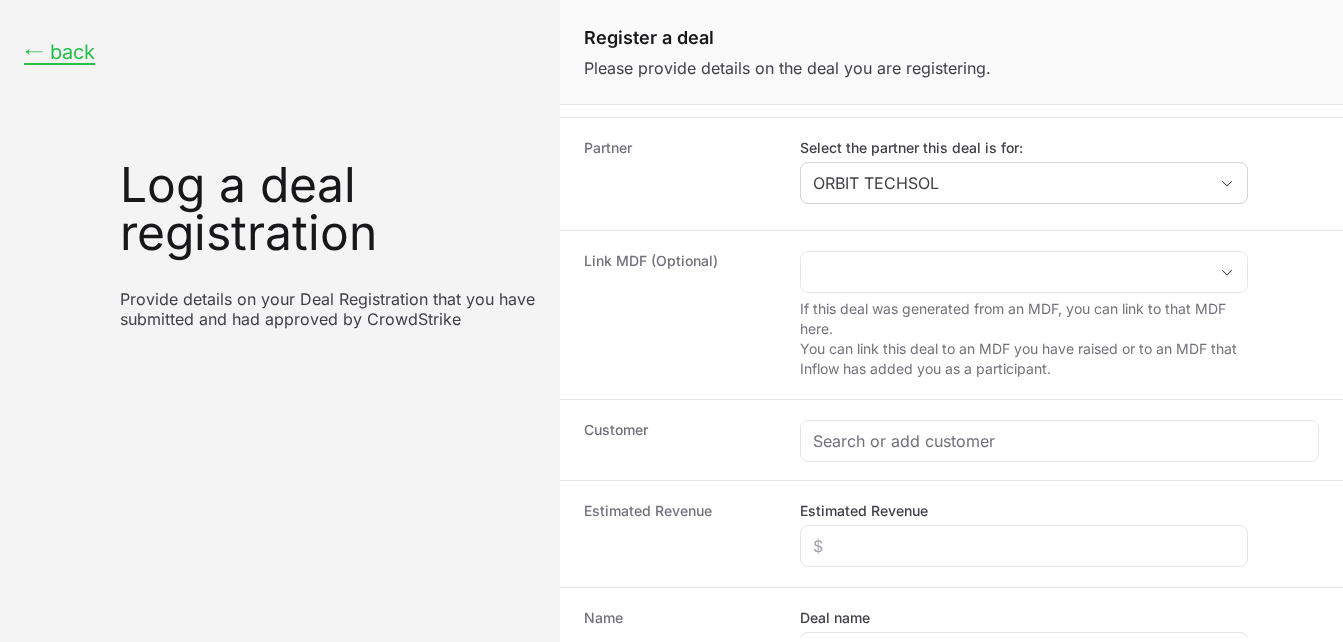 scroll, scrollTop: 115, scrollLeft: 0, axis: vertical 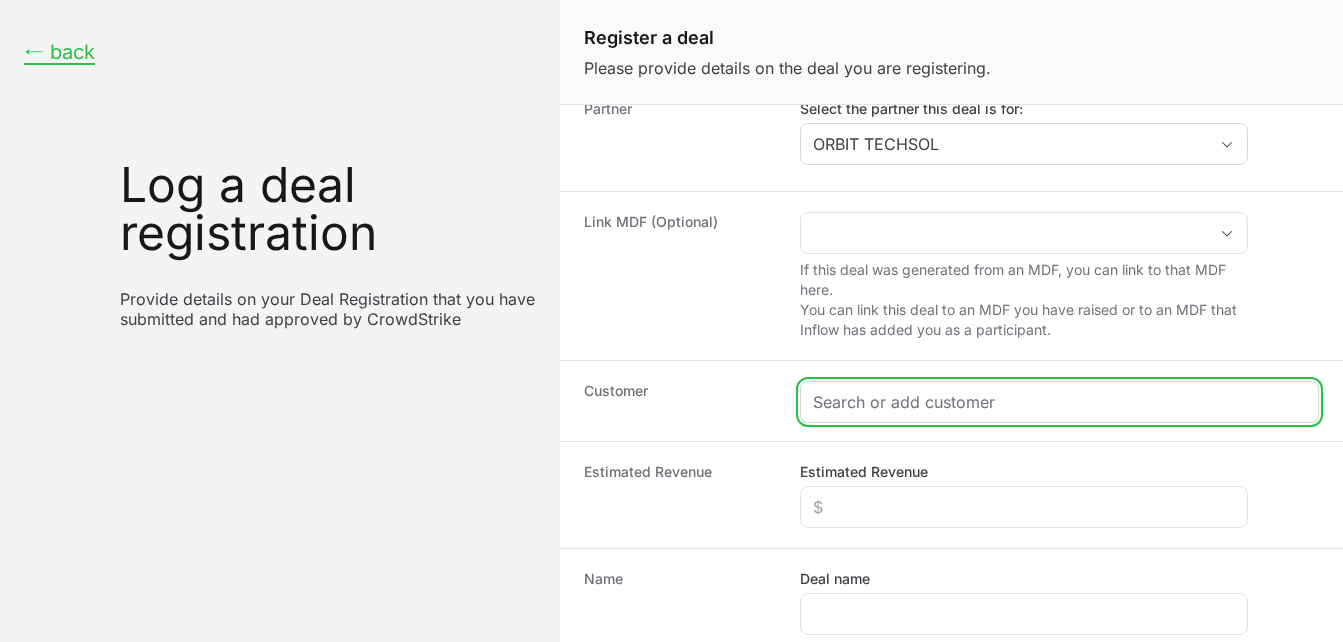 click 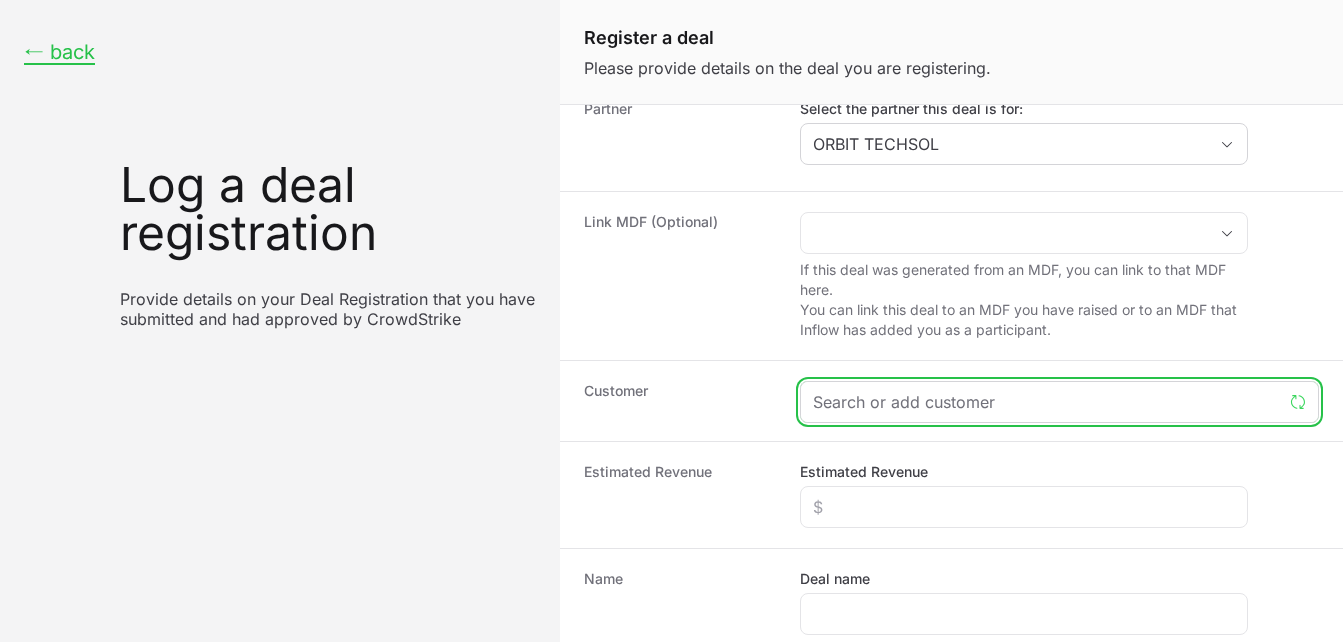 paste on "[CUSTOMER_NAME]" 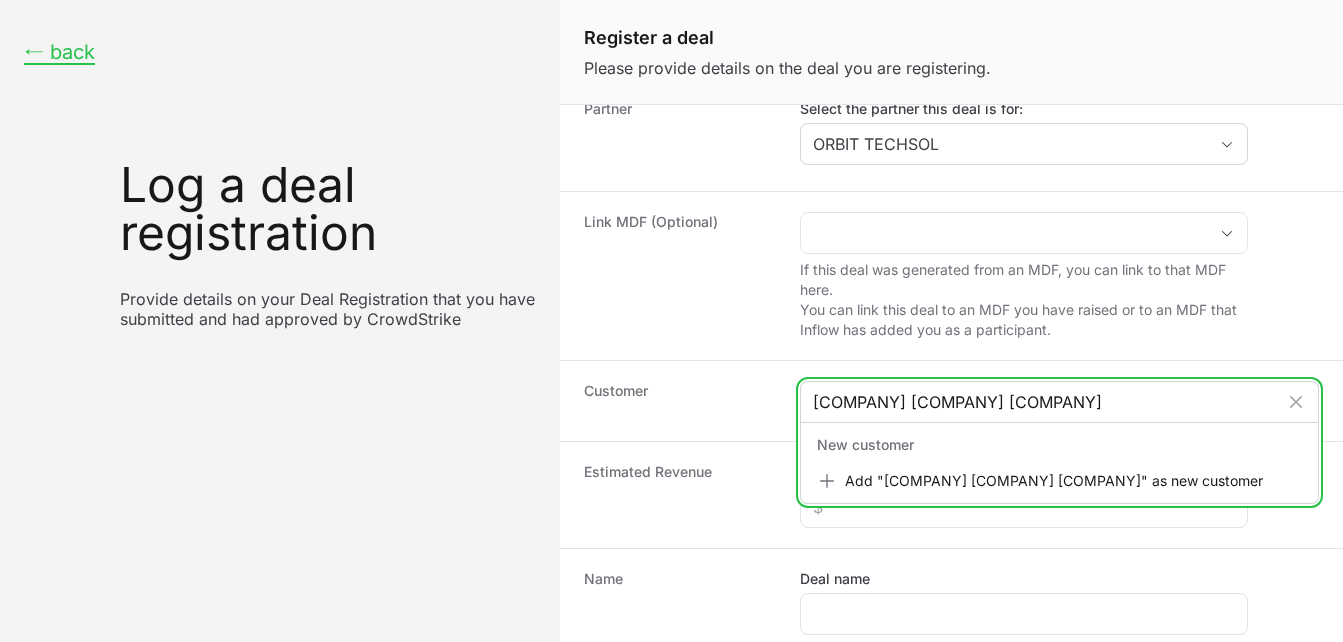 type on "[CUSTOMER_NAME]" 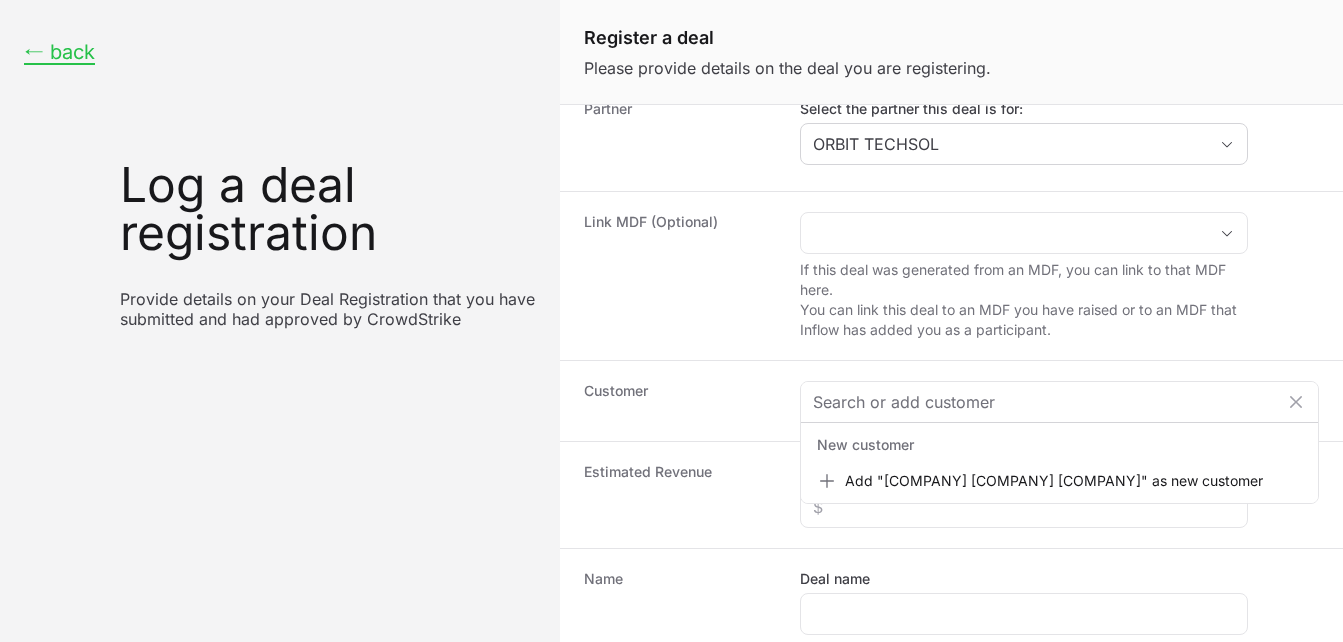 click on "Customer  New customer   Add "3 Gen Consulting Services Pvt. Ltd." as new customer" 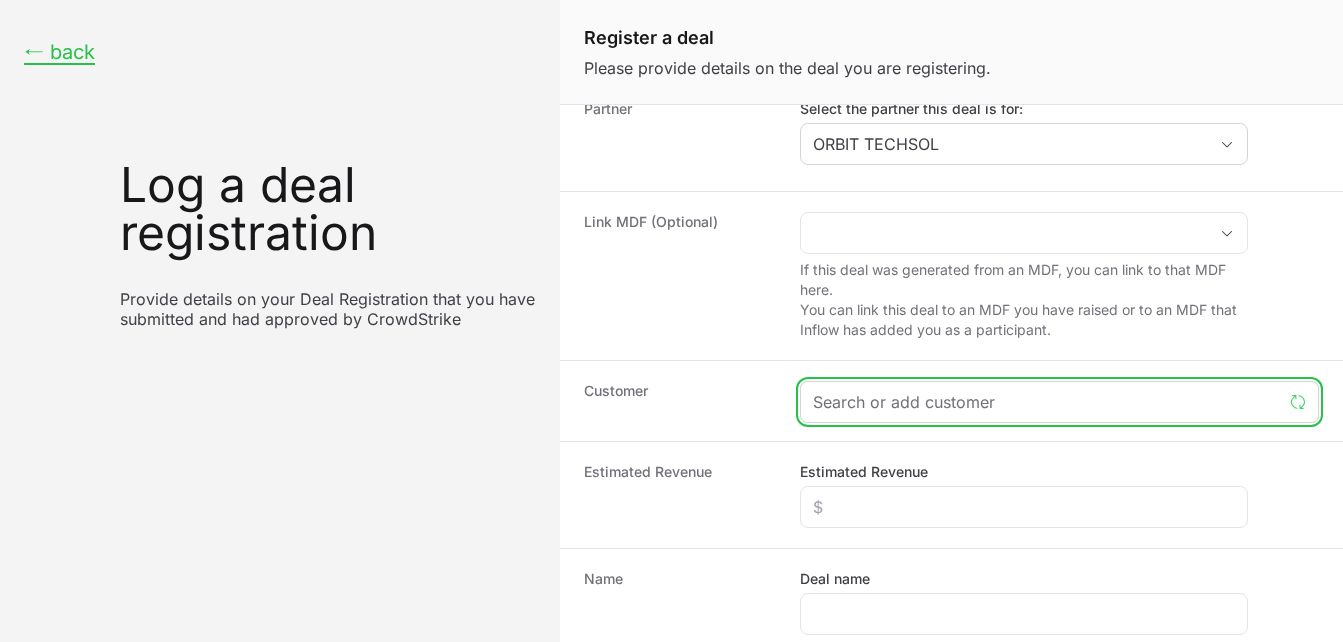 click 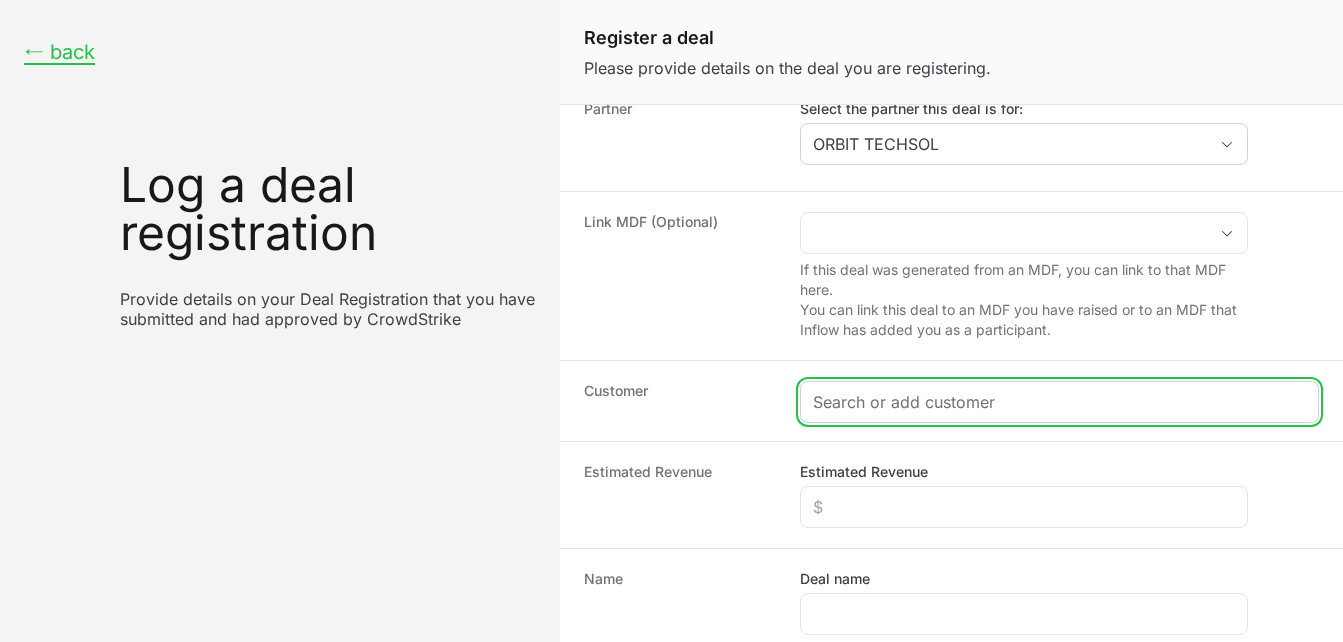 paste on "[CUSTOMER_NAME]" 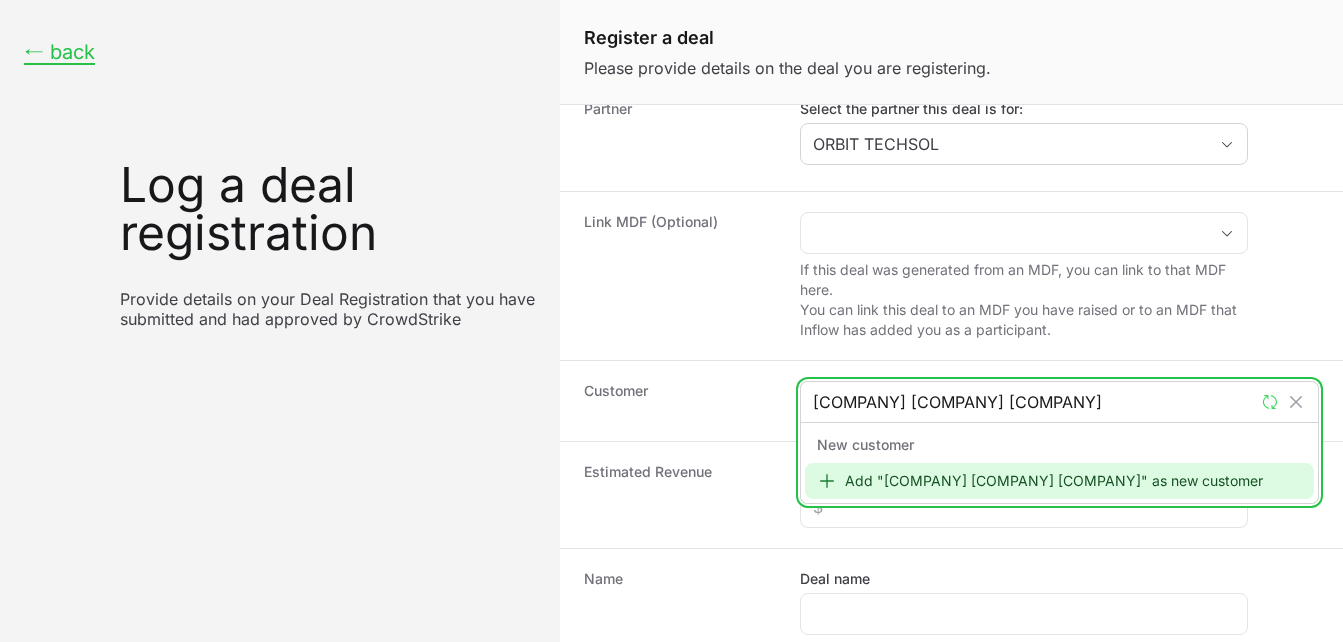 type on "[CUSTOMER_NAME]" 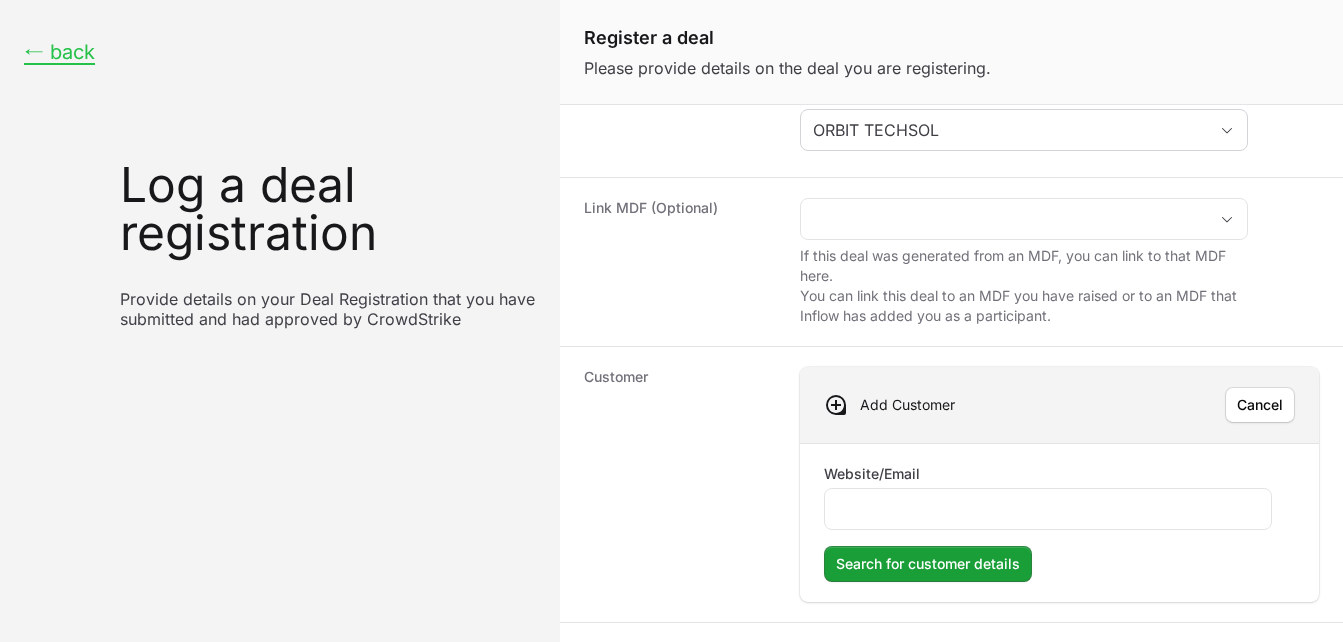 scroll, scrollTop: 196, scrollLeft: 0, axis: vertical 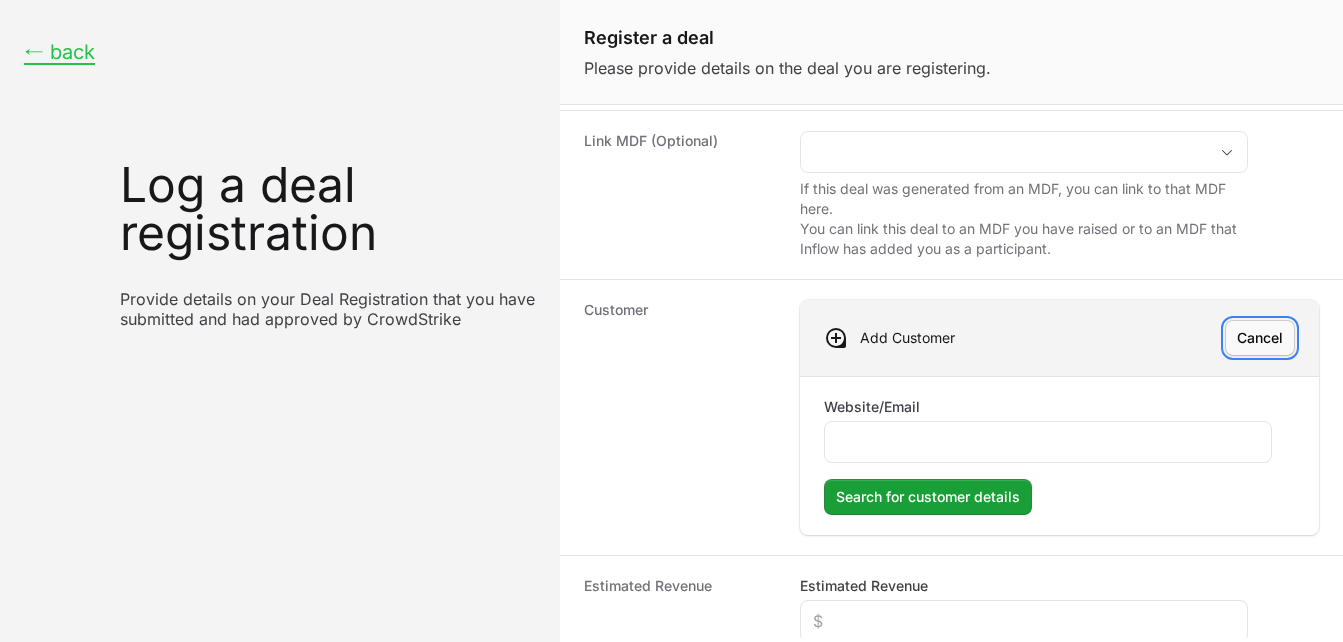 click on "Cancel" 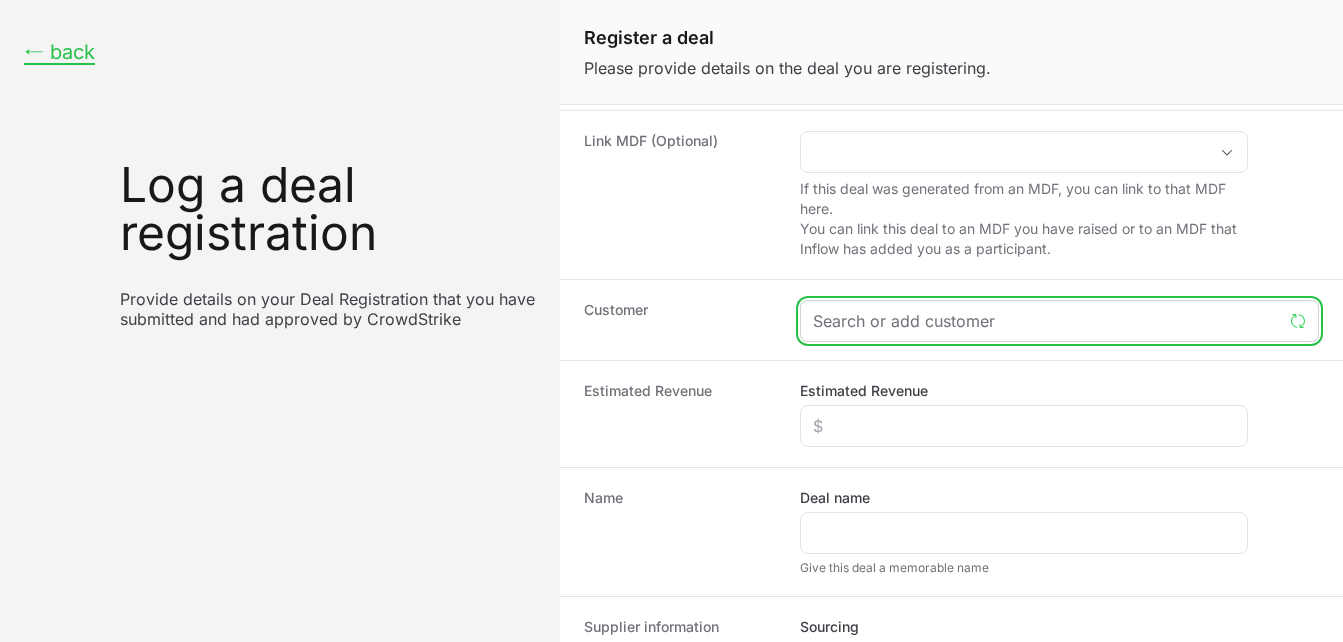 click 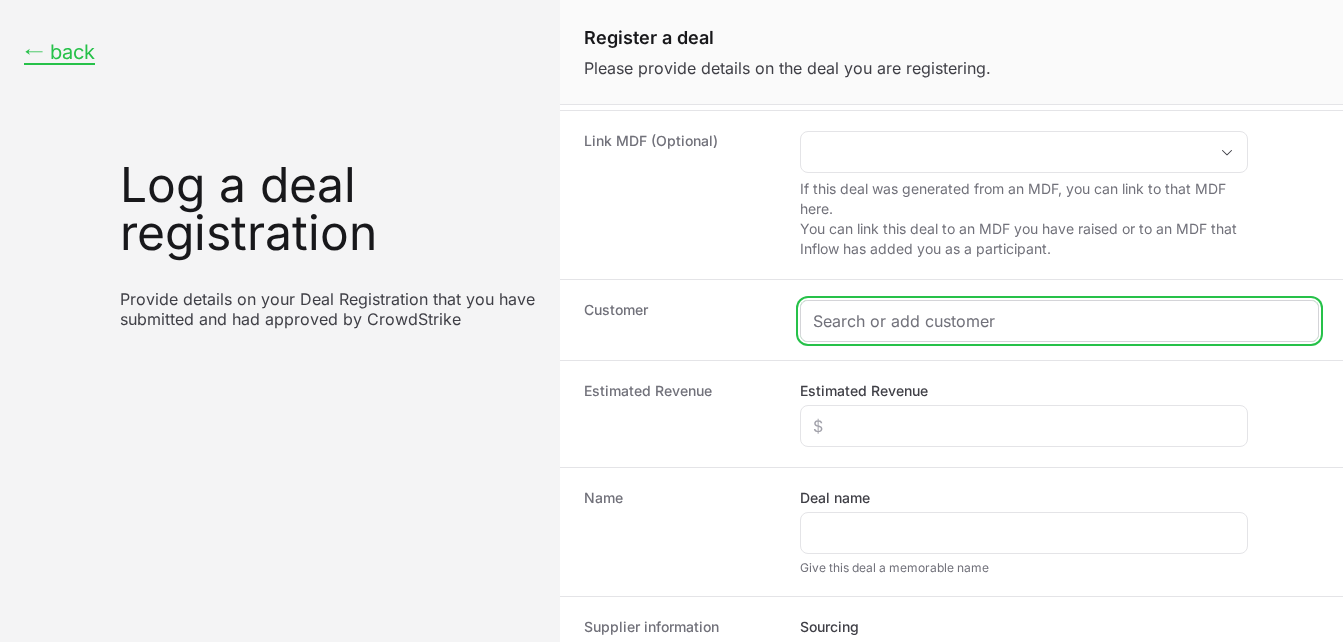 paste on "[CUSTOMER_NAME]" 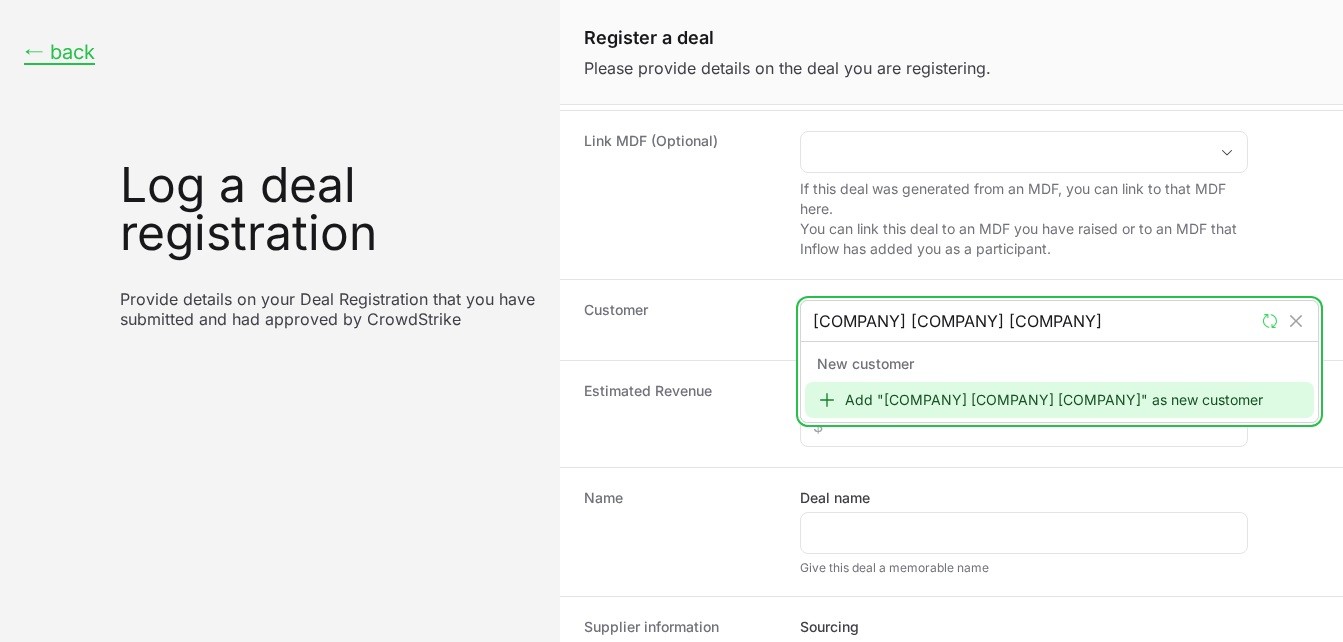 type on "[CUSTOMER_NAME]" 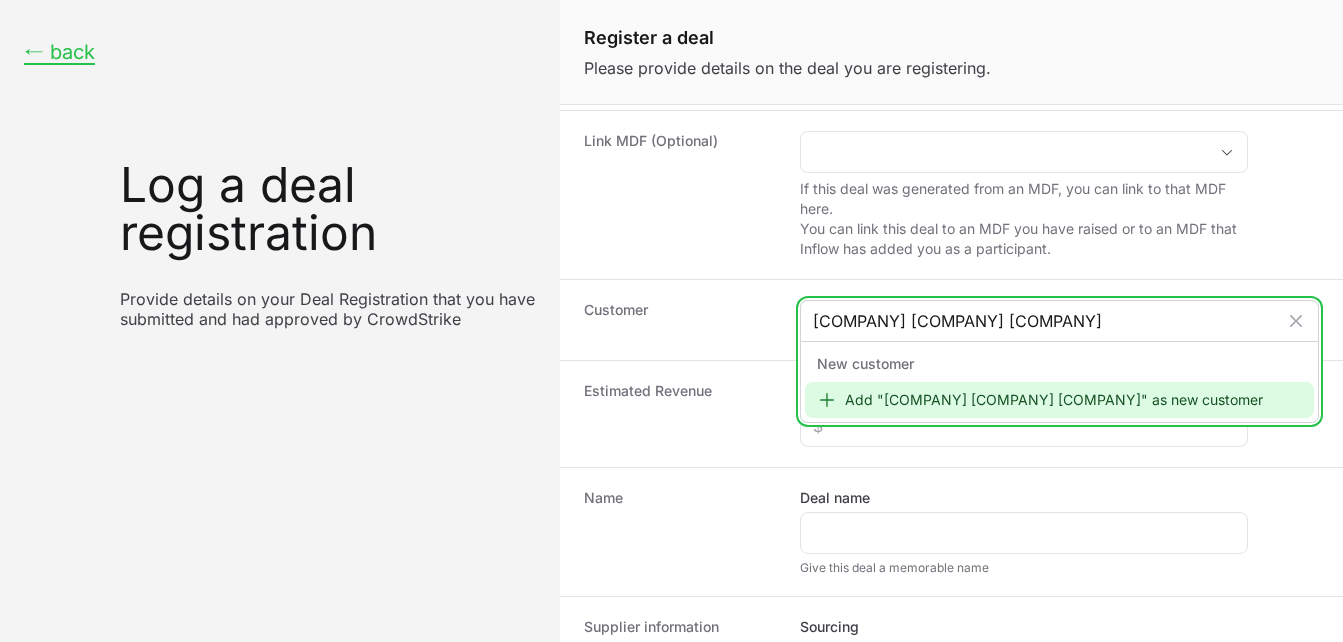 click on "Add "[CUSTOMER_NAME]" as new customer" 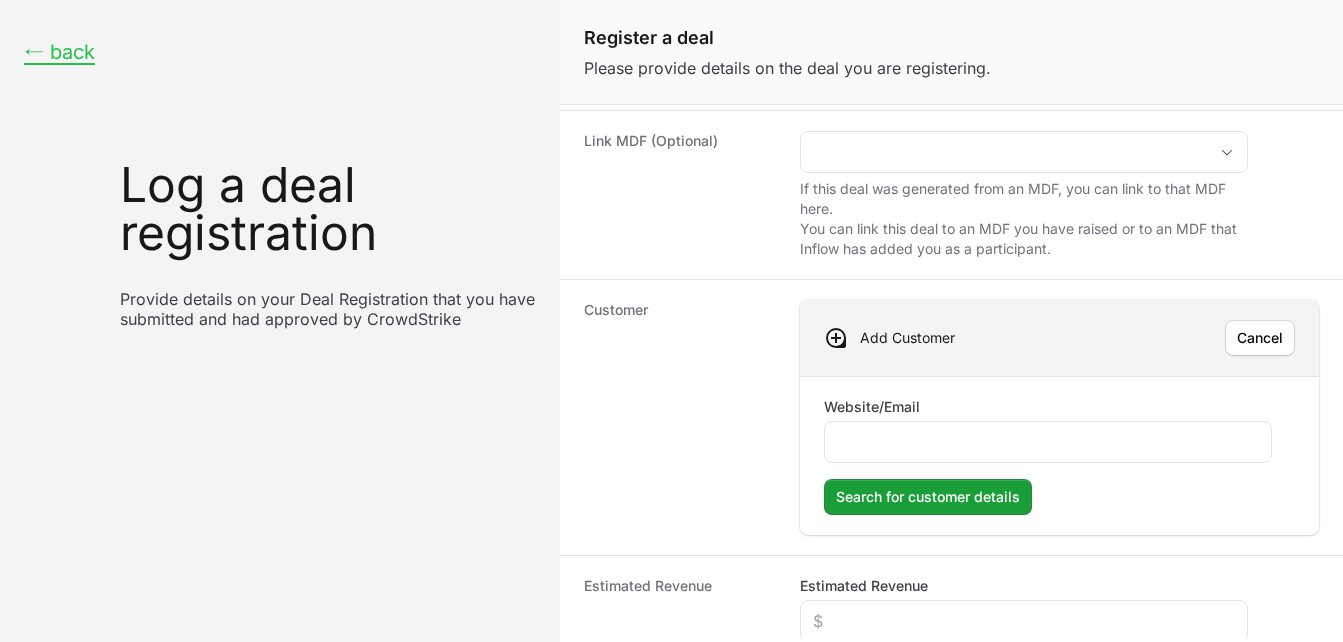 click on "Add Customer Cancel" 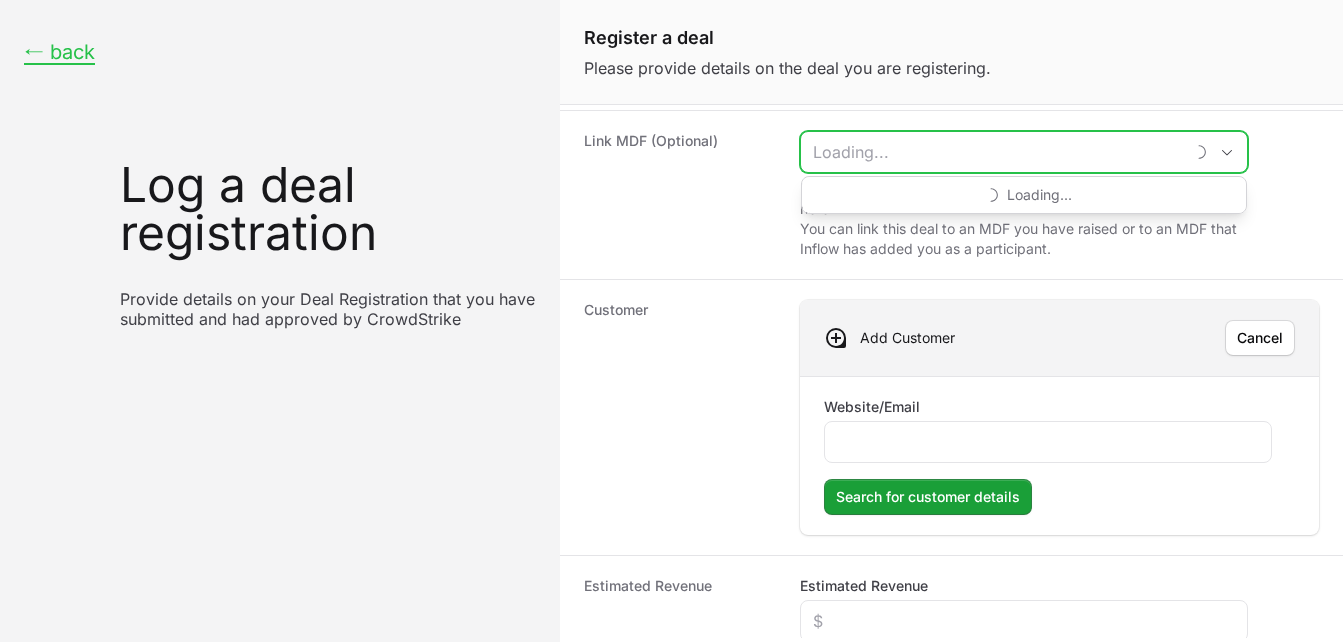 click 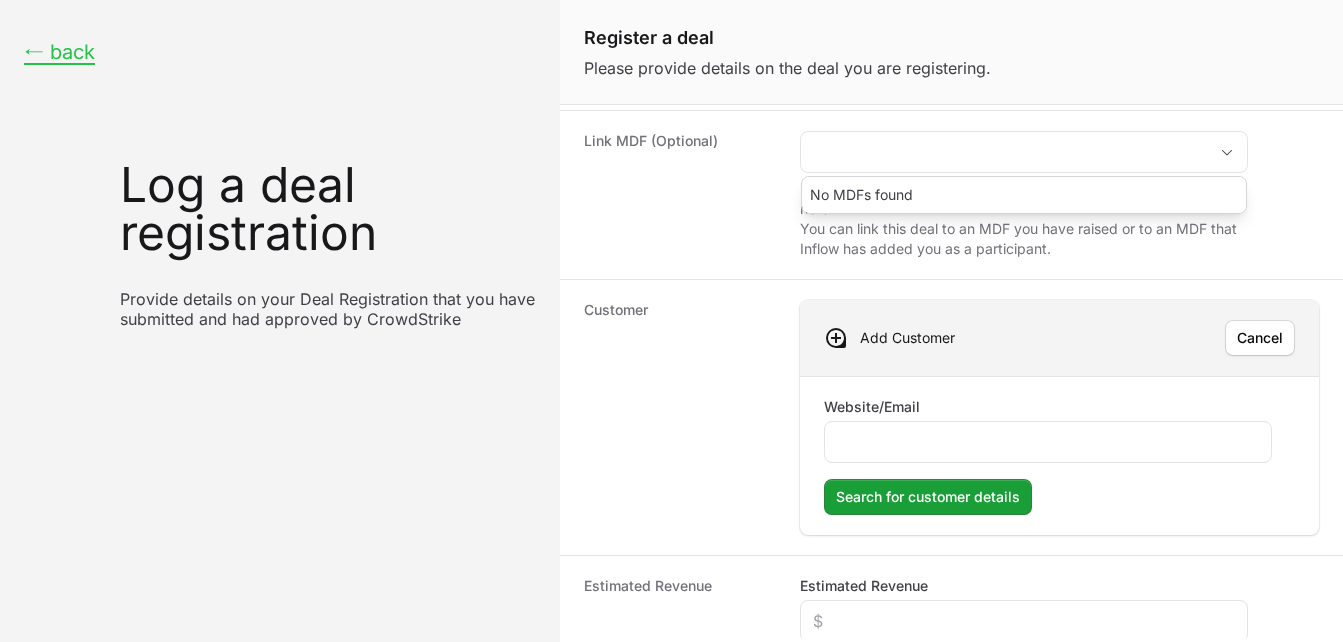 click on "Customer Add Customer Cancel Website/Email Search for customer details" 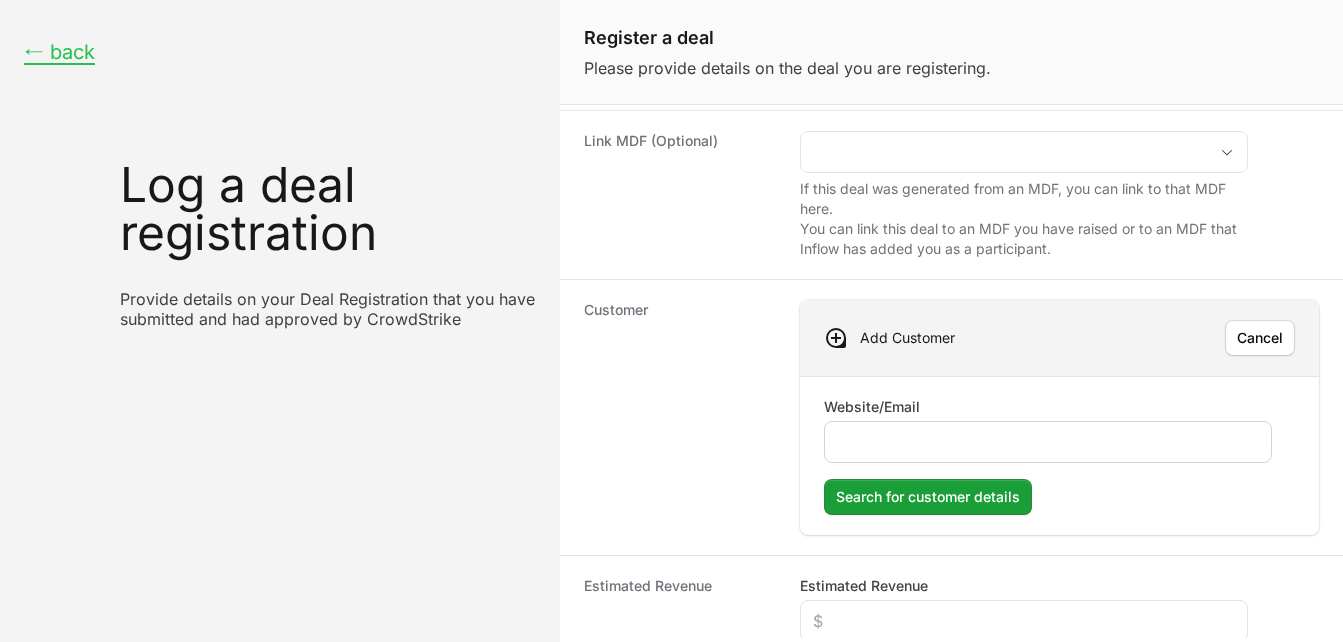 click 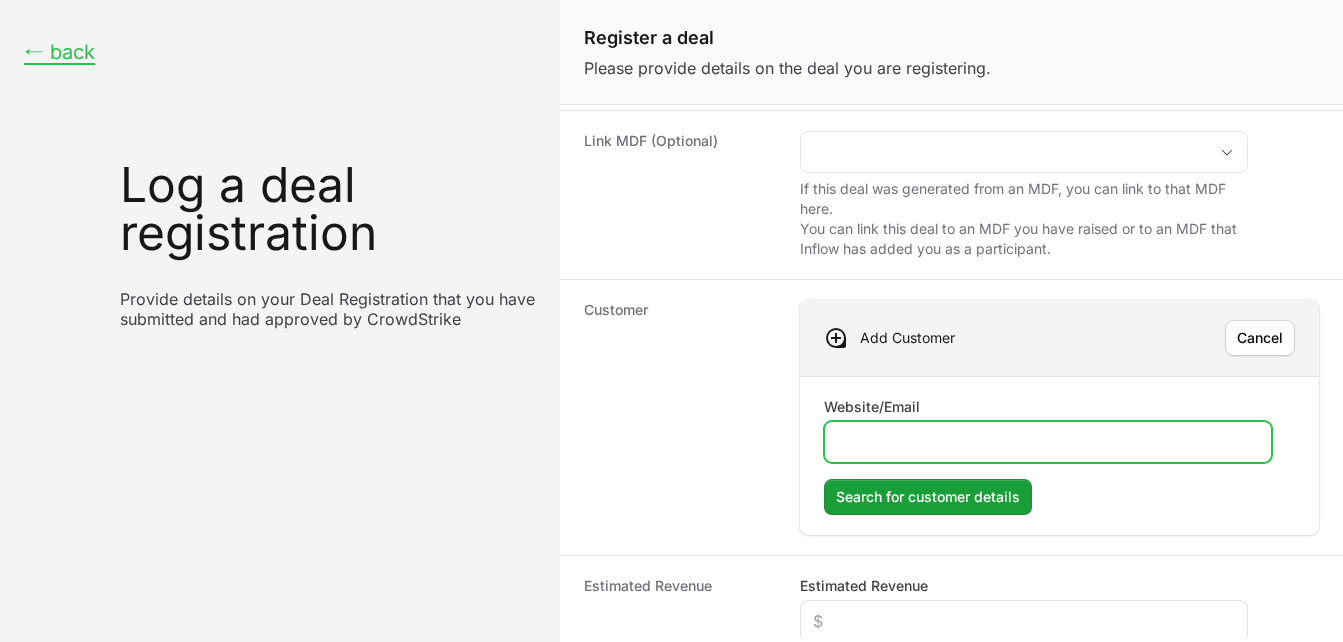 click on "Website/Email" 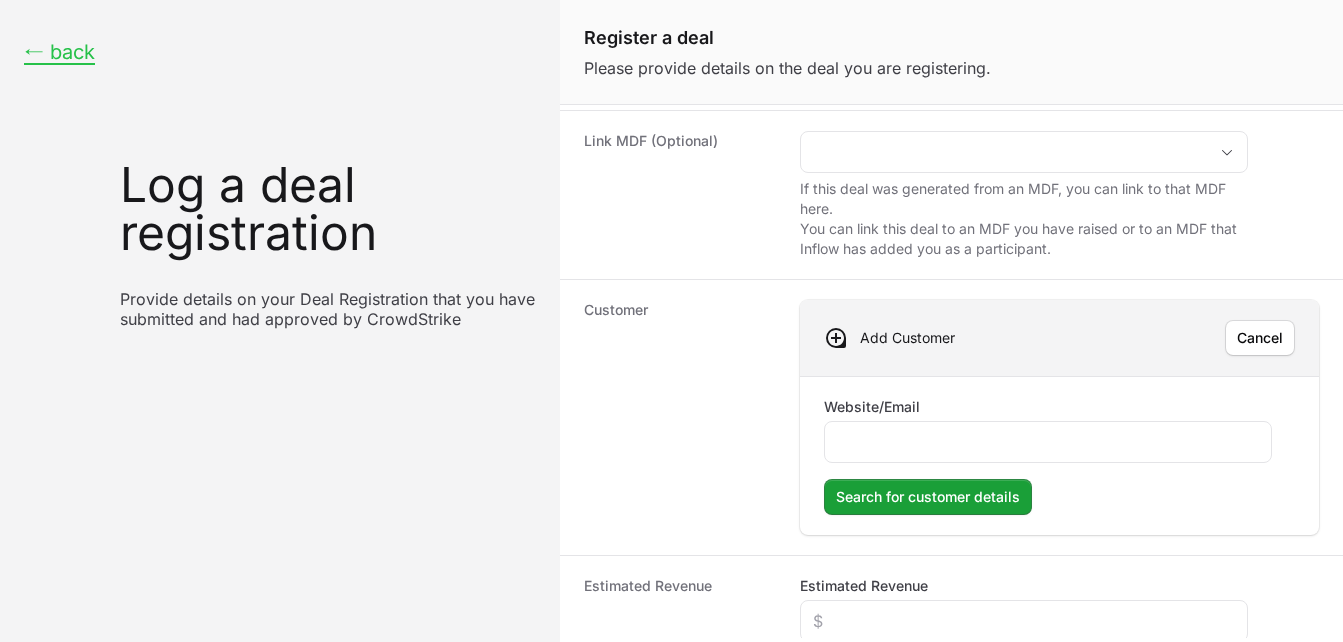 click on "Link MDF (Optional)  If this deal was generated from an MDF, you can link to that MDF here. You can link this deal to an MDF you have raised or to an MDF that Inflow has added you as a participant." 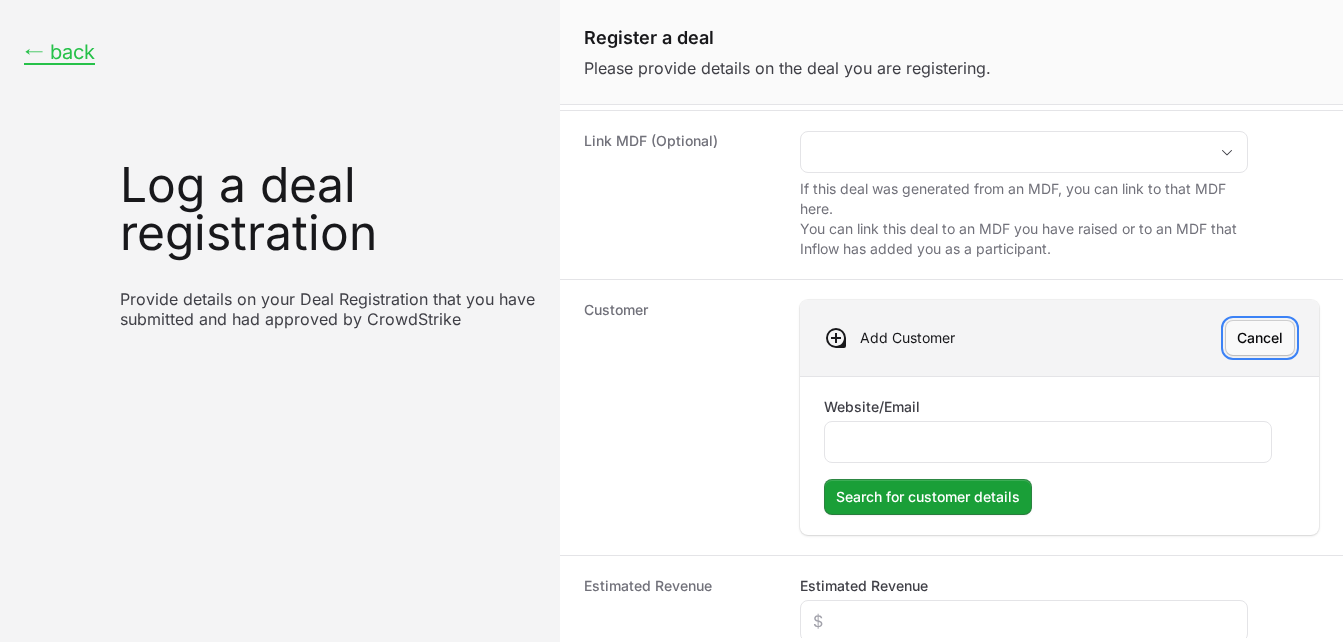 click on "Cancel" 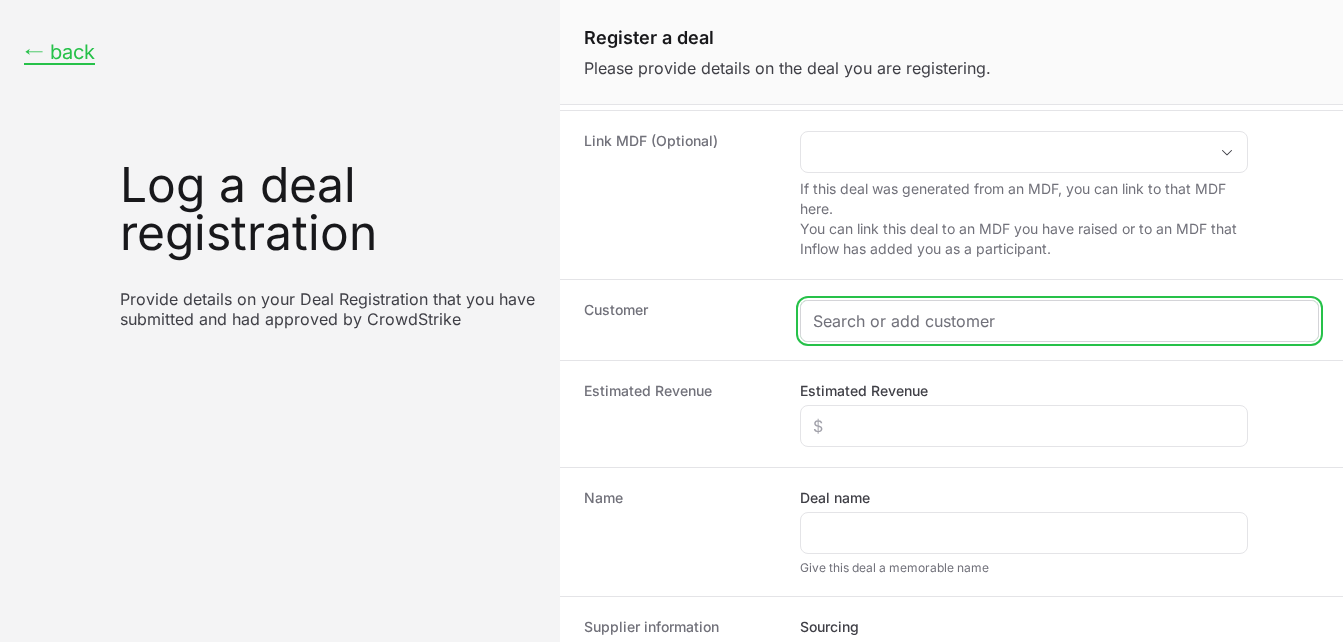 click 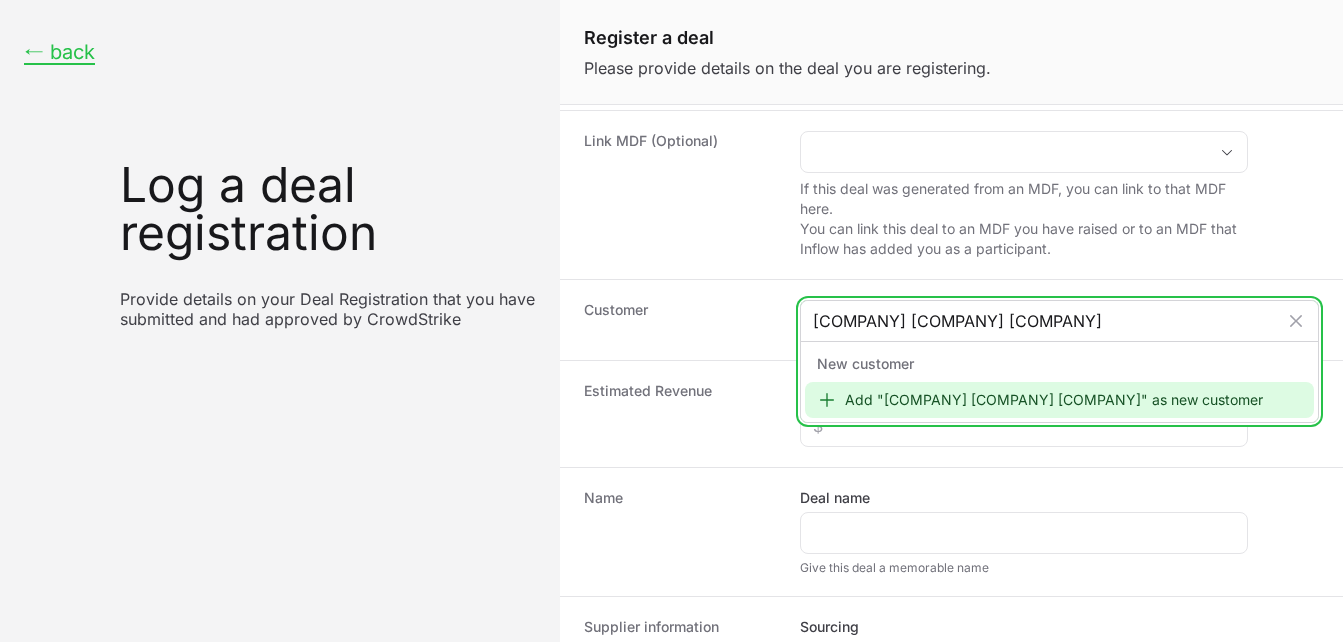 type on "[CUSTOMER_NAME]" 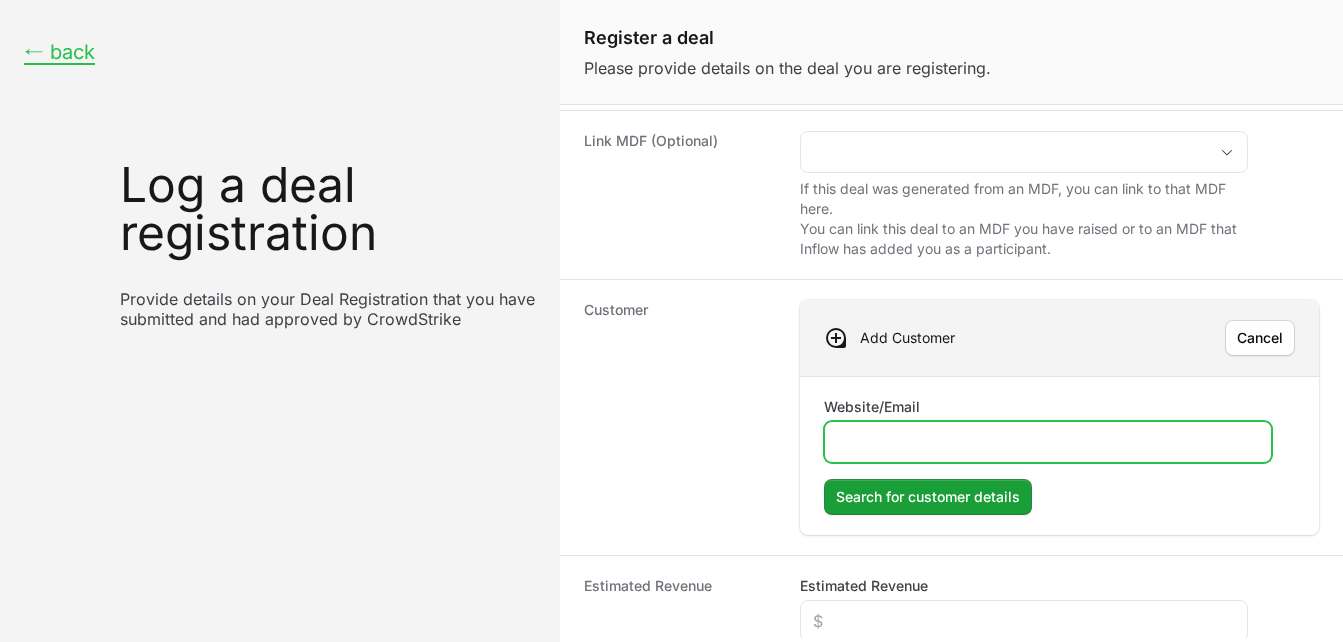 click on "Website/Email" 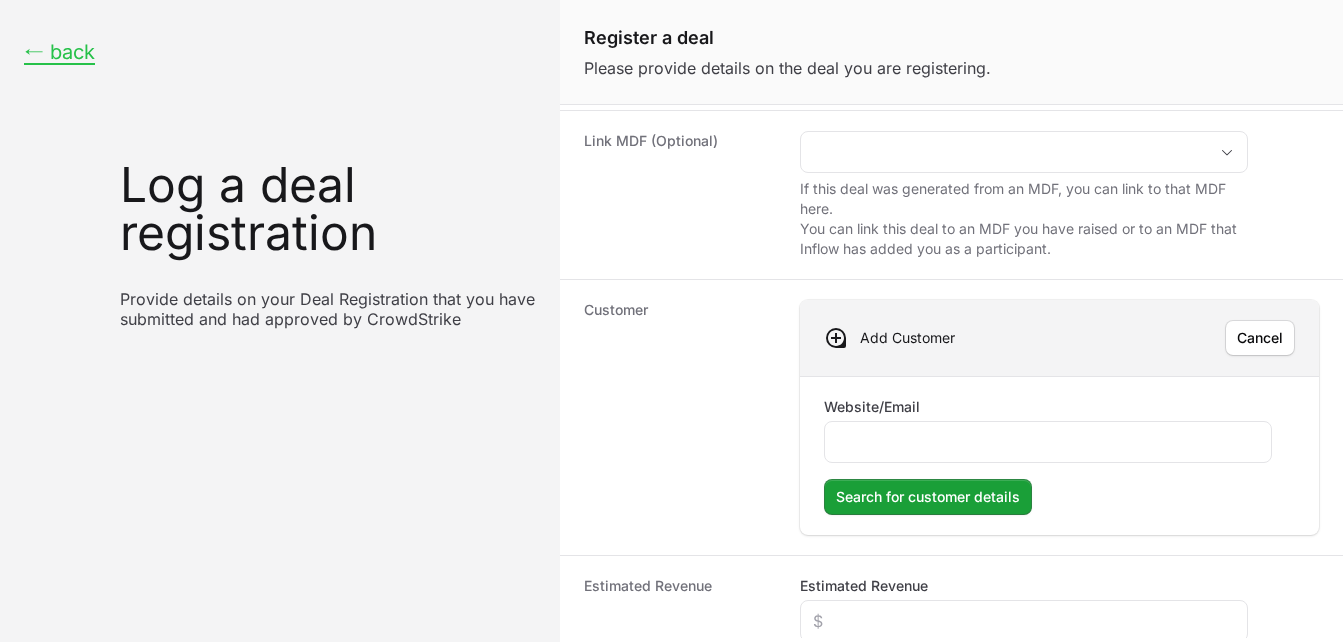 click on "[FIELD_NAME]" 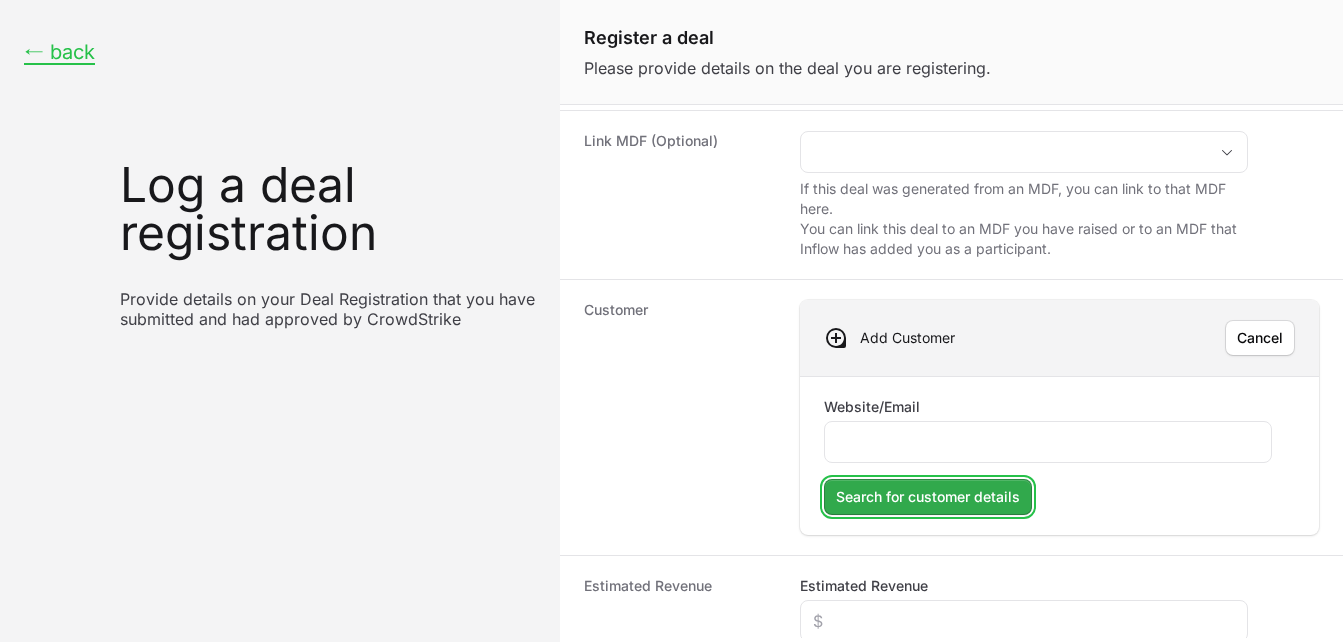click on "Search for customer details" 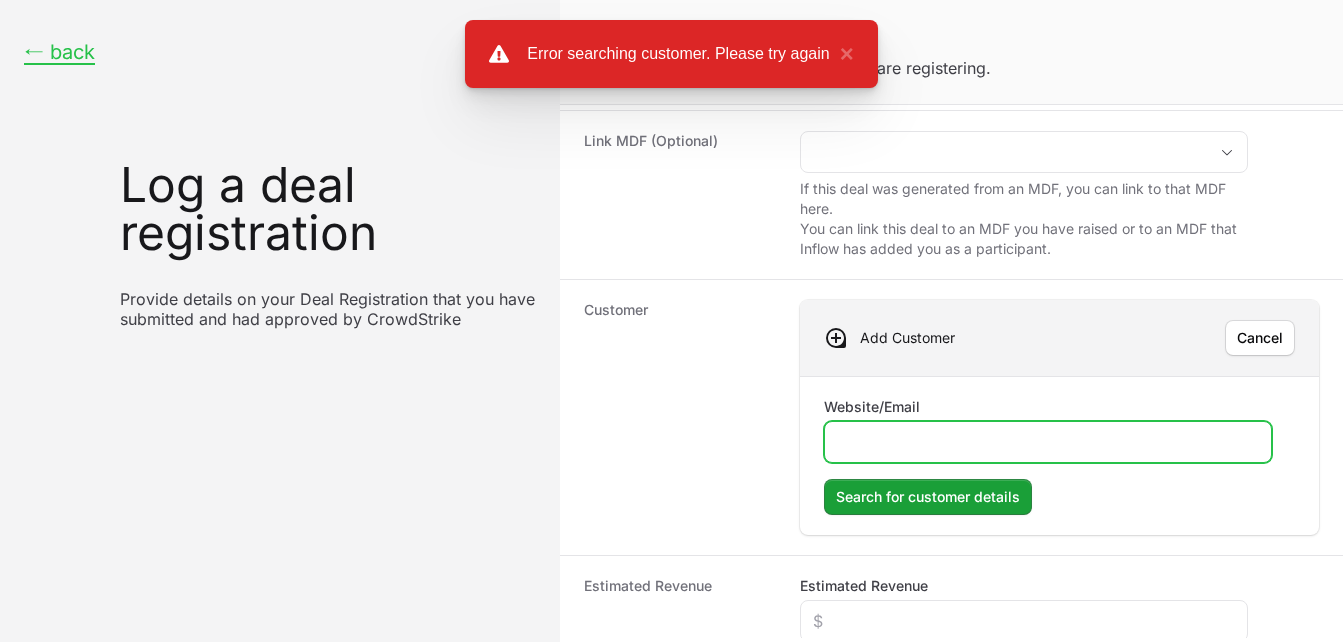 click on "Website/Email" 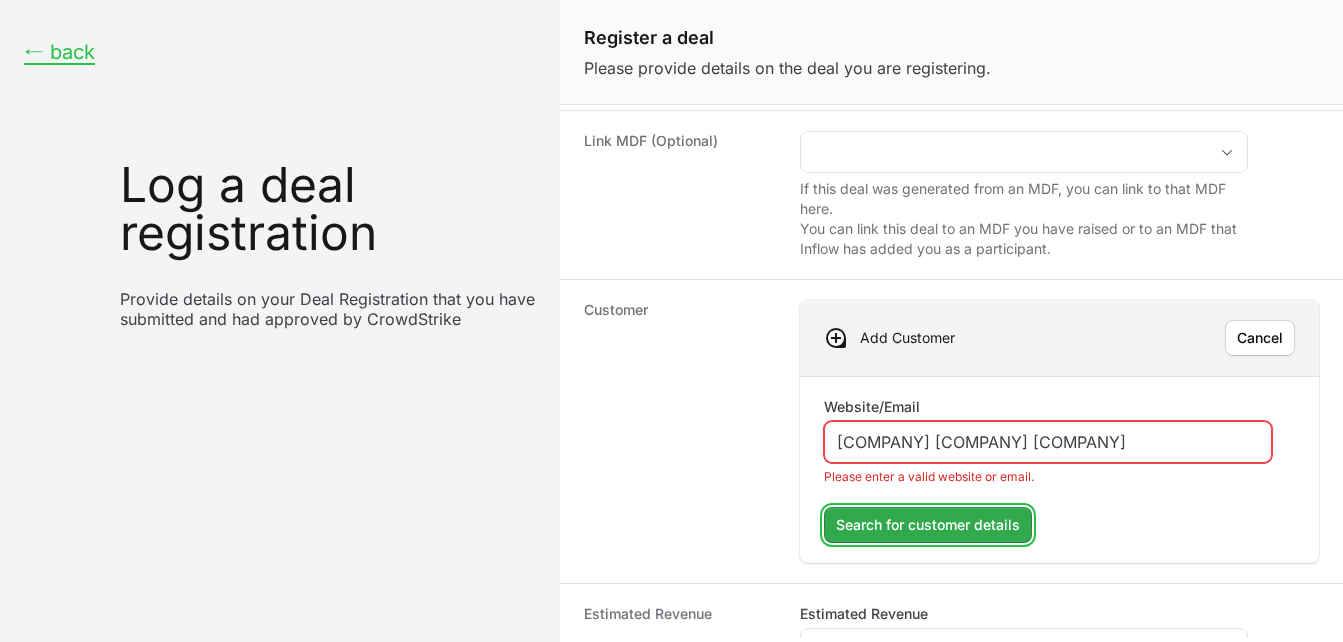 click on "Search for customer details" 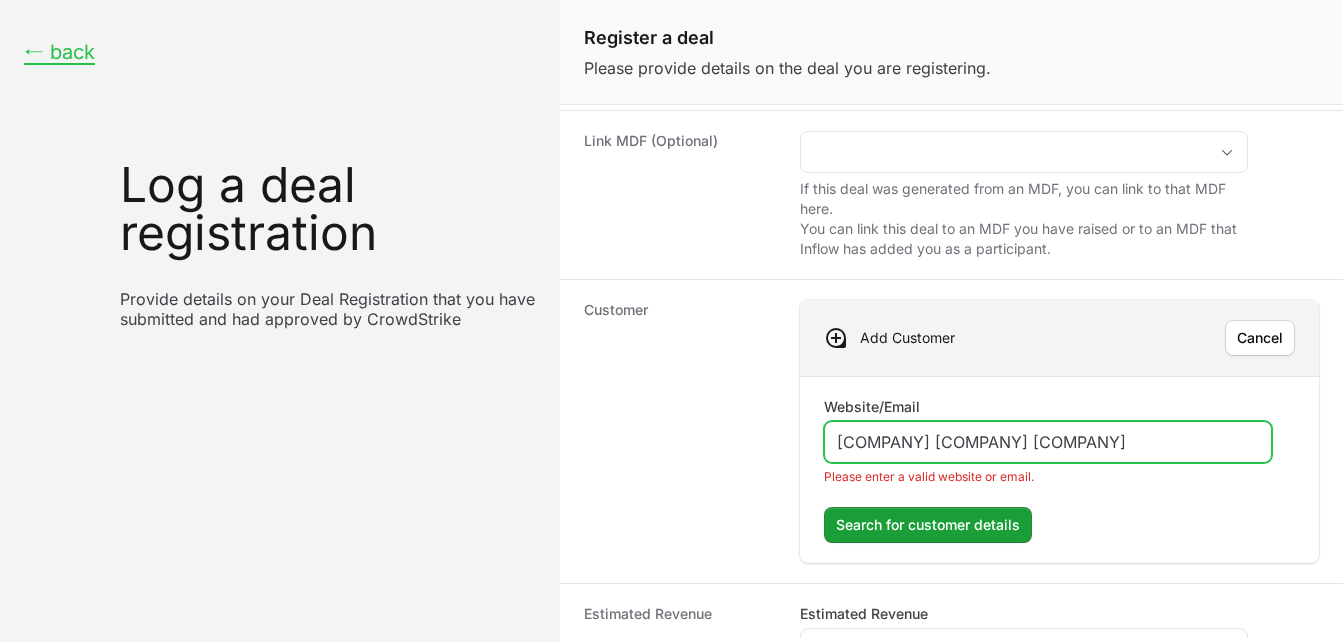 click on "[CUSTOMER_NAME]" 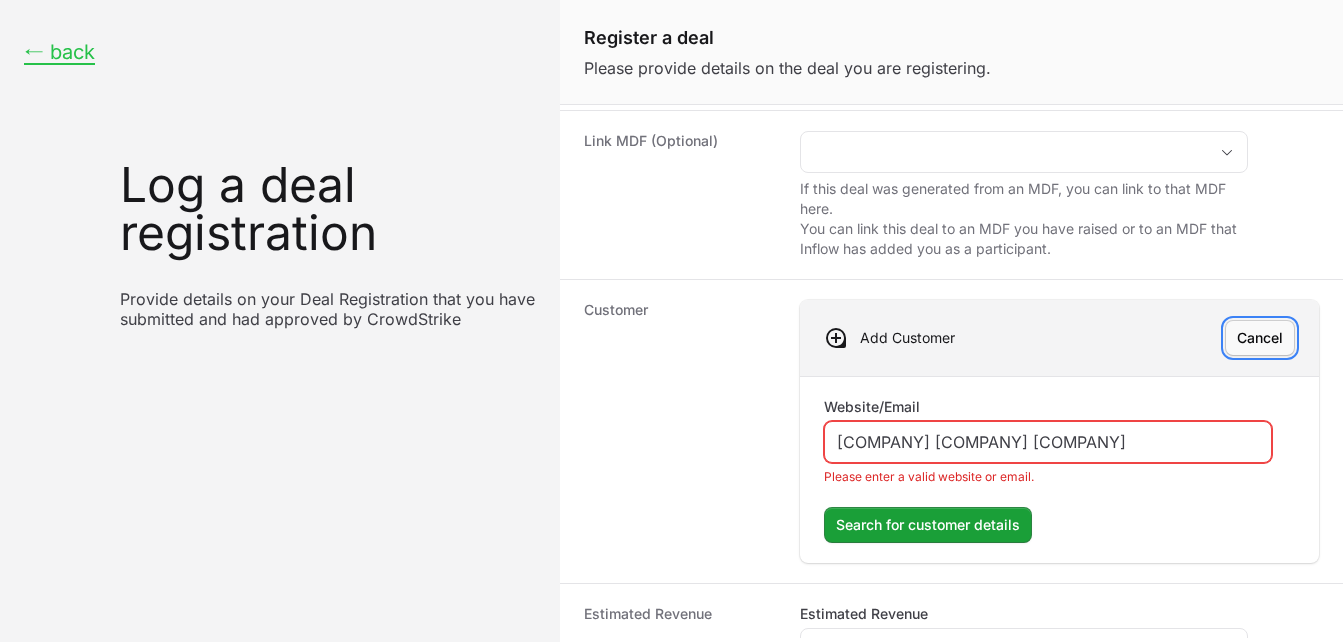 click on "Cancel" 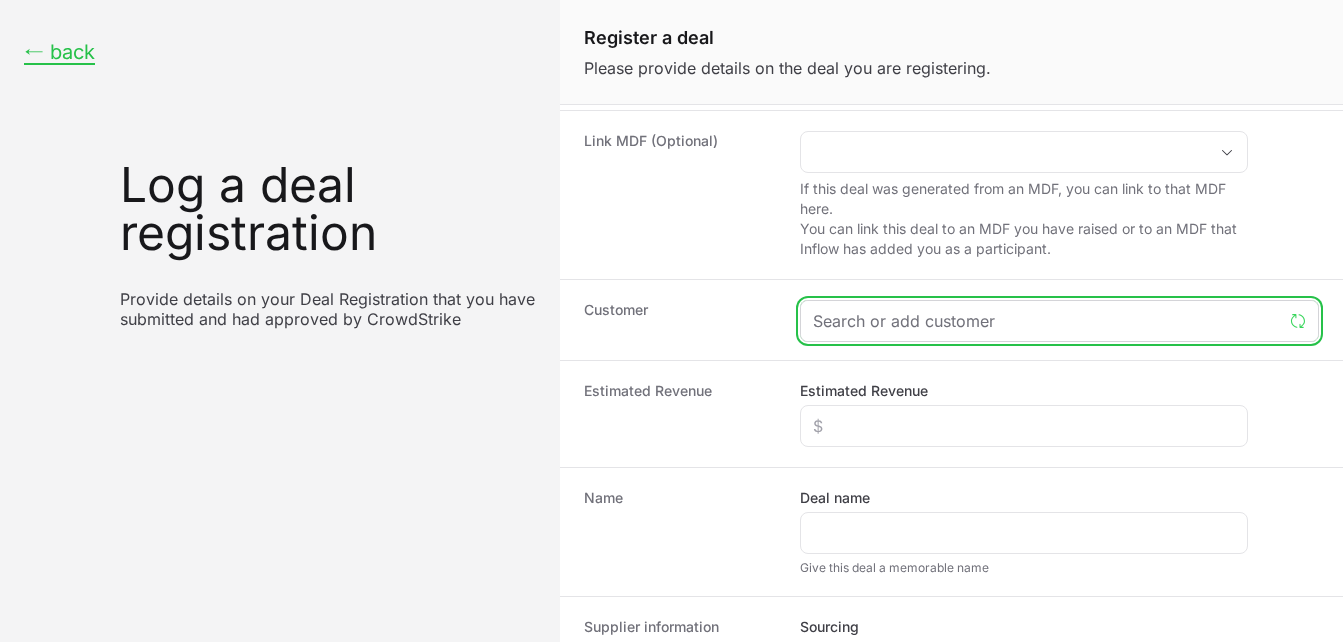 click 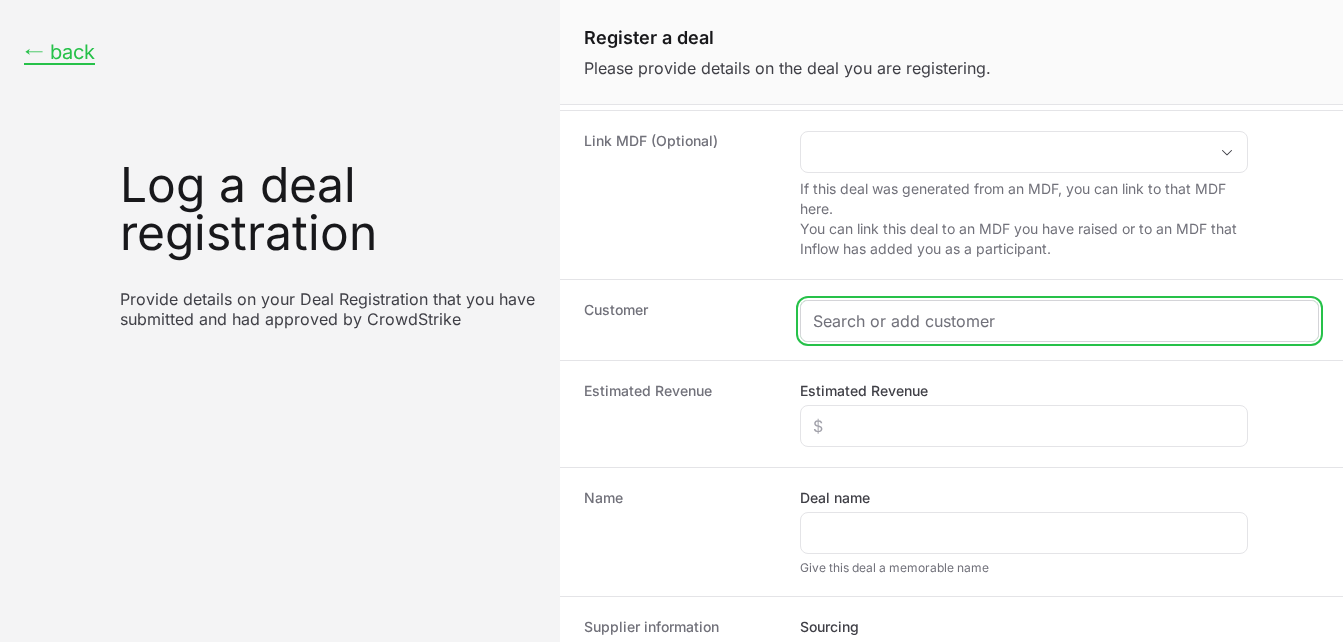 paste on "[CUSTOMER_NAME]" 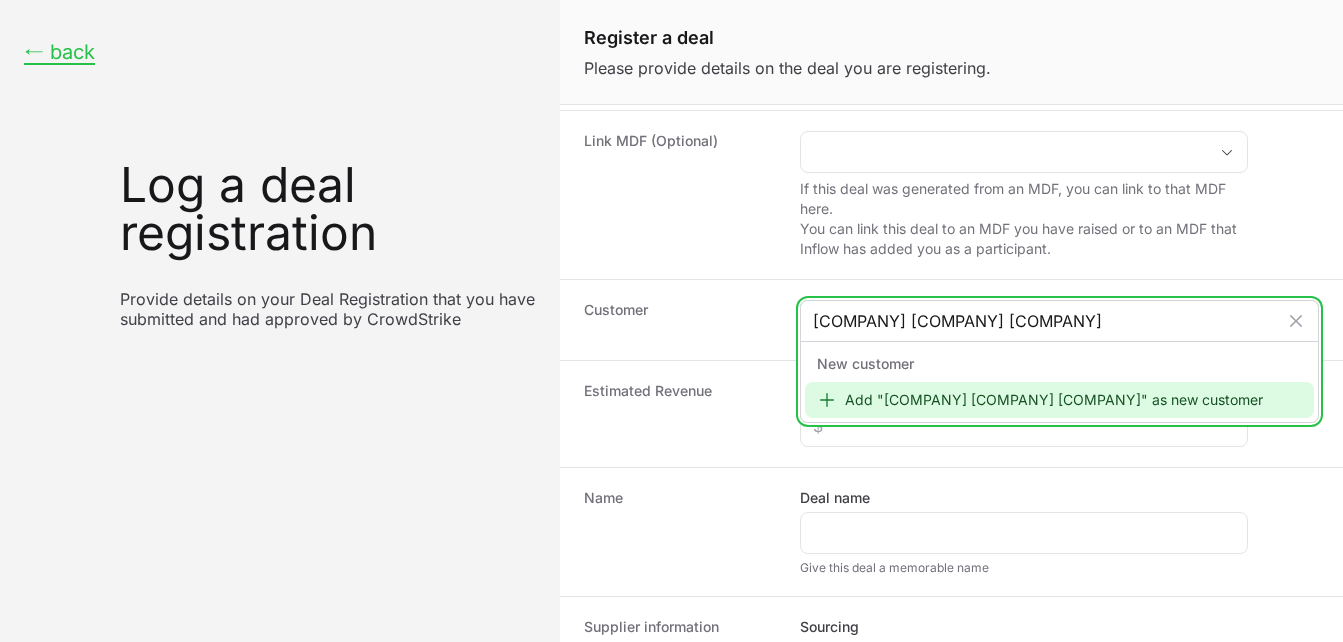 type on "[CUSTOMER_NAME]" 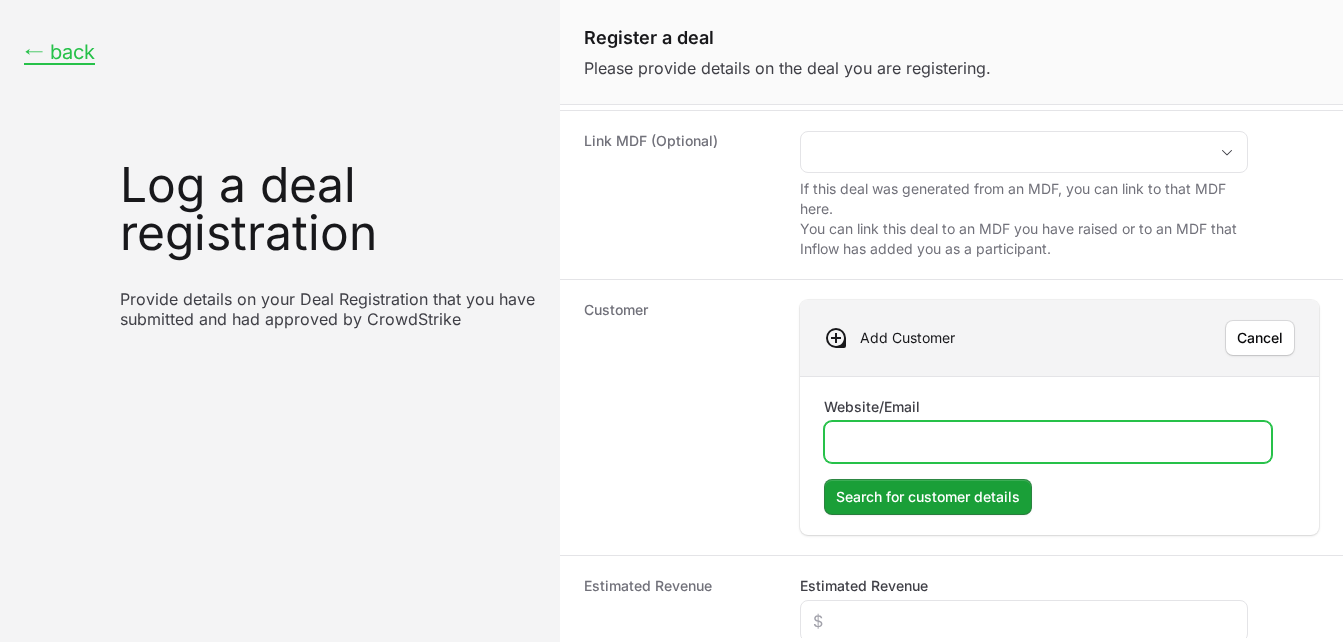 click on "Website/Email" 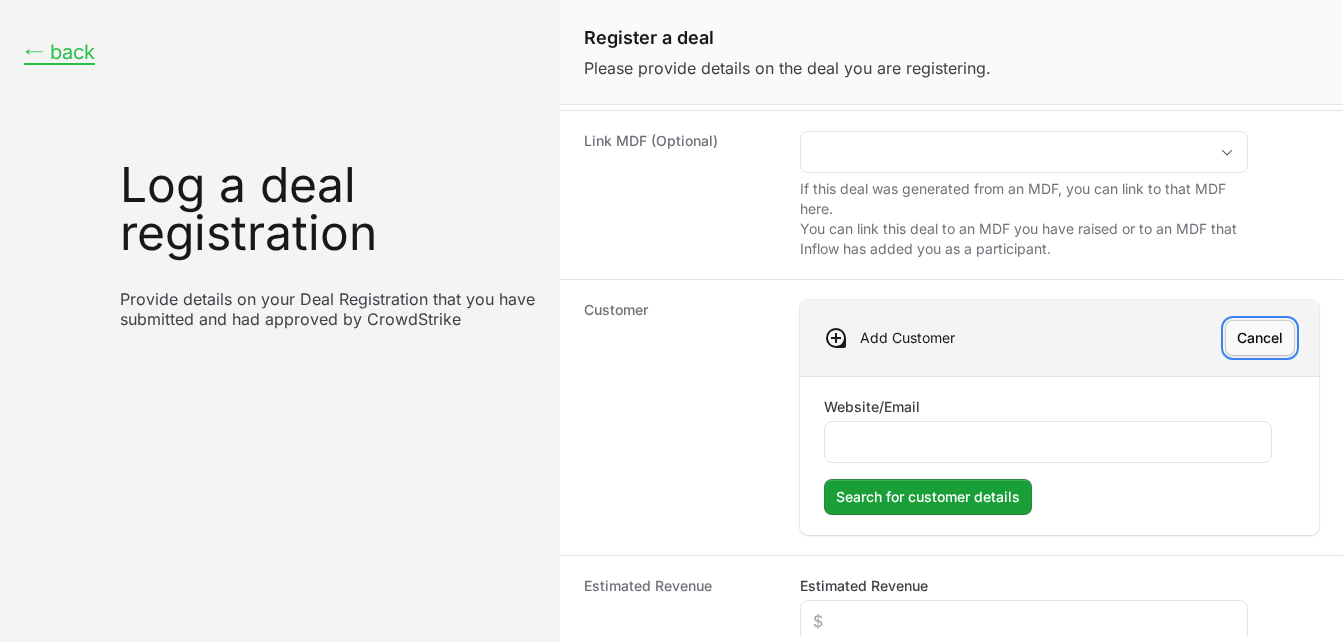 click on "Cancel" 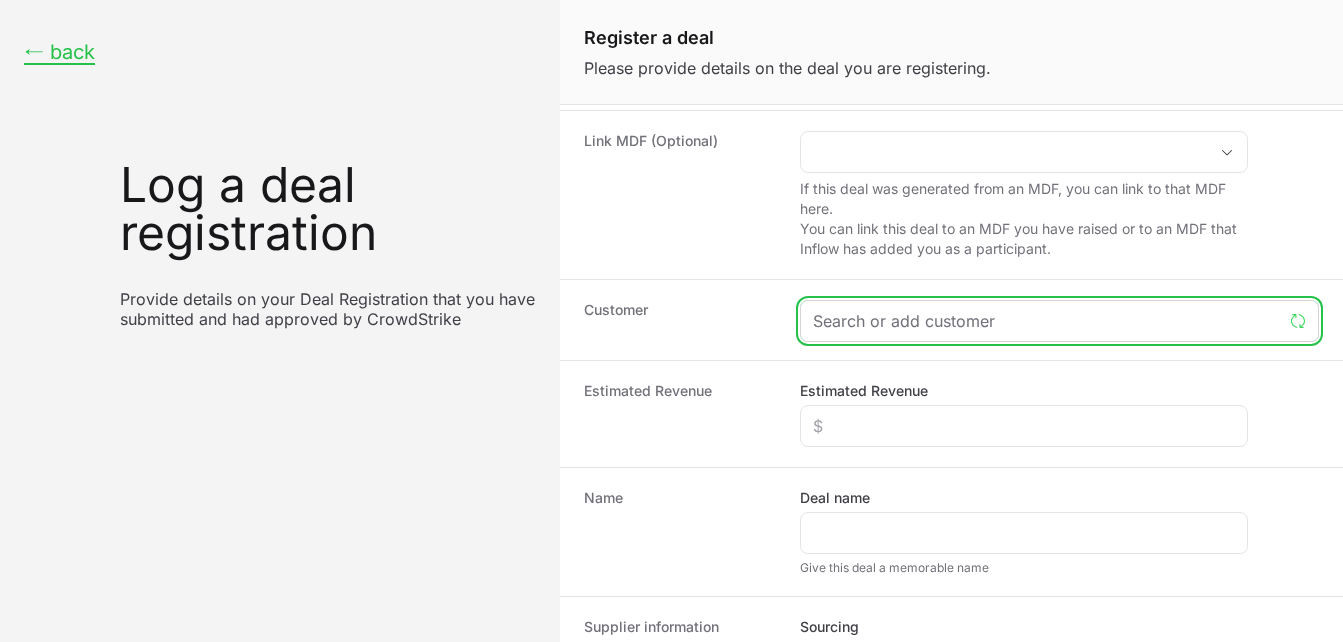 click 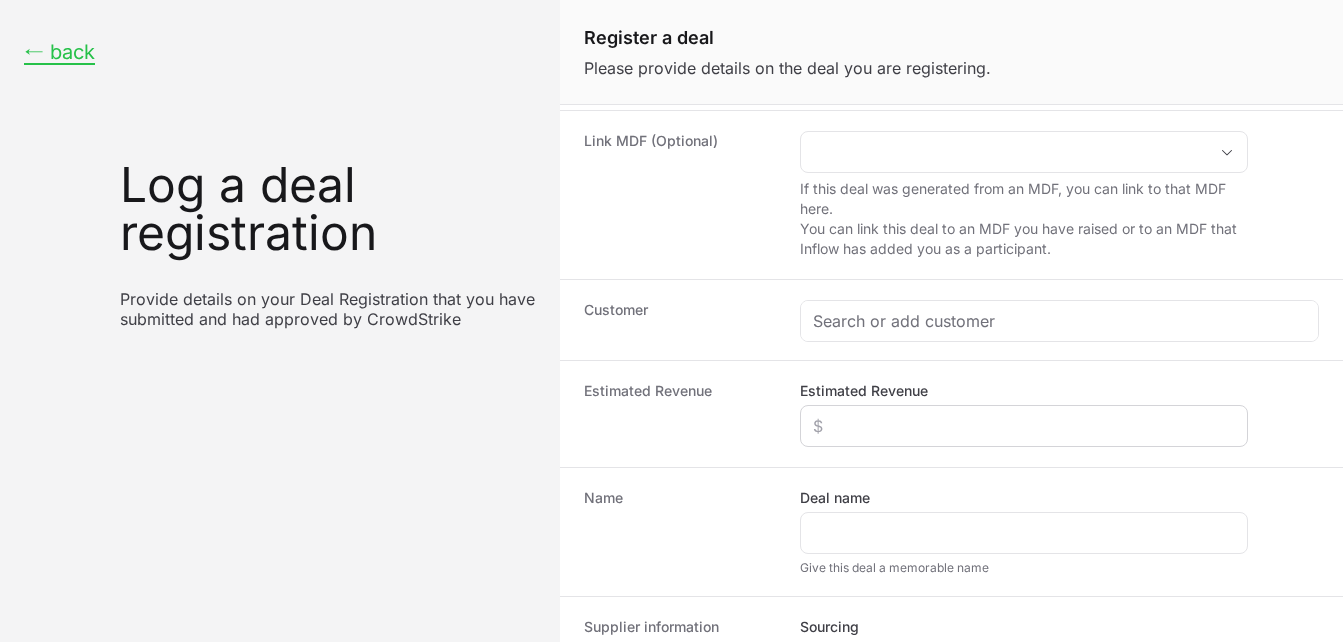 click 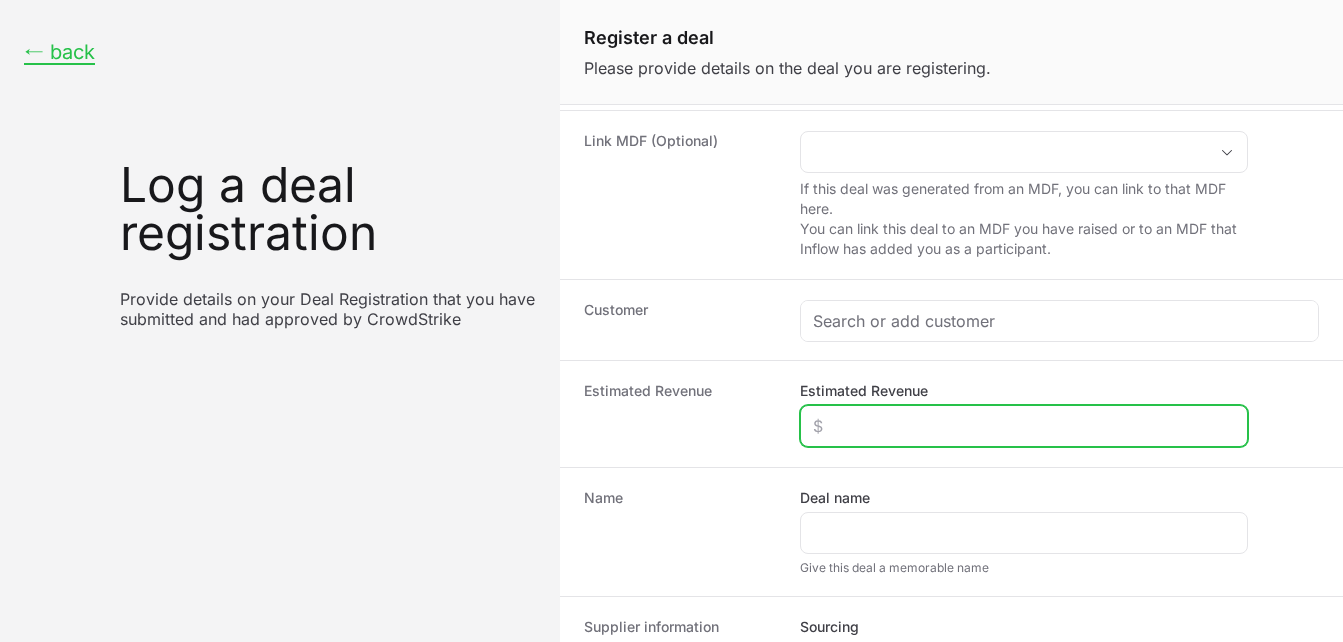 click on "[FIELD_NAME]" 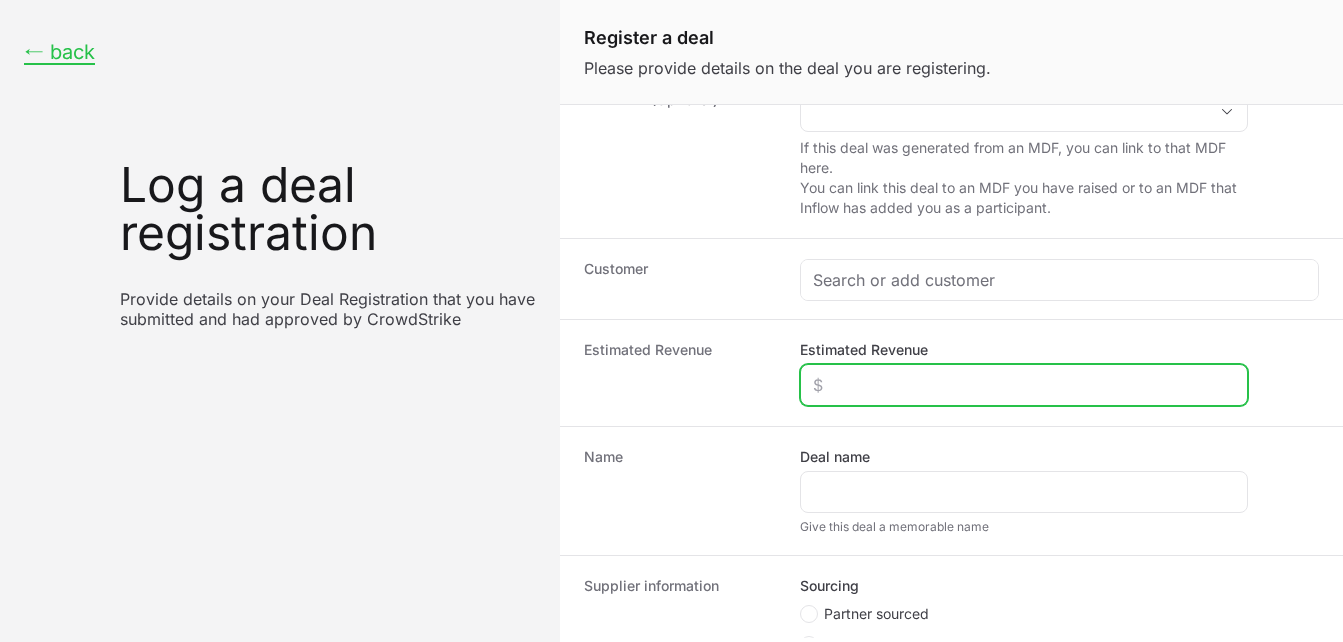 scroll, scrollTop: 253, scrollLeft: 0, axis: vertical 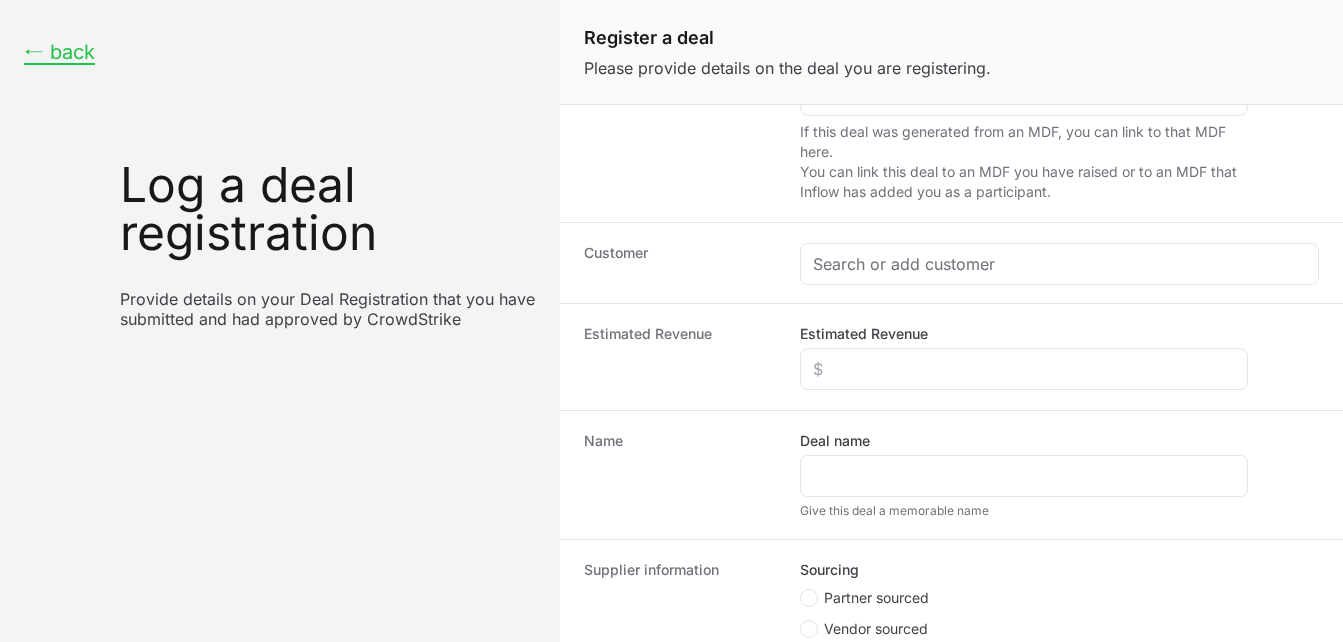 click on "[FIELD_NAME]" 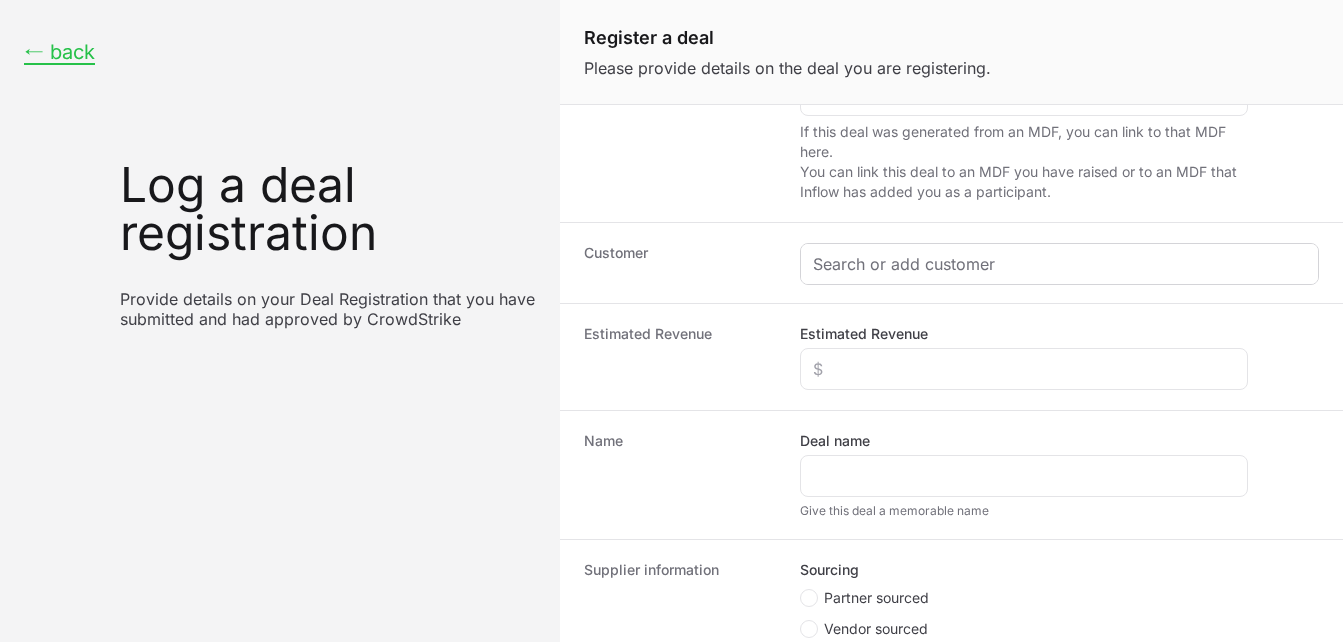 click 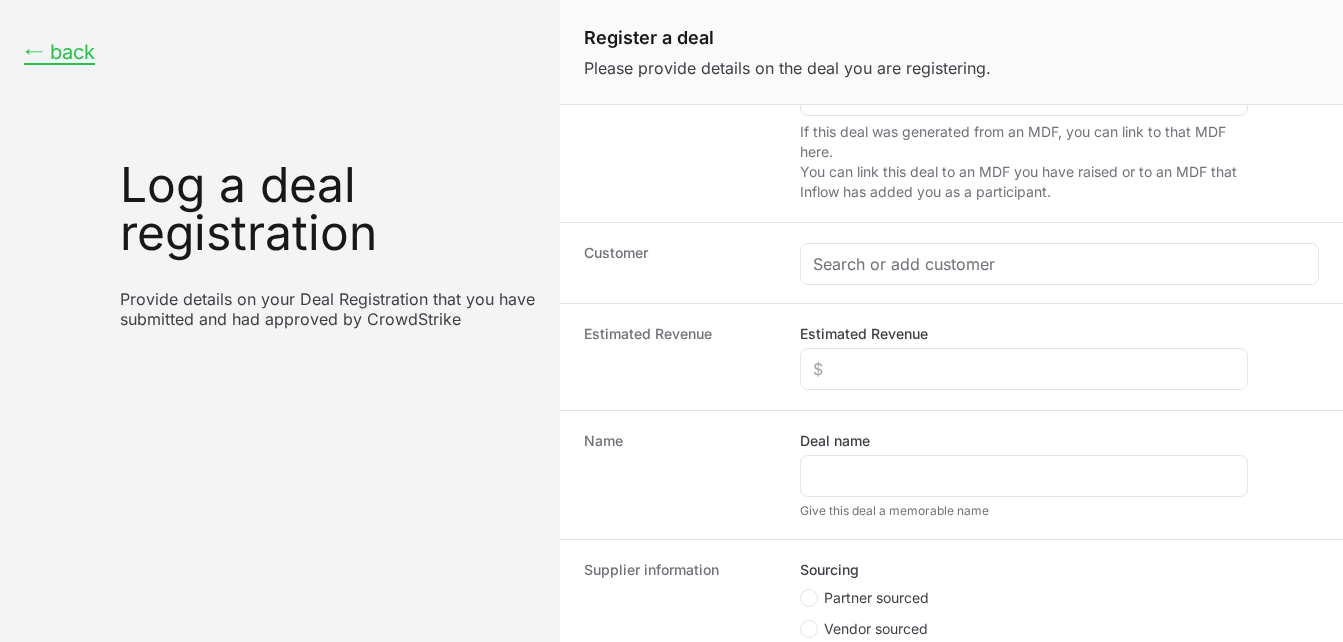 click on "[FIELD_NAME]" 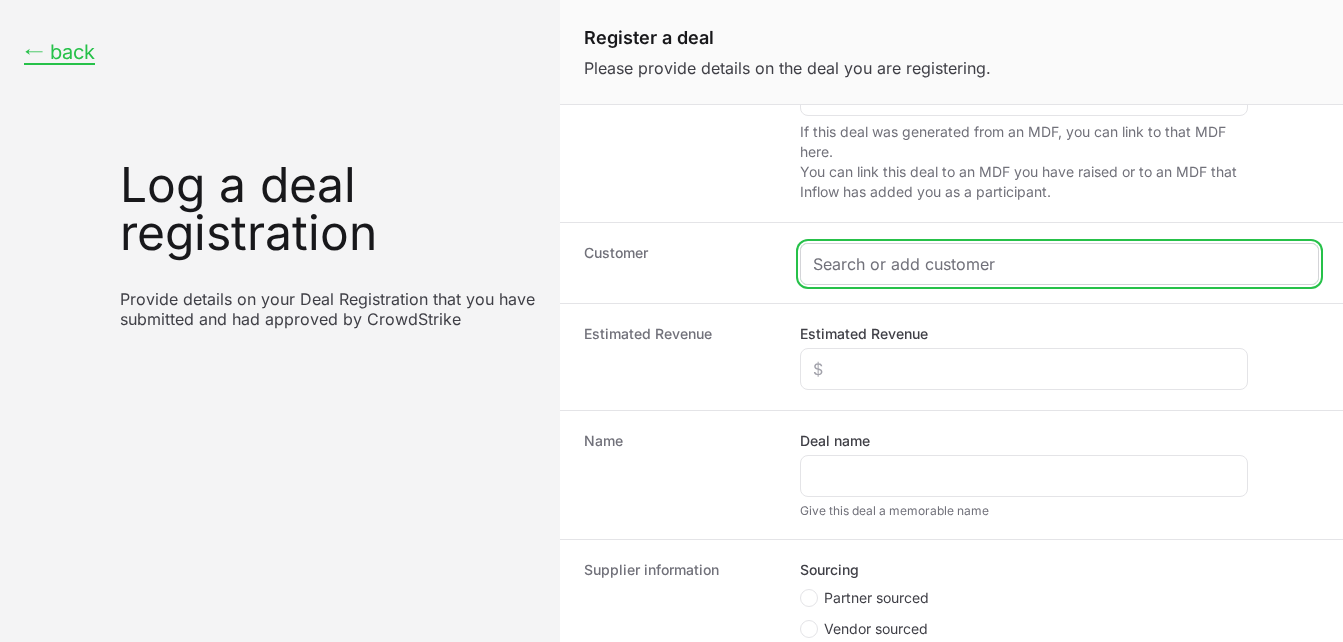 click 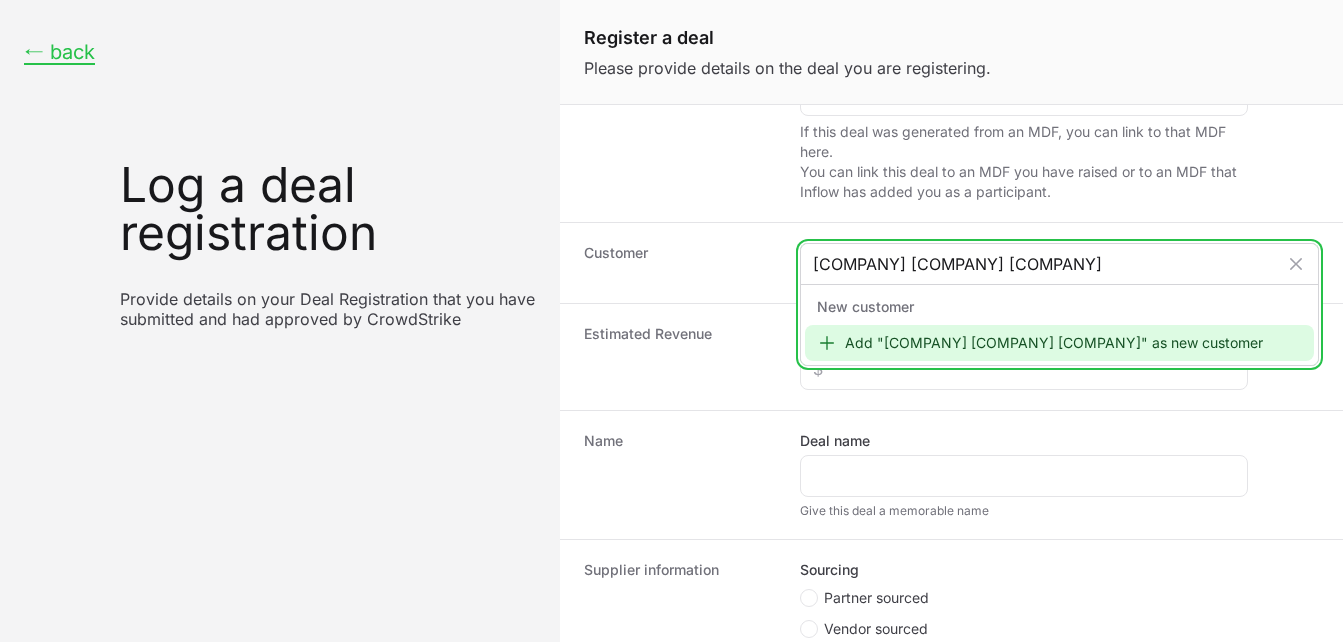 type on "[CUSTOMER_NAME]" 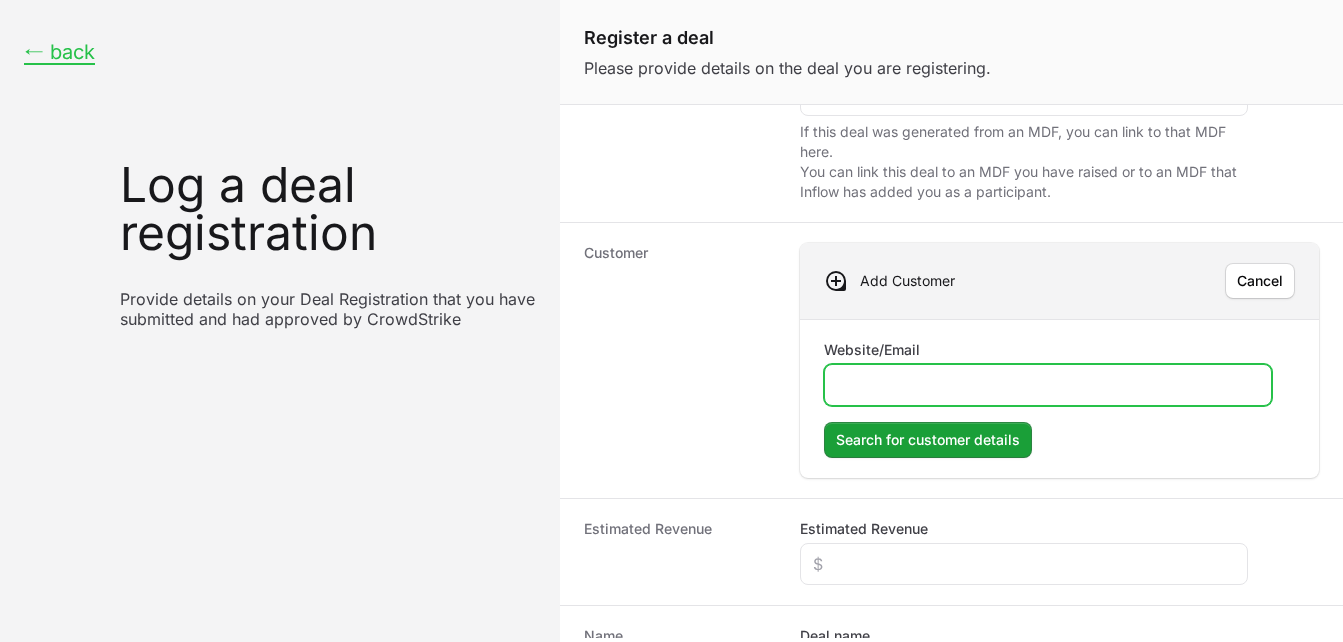 click on "Website/Email" 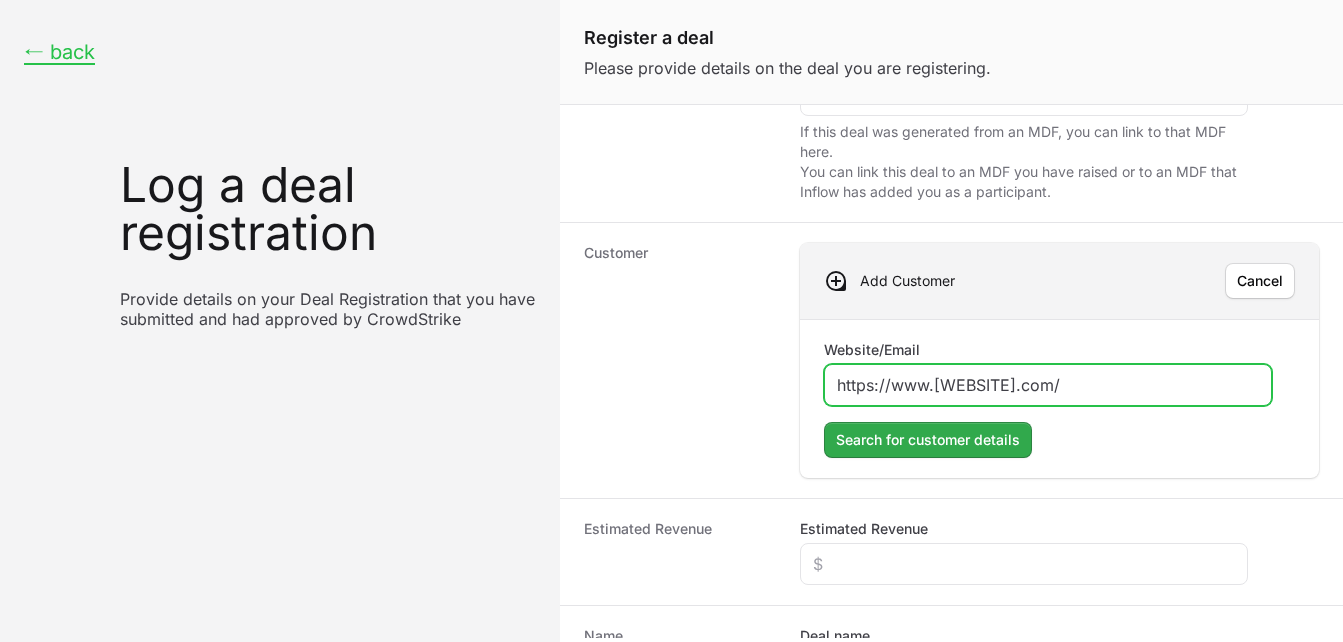 type on "[URL]" 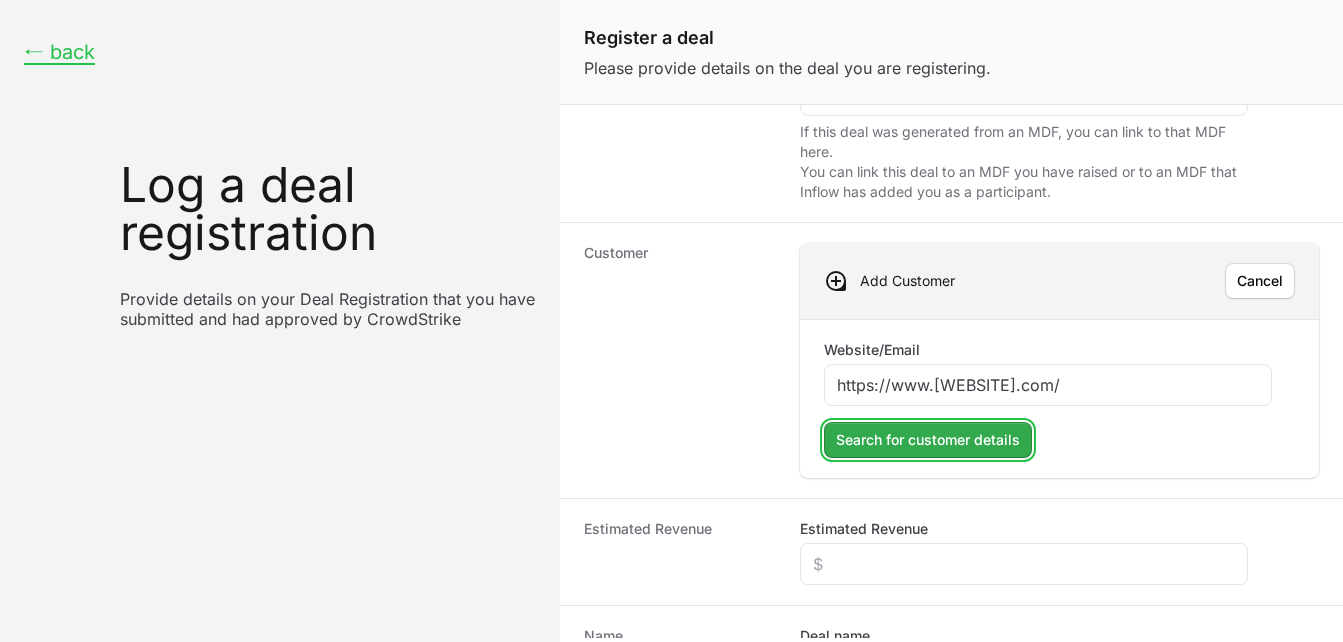 click on "Search for customer details" 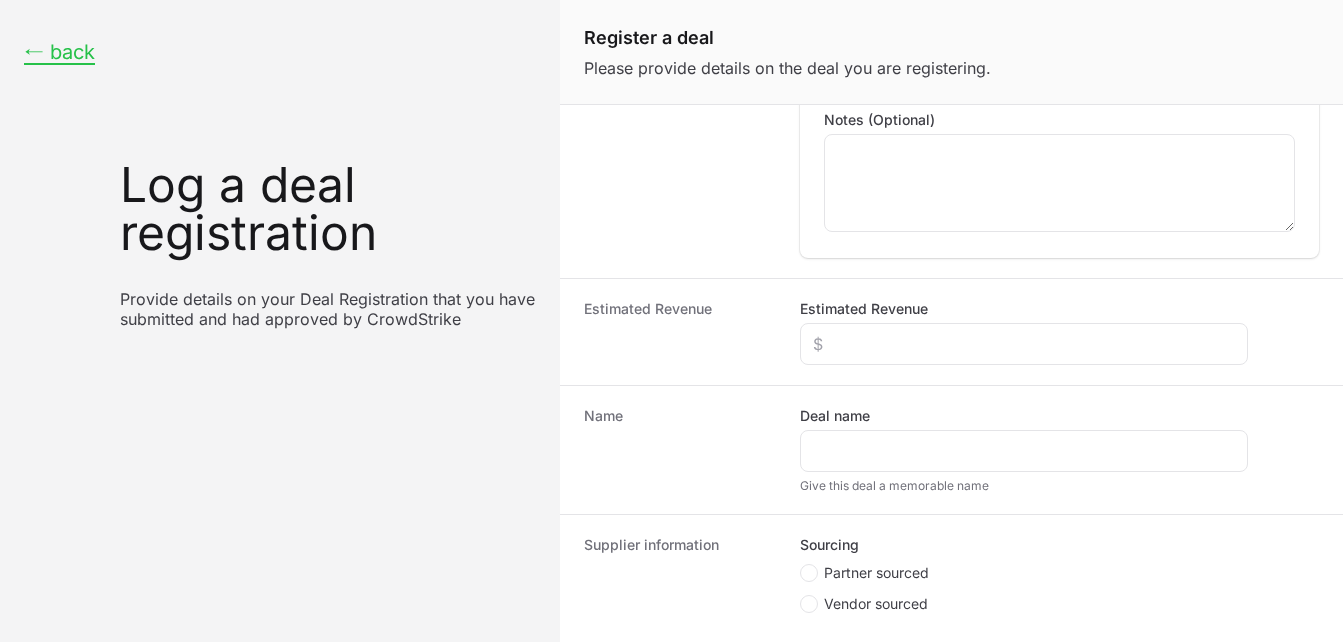 scroll, scrollTop: 761, scrollLeft: 0, axis: vertical 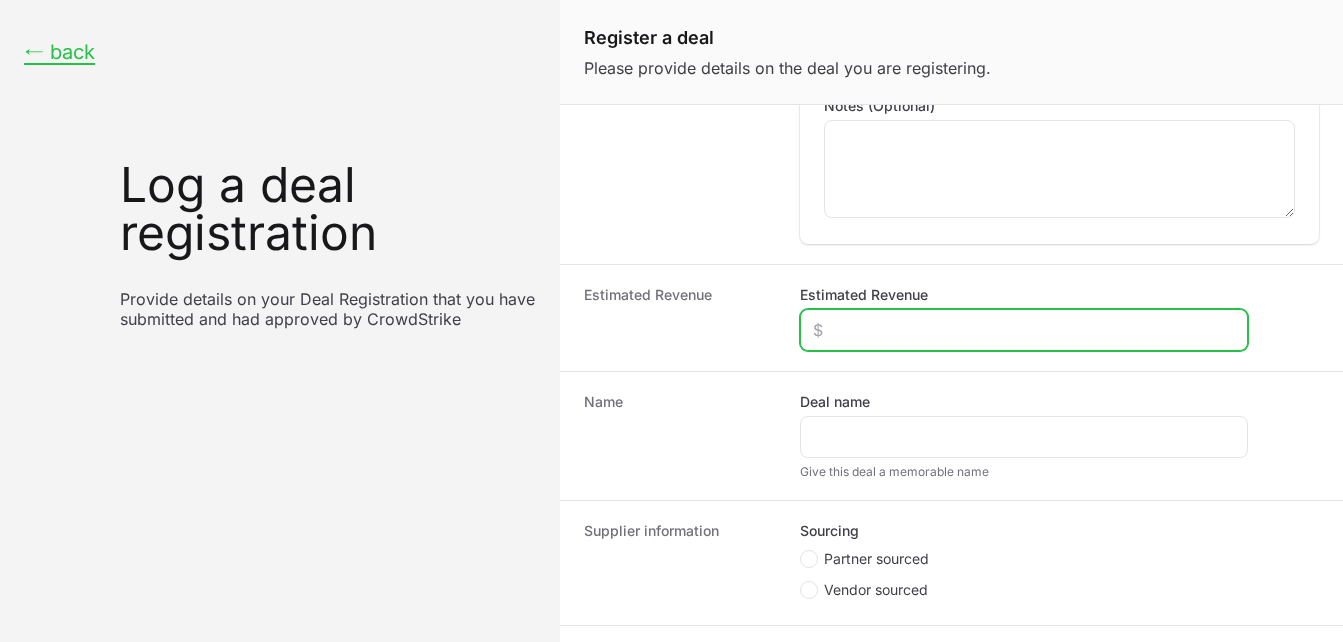 click on "[FIELD_NAME]" 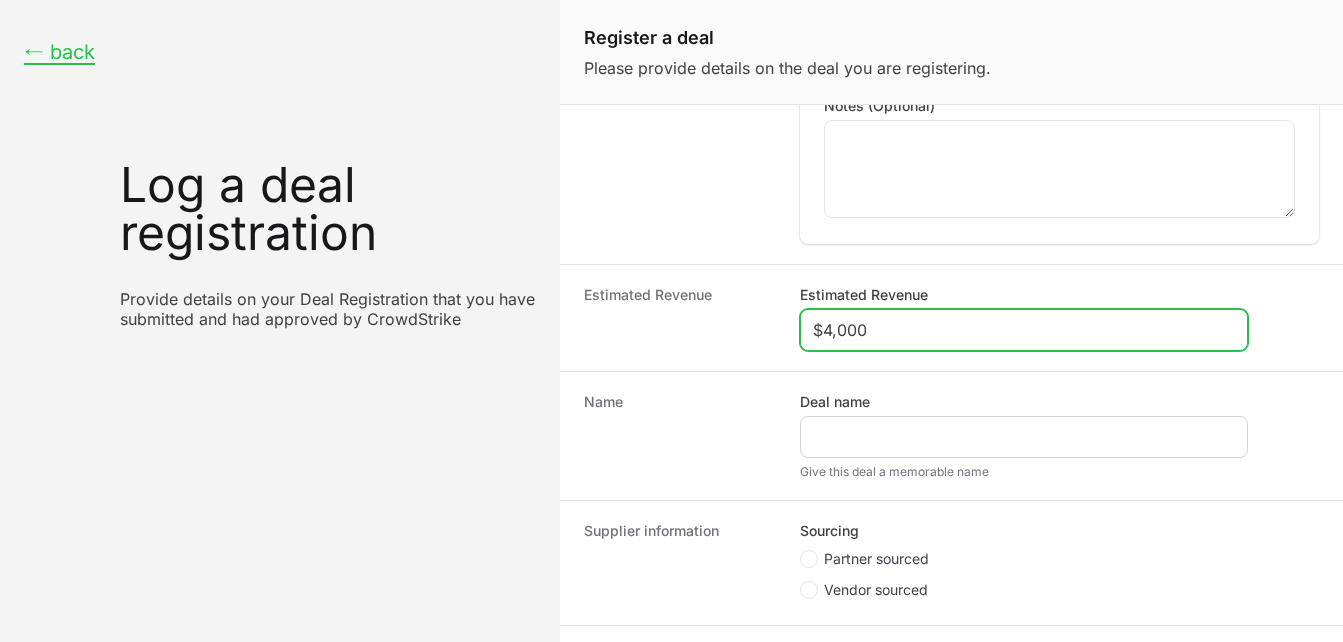 type on "$4,000" 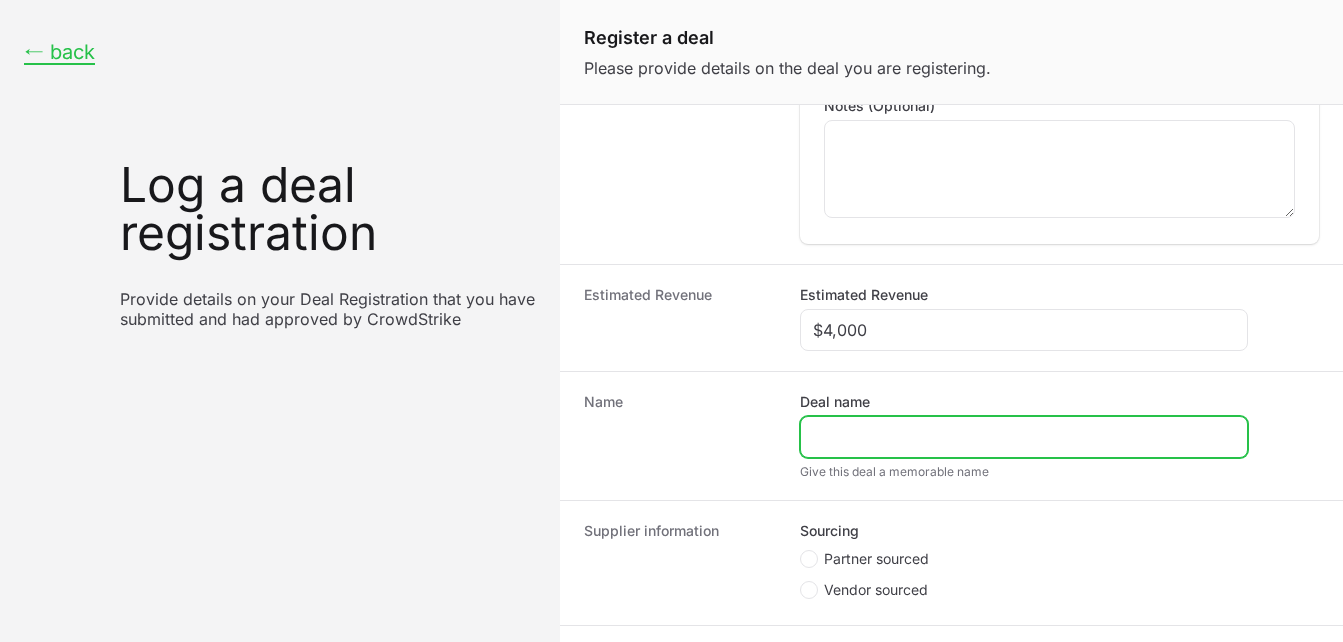 click on "Deal name" 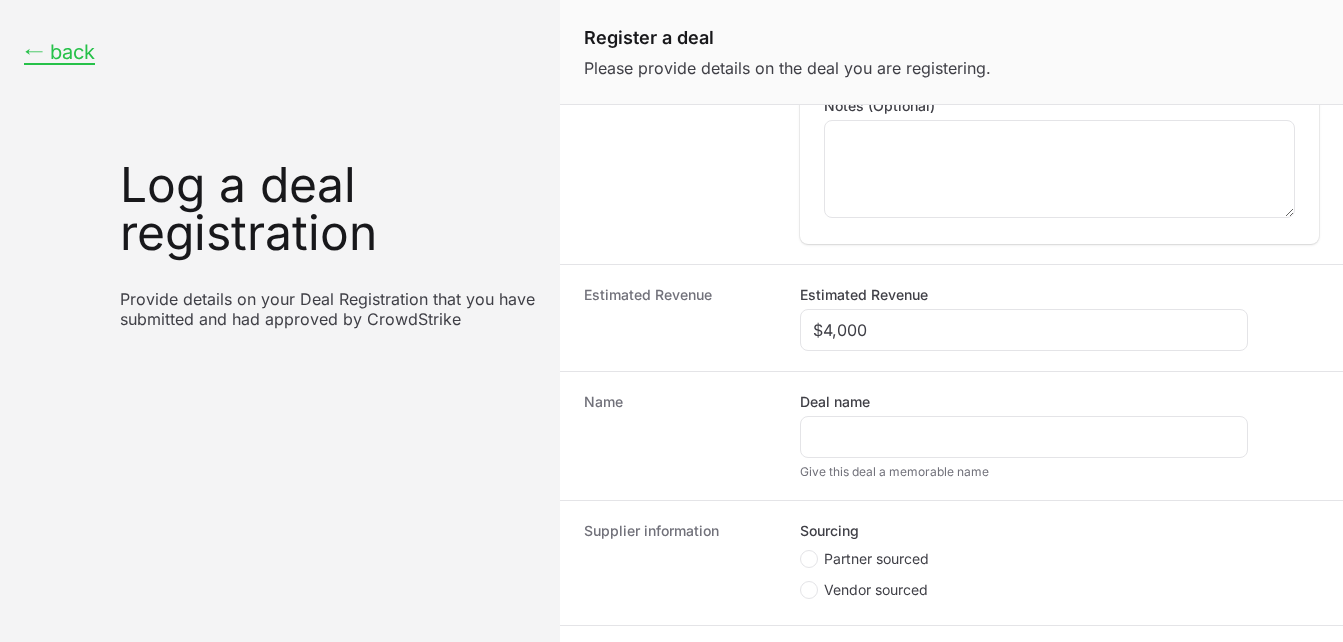 click on "Name" 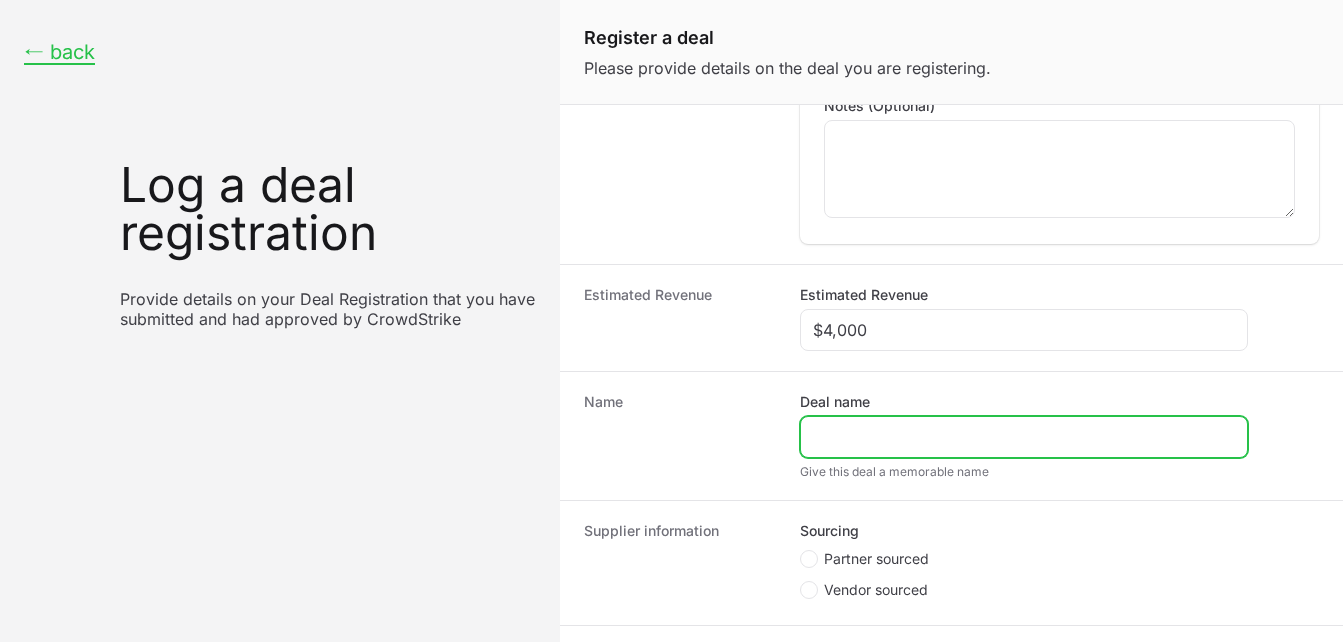 click on "Deal name" 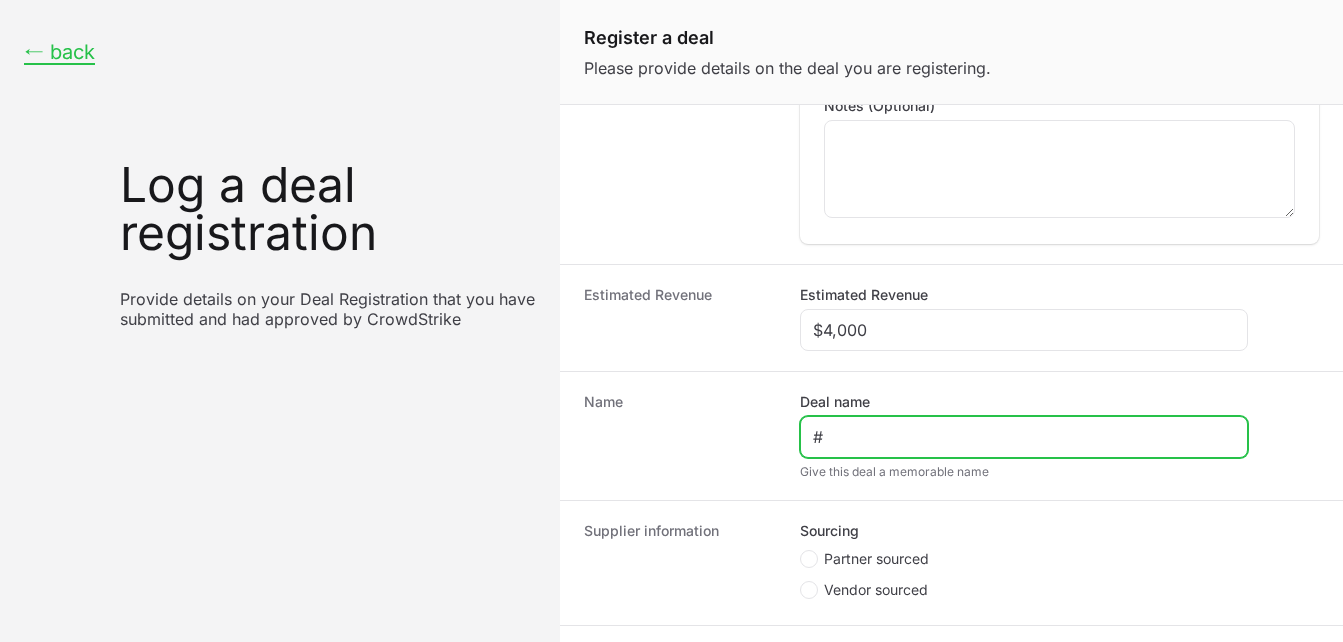 type on "#" 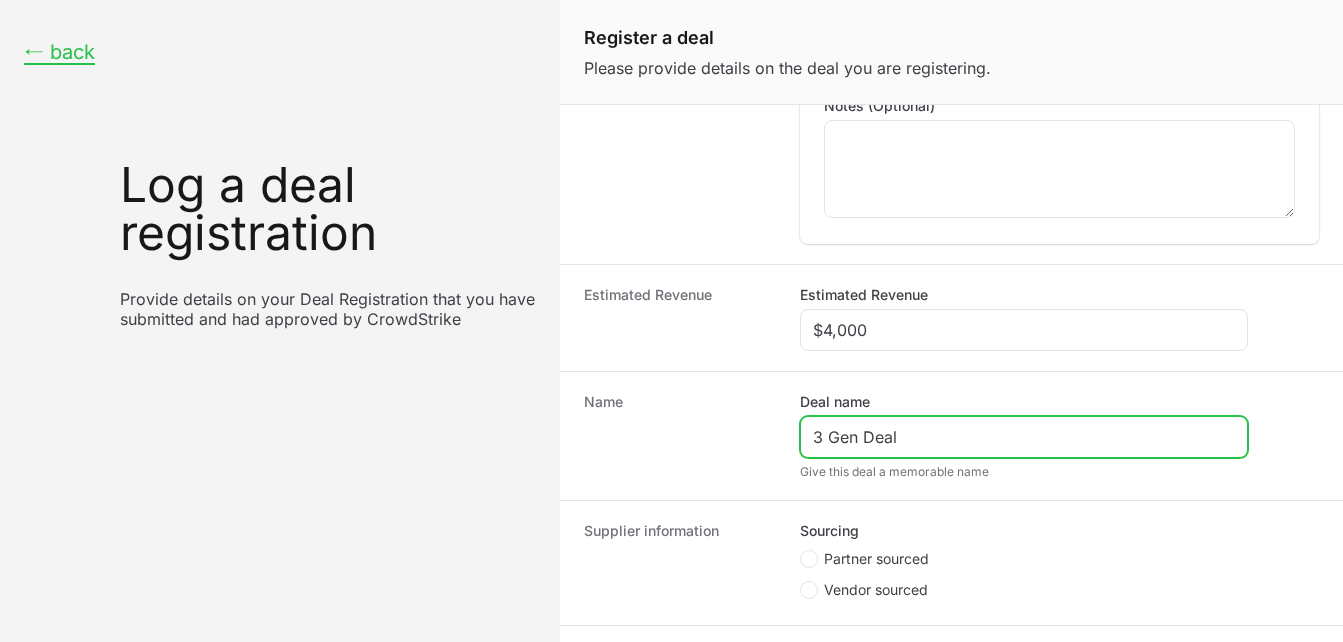 scroll, scrollTop: 857, scrollLeft: 0, axis: vertical 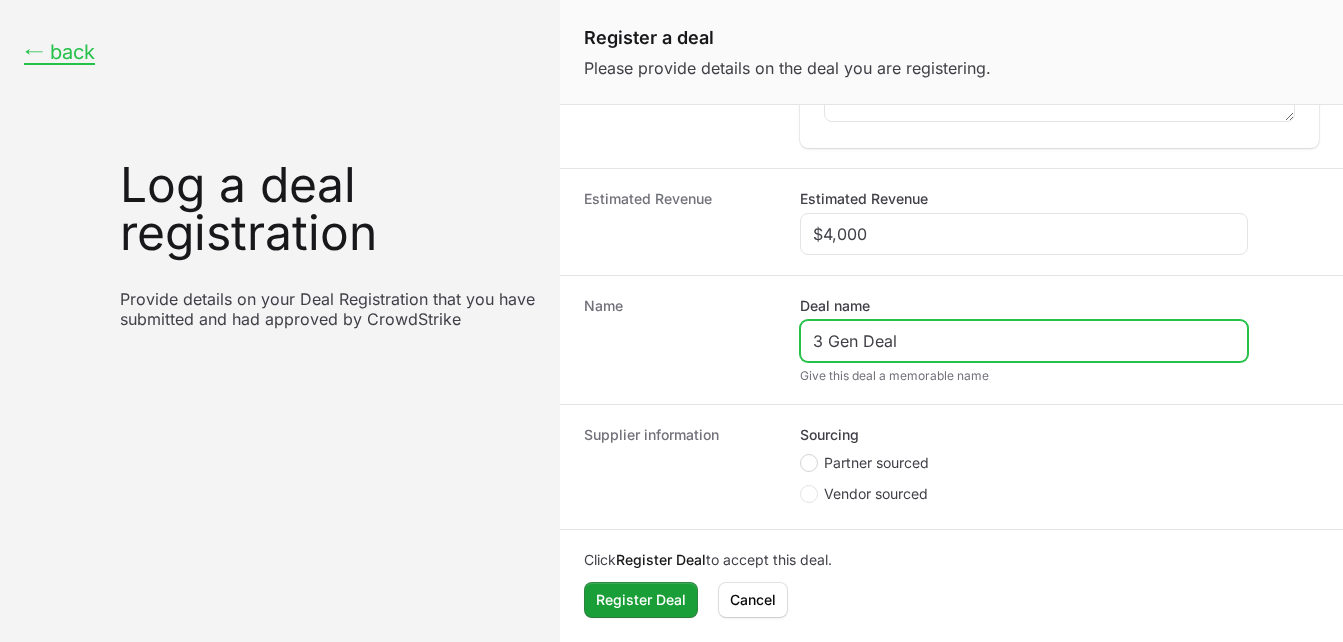 type on "[CUSTOMER_NAME]" 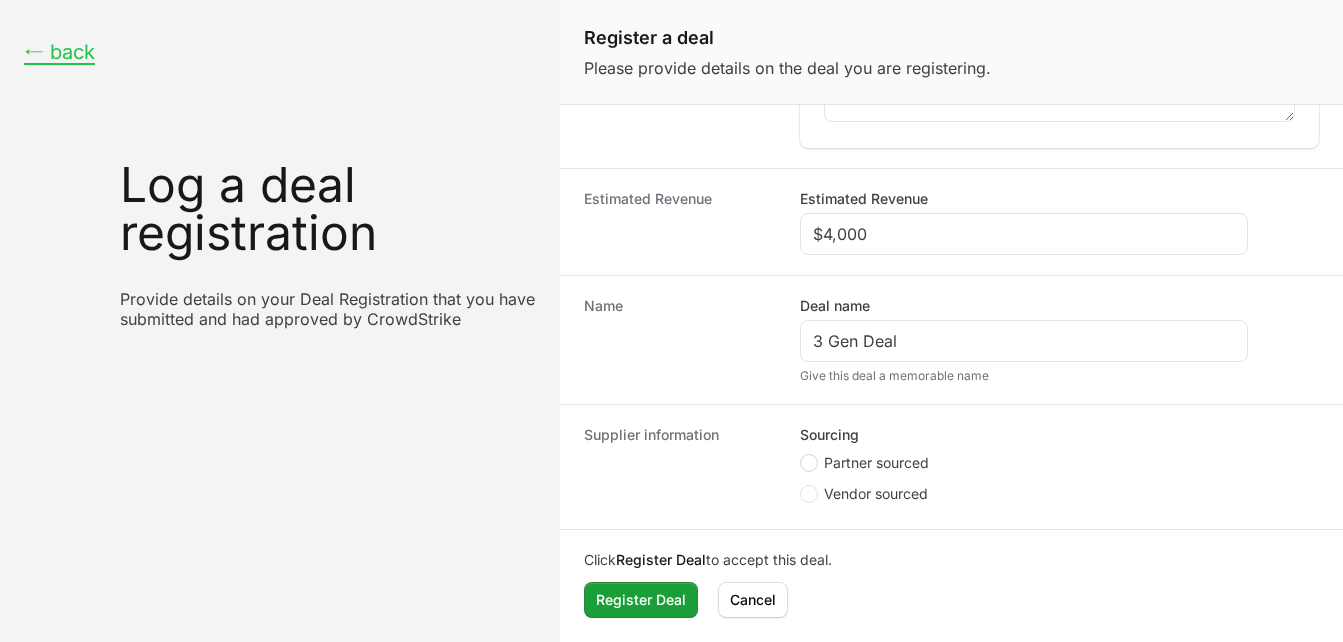 click 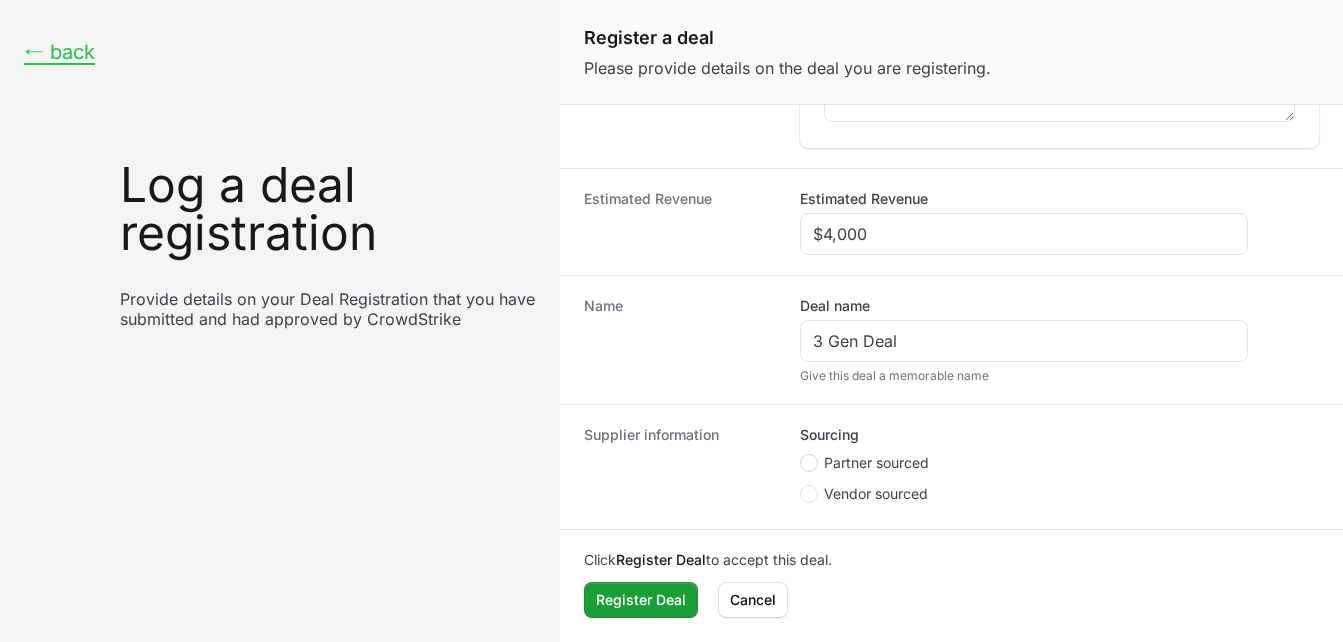 radio on "true" 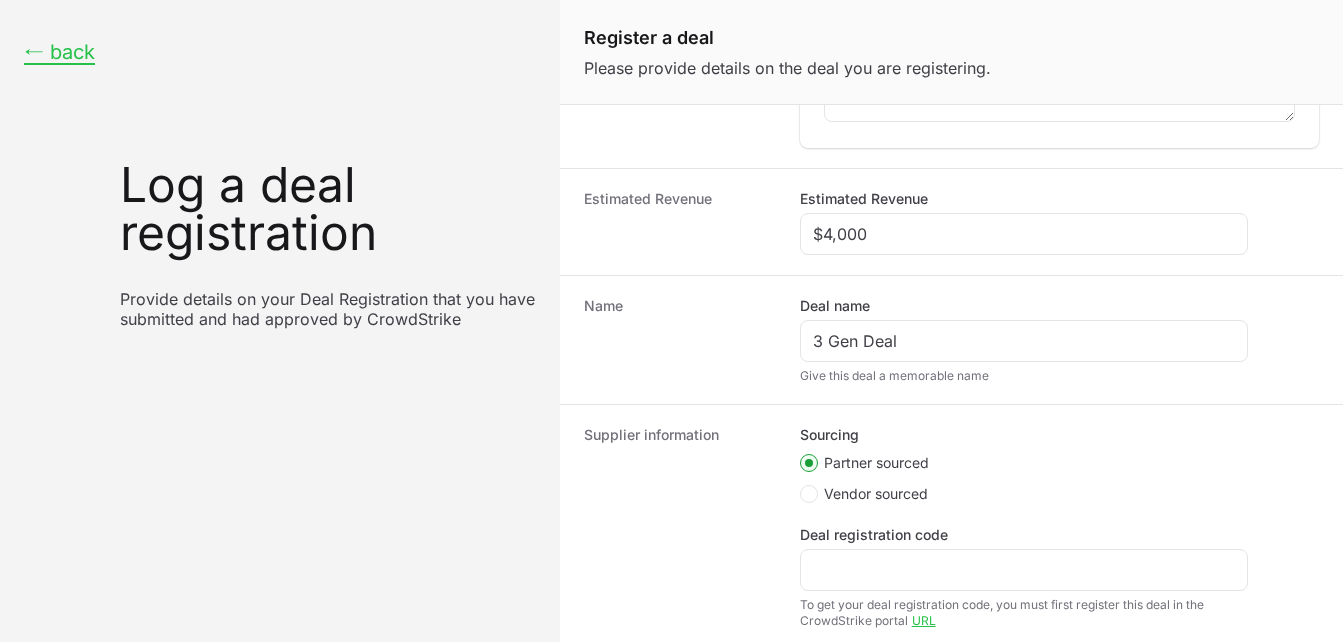 scroll, scrollTop: 702, scrollLeft: 0, axis: vertical 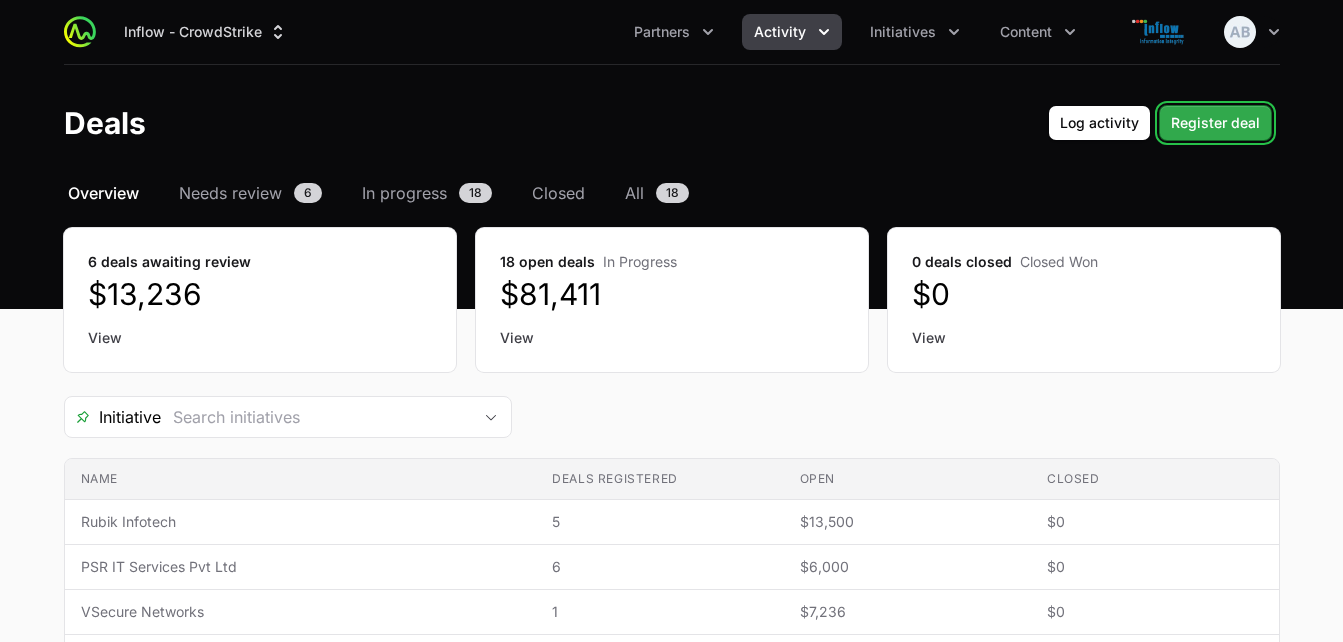 click on "Register deal" 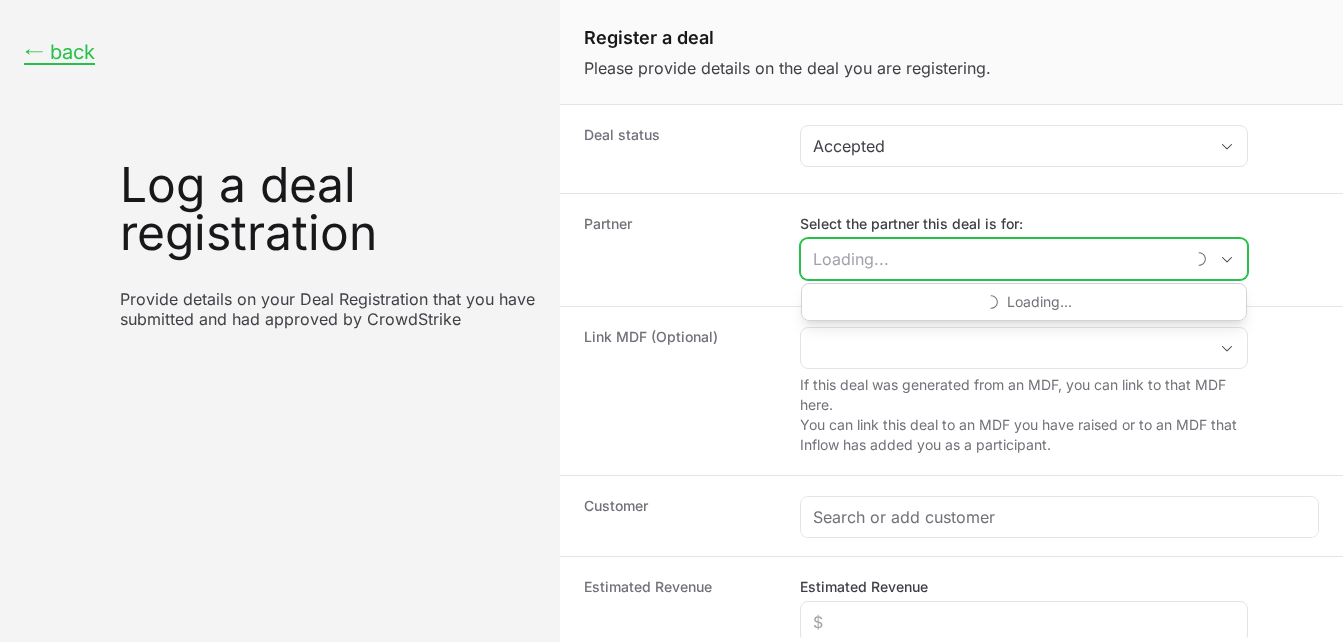 click on "Select the partner this deal is for:" 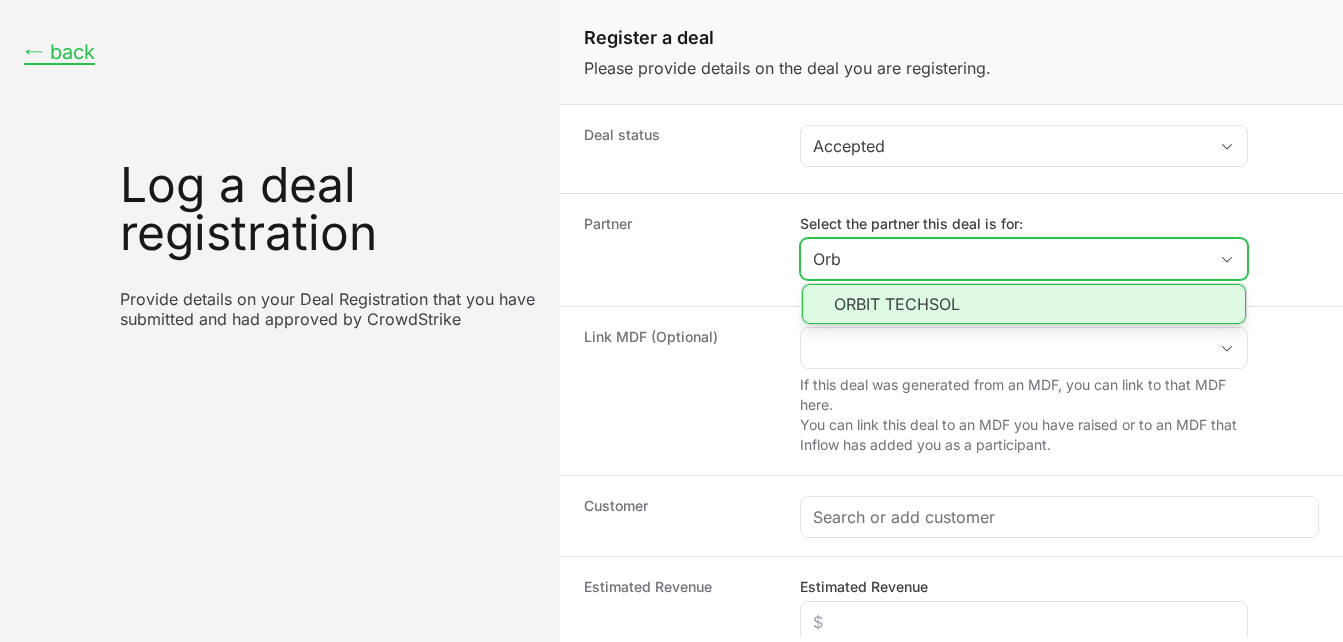 click on "ORBIT TECHSOL" 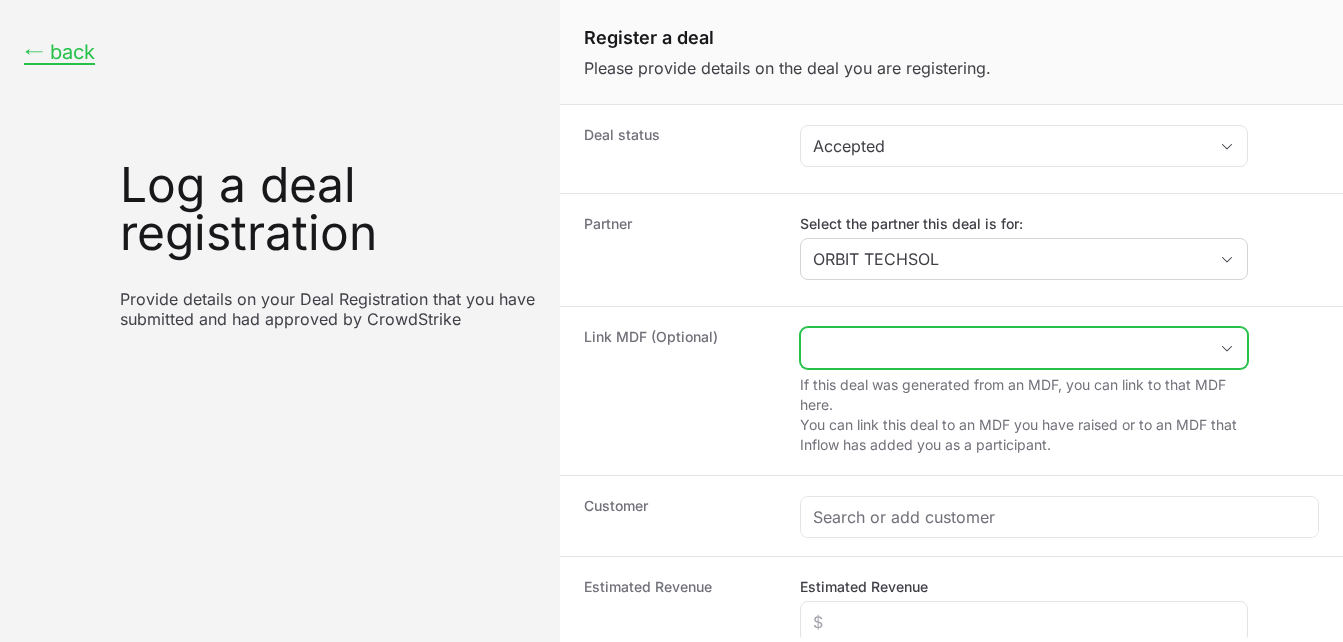 click 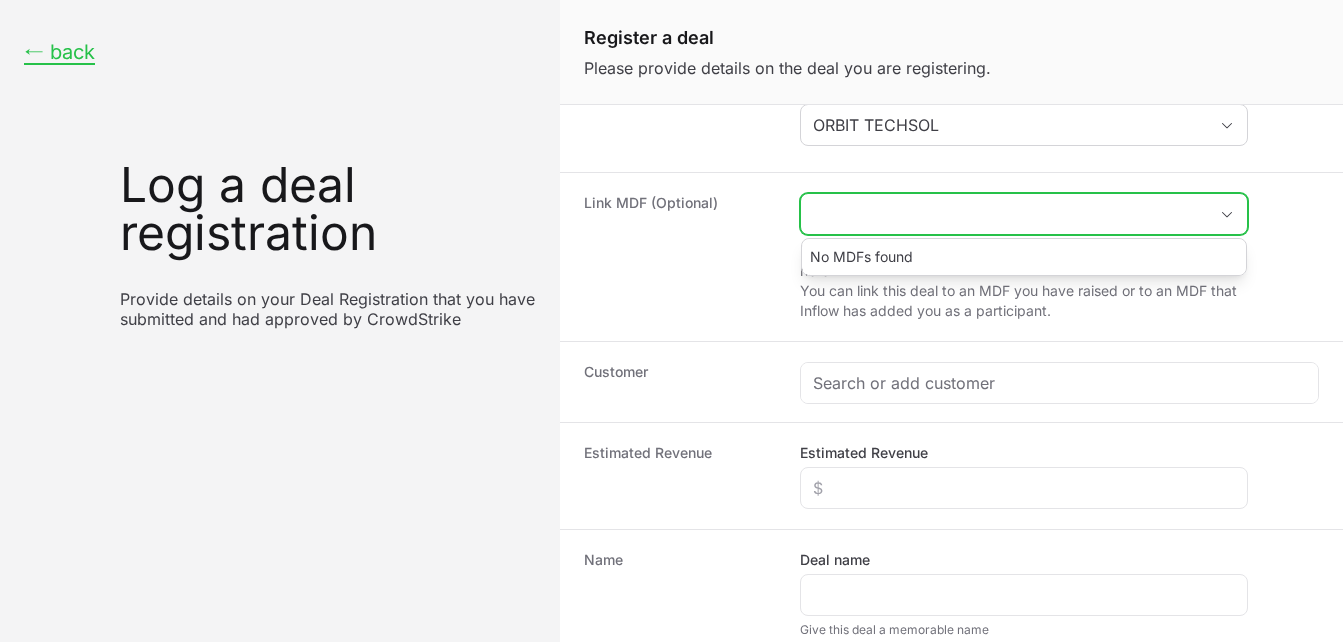 scroll, scrollTop: 165, scrollLeft: 0, axis: vertical 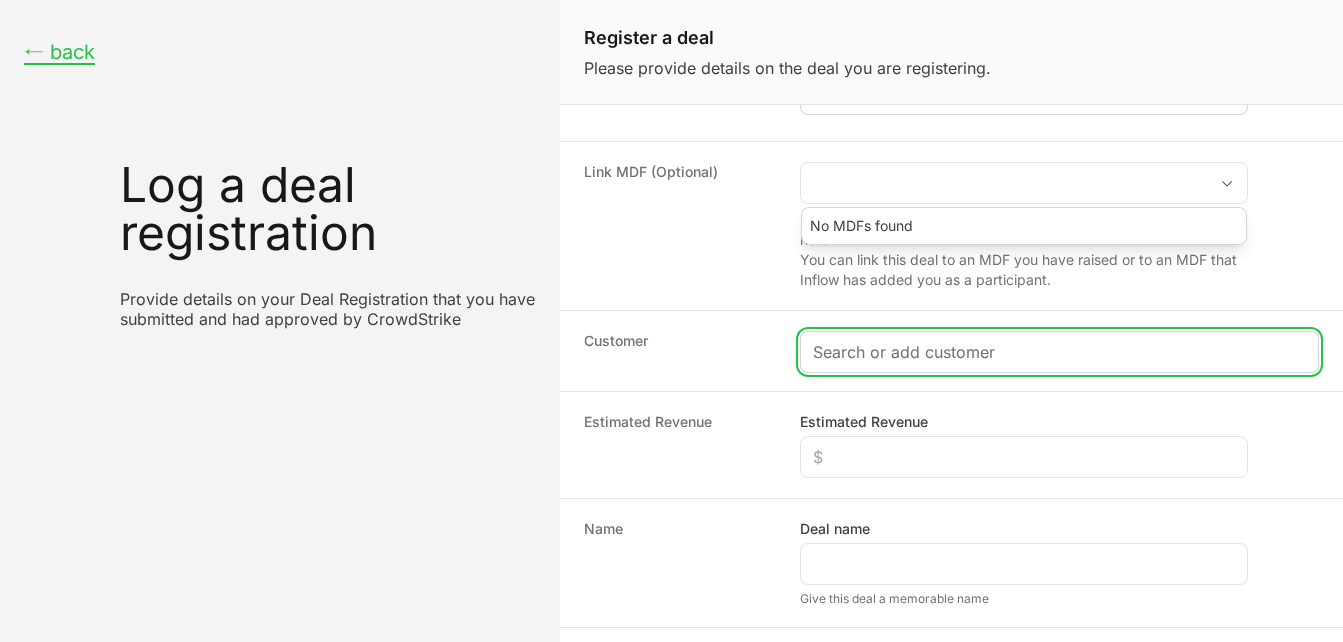 click 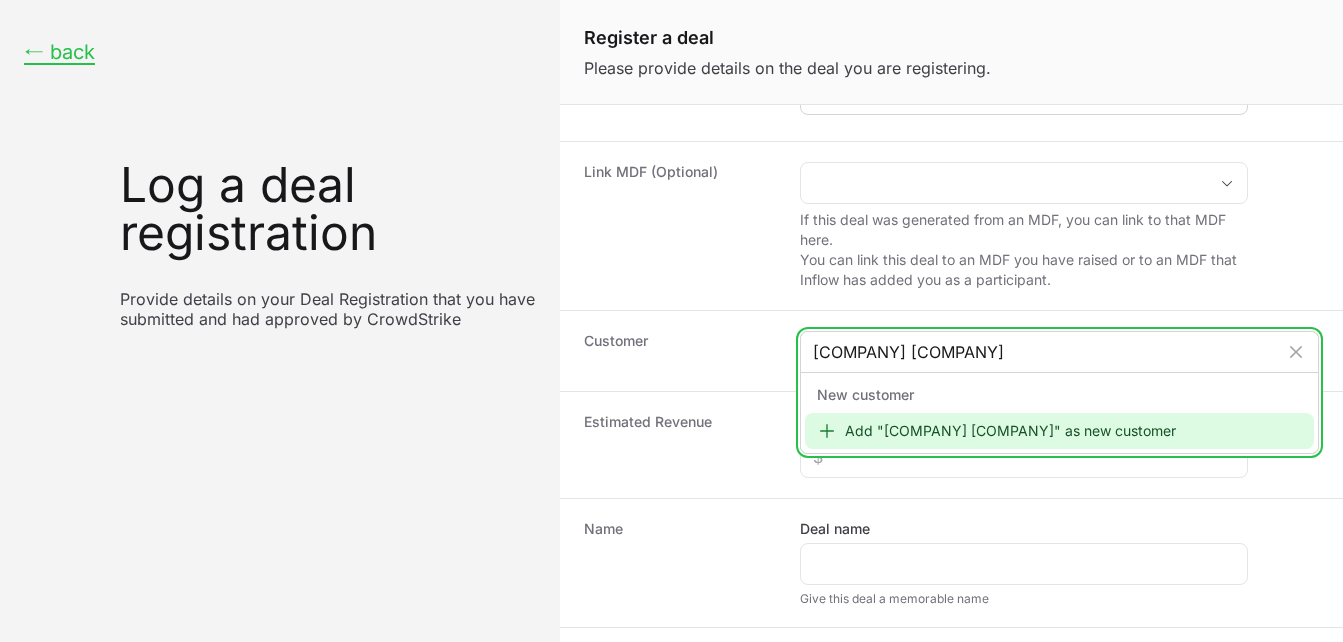 type on "3 Gen Consulting" 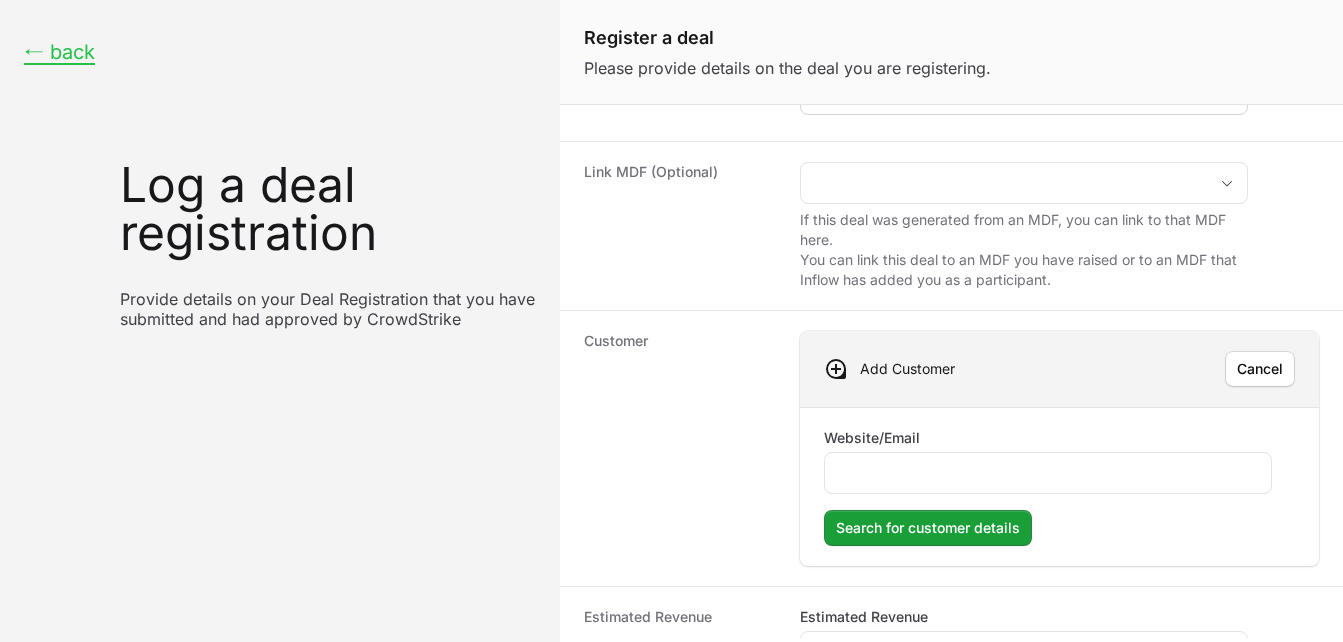 click on "Website/Email Search for customer details" 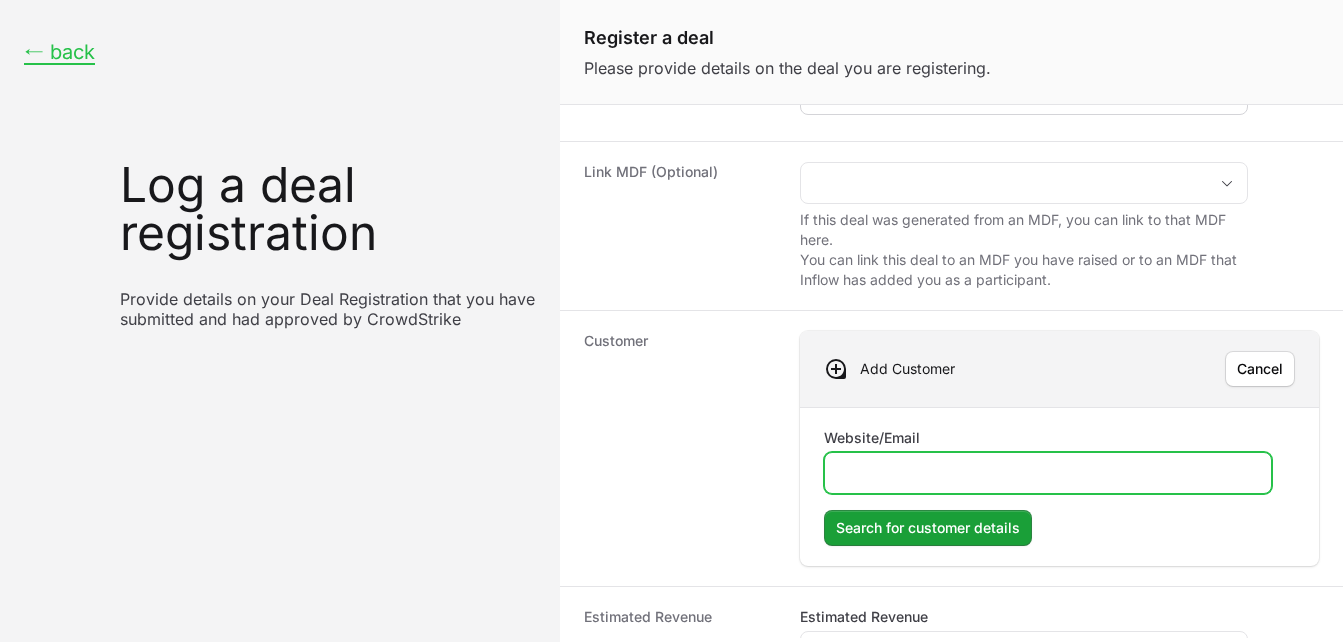 click on "Website/Email" 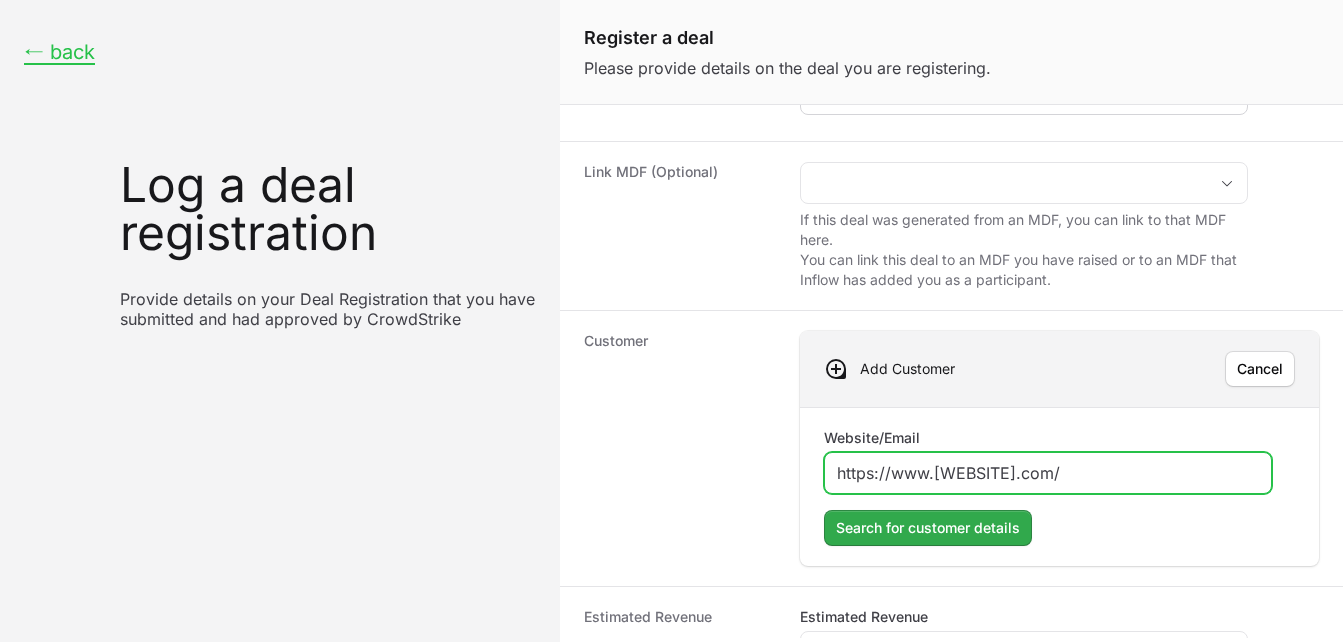 type on "[URL]" 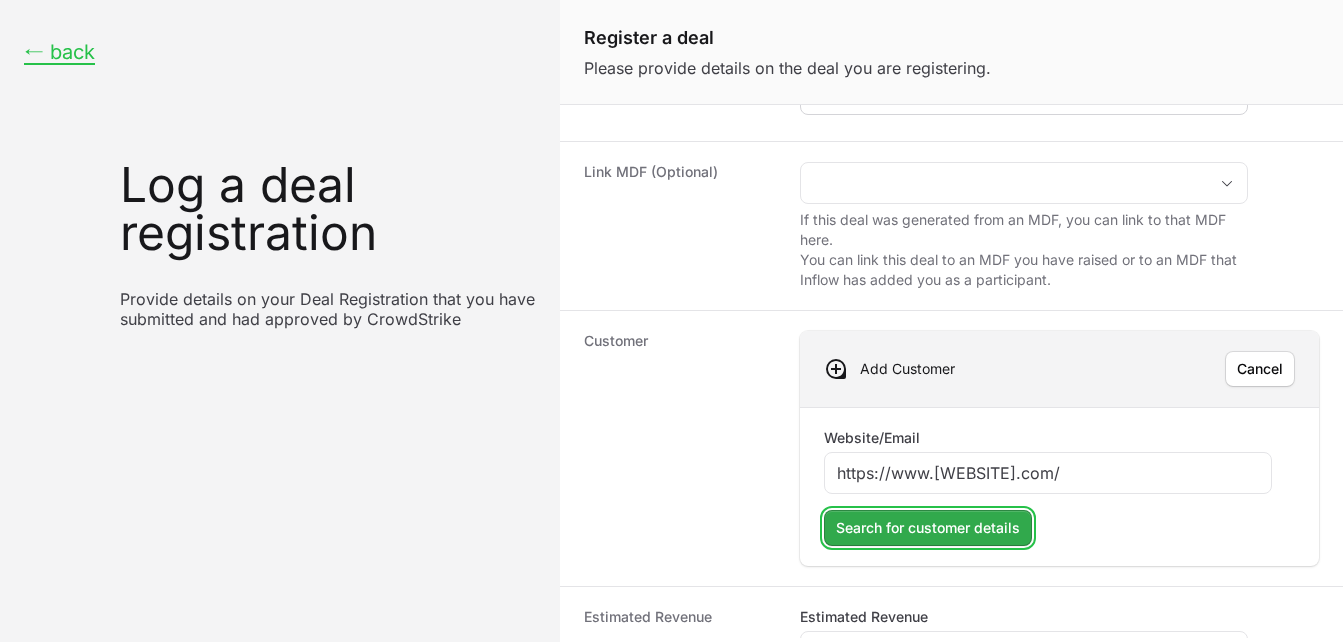 click on "Search for customer details" 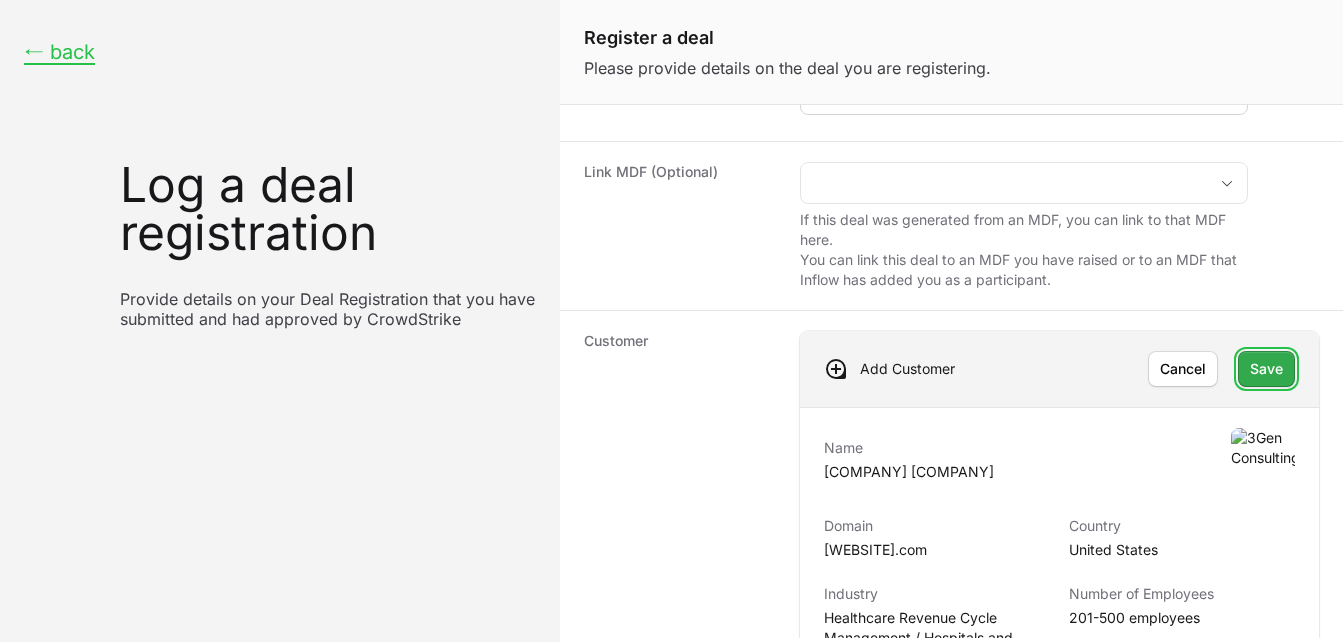 click on "[ACTION]" 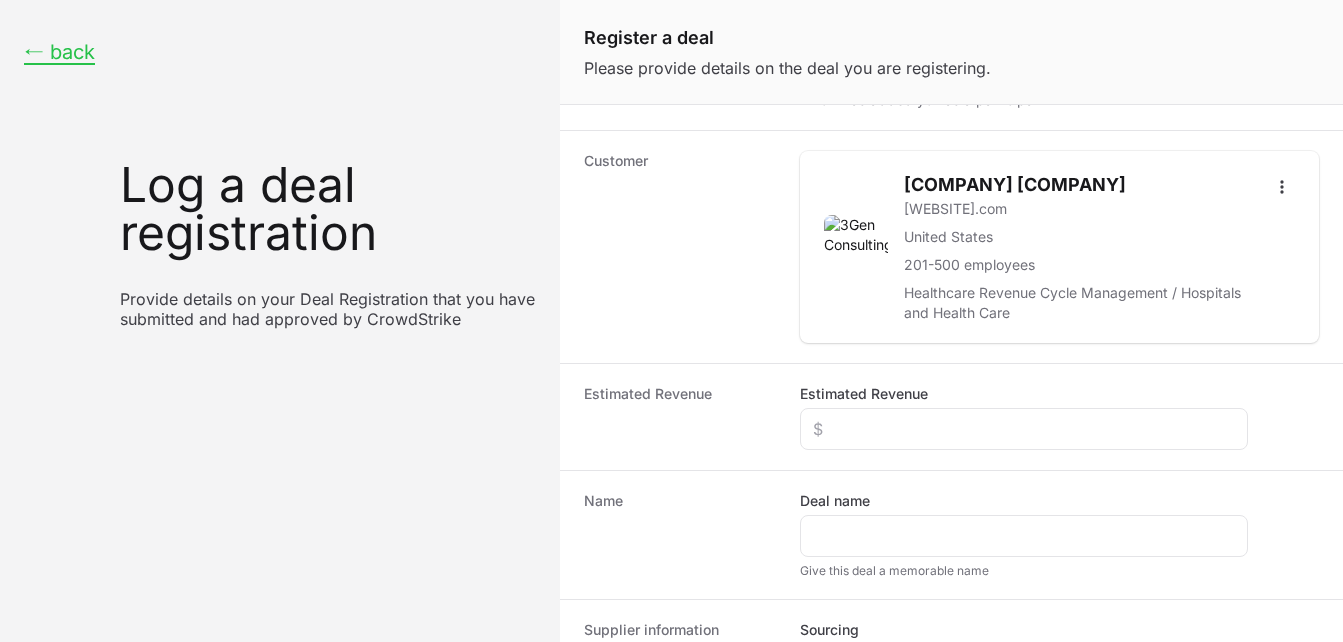 scroll, scrollTop: 383, scrollLeft: 0, axis: vertical 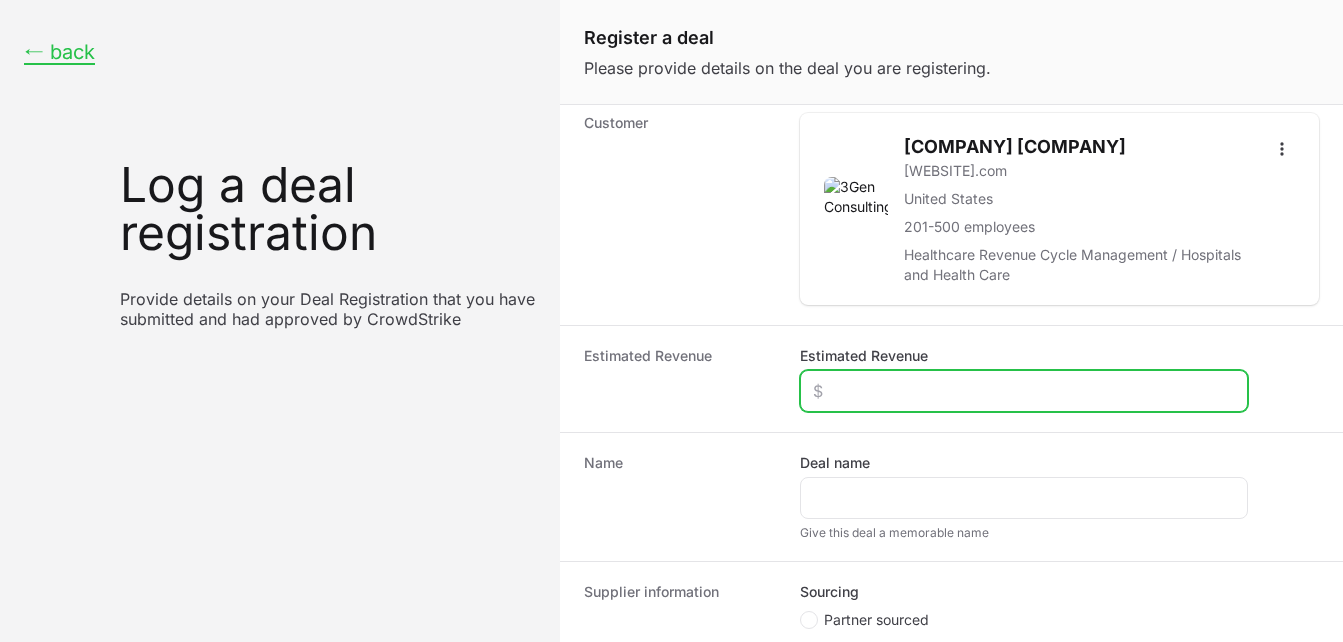 click on "[FIELD_NAME]" 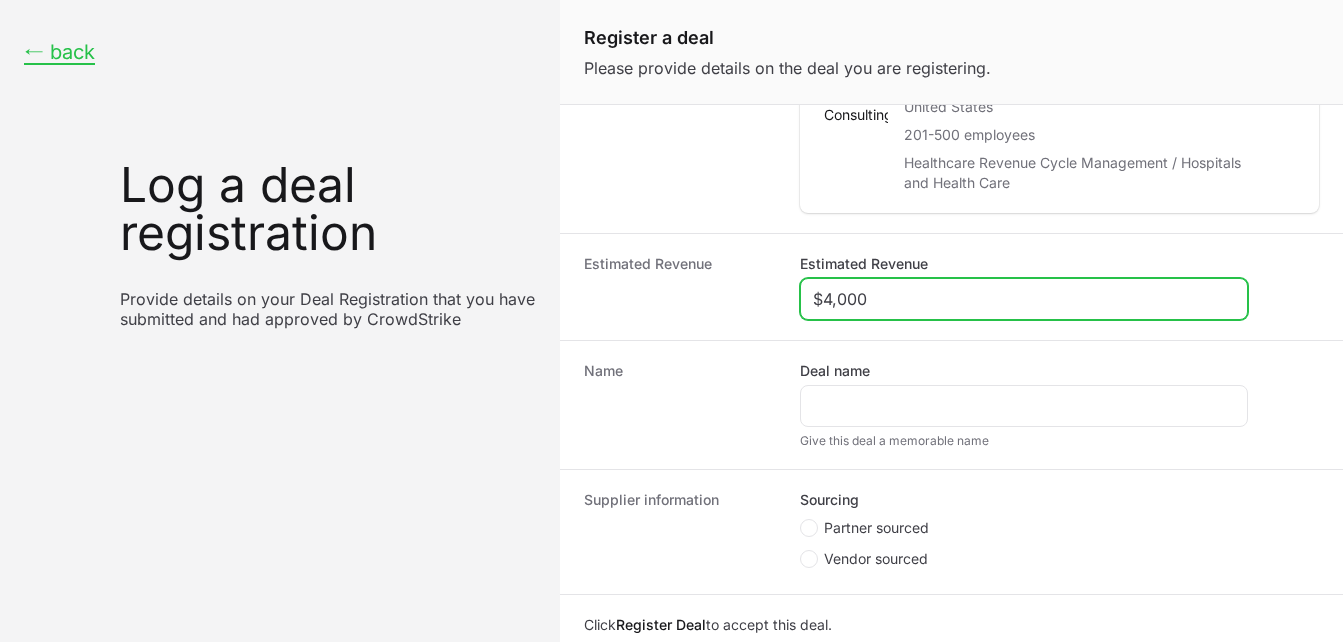 scroll, scrollTop: 522, scrollLeft: 0, axis: vertical 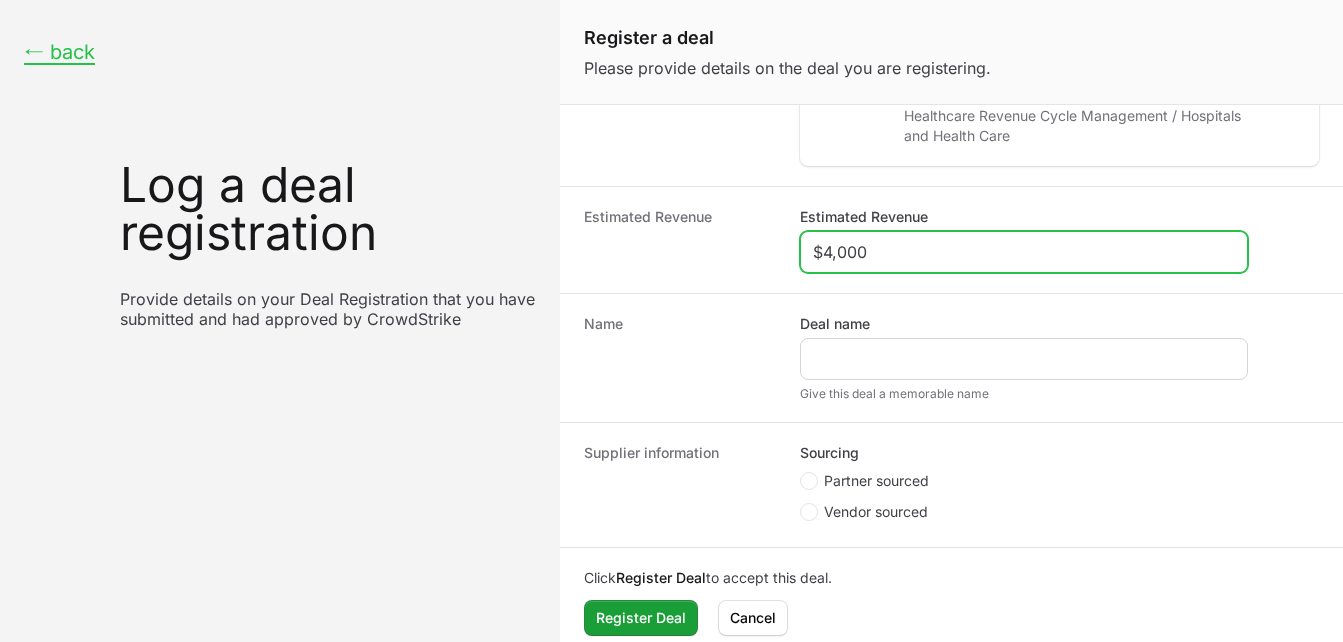 type on "$4,000" 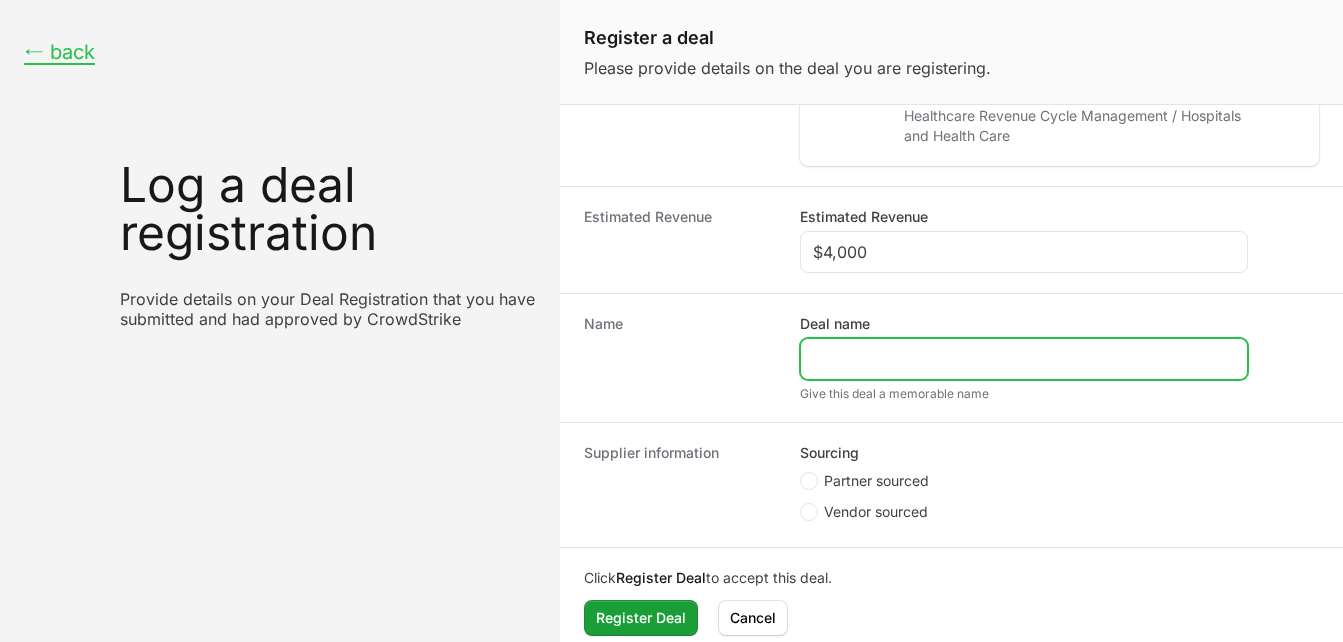 click on "Deal name" 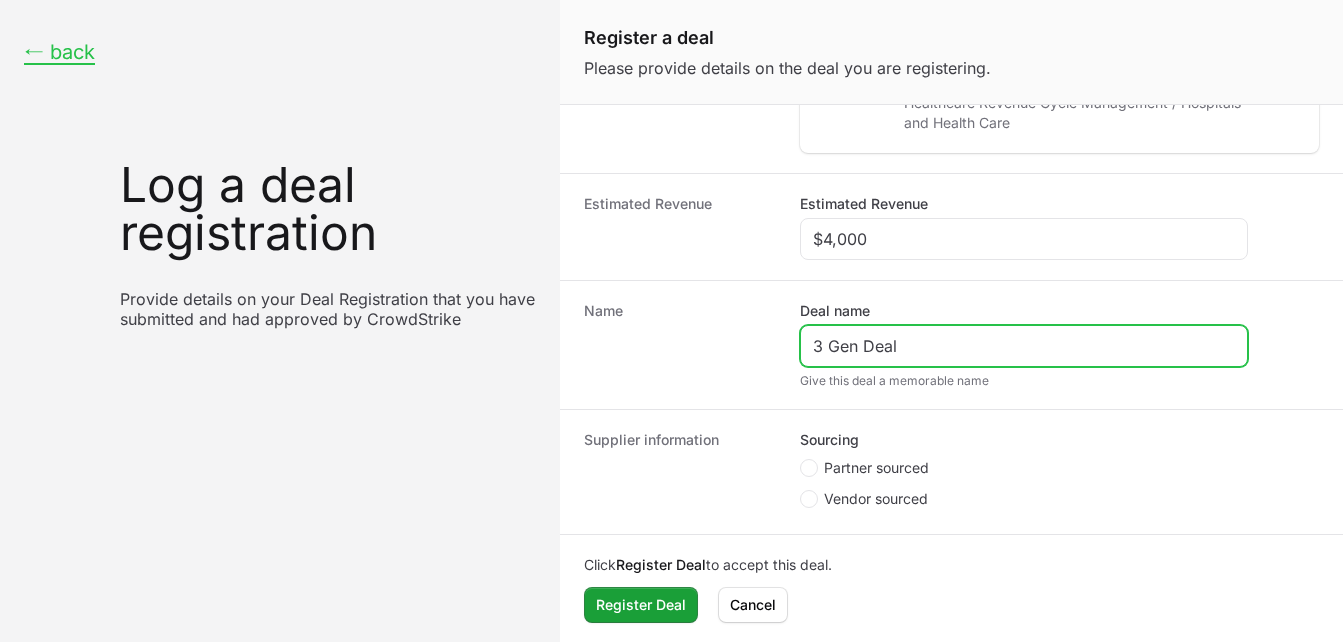 scroll, scrollTop: 540, scrollLeft: 0, axis: vertical 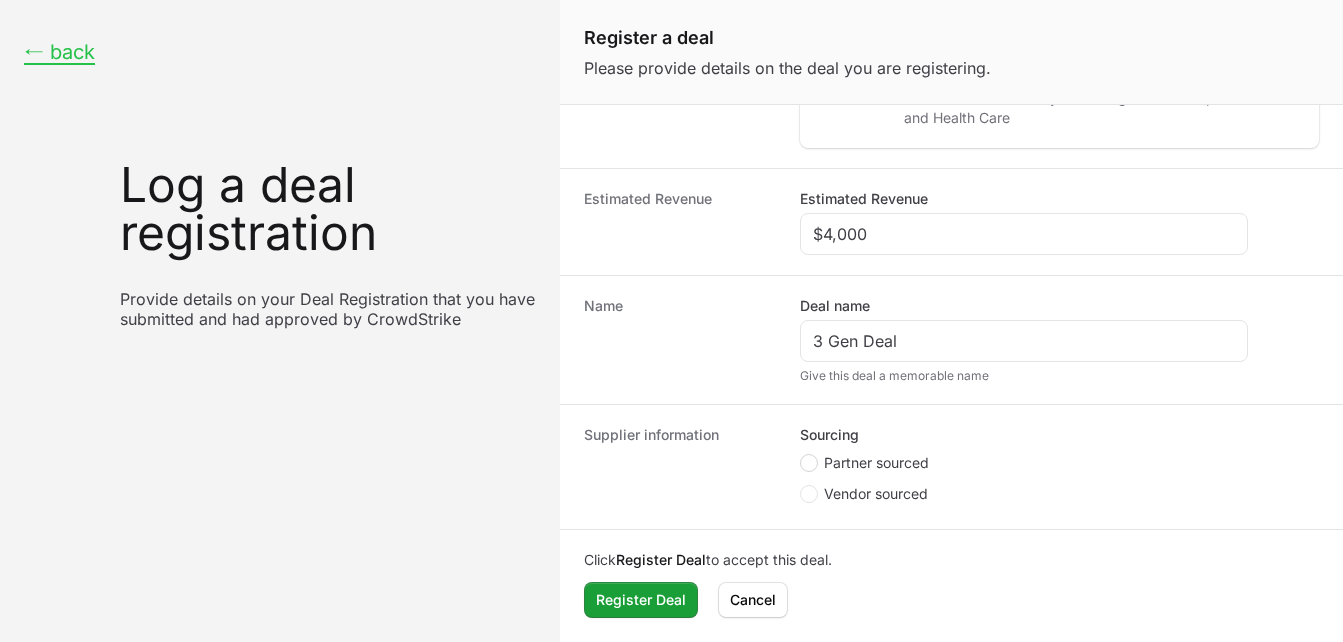 click 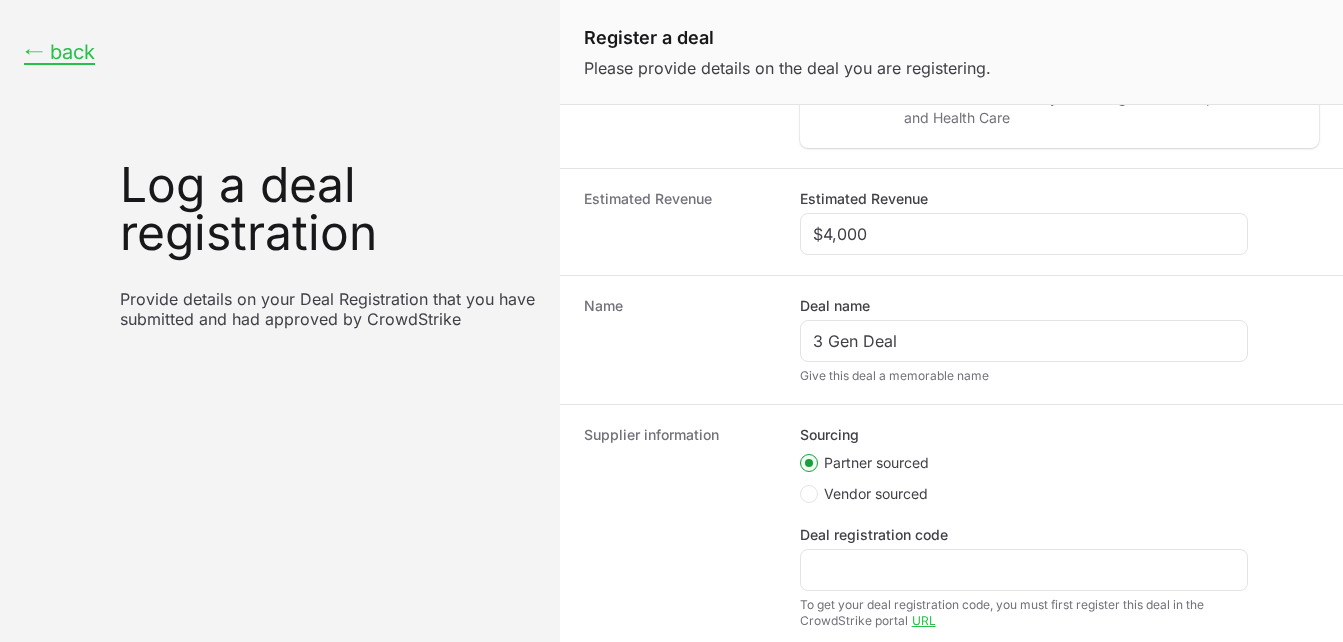 scroll, scrollTop: 385, scrollLeft: 0, axis: vertical 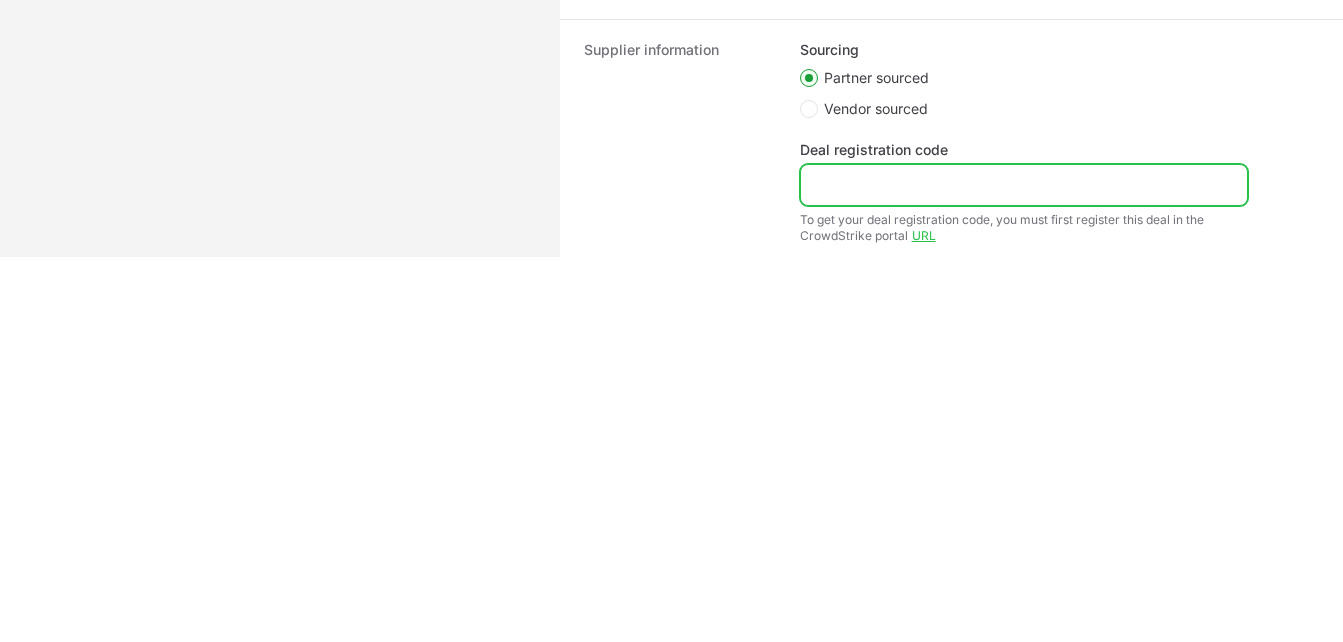 click on "[FIELD_NAME]" 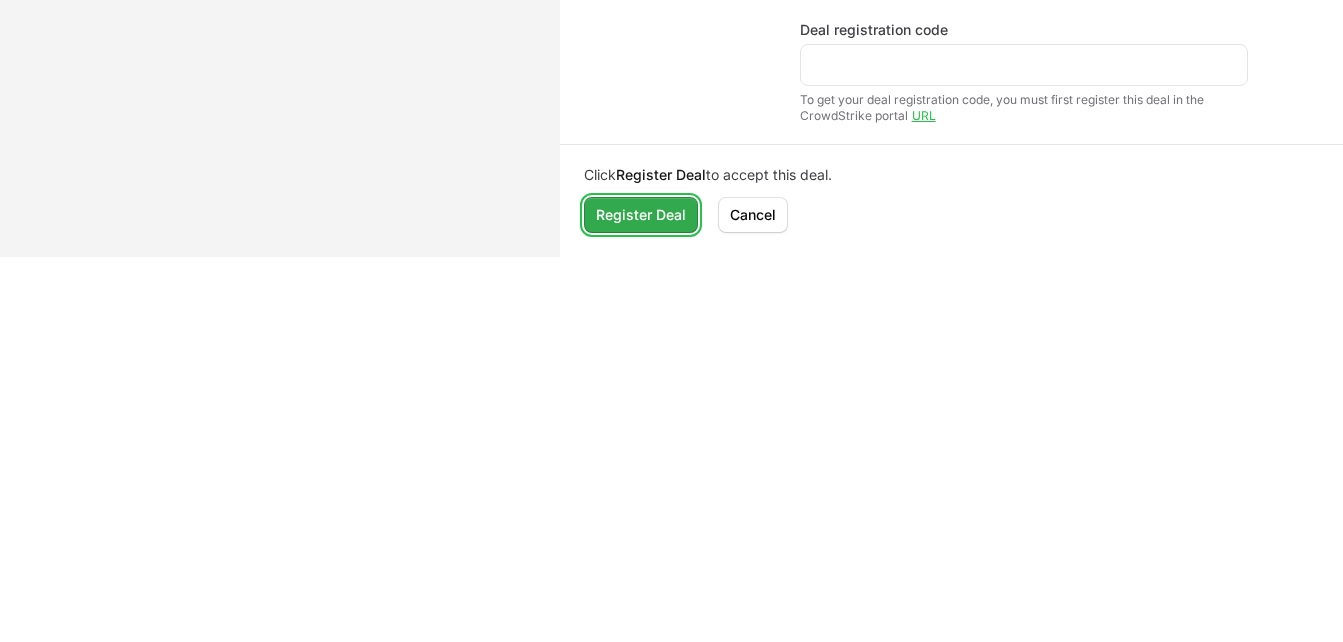 click on "Register Deal" 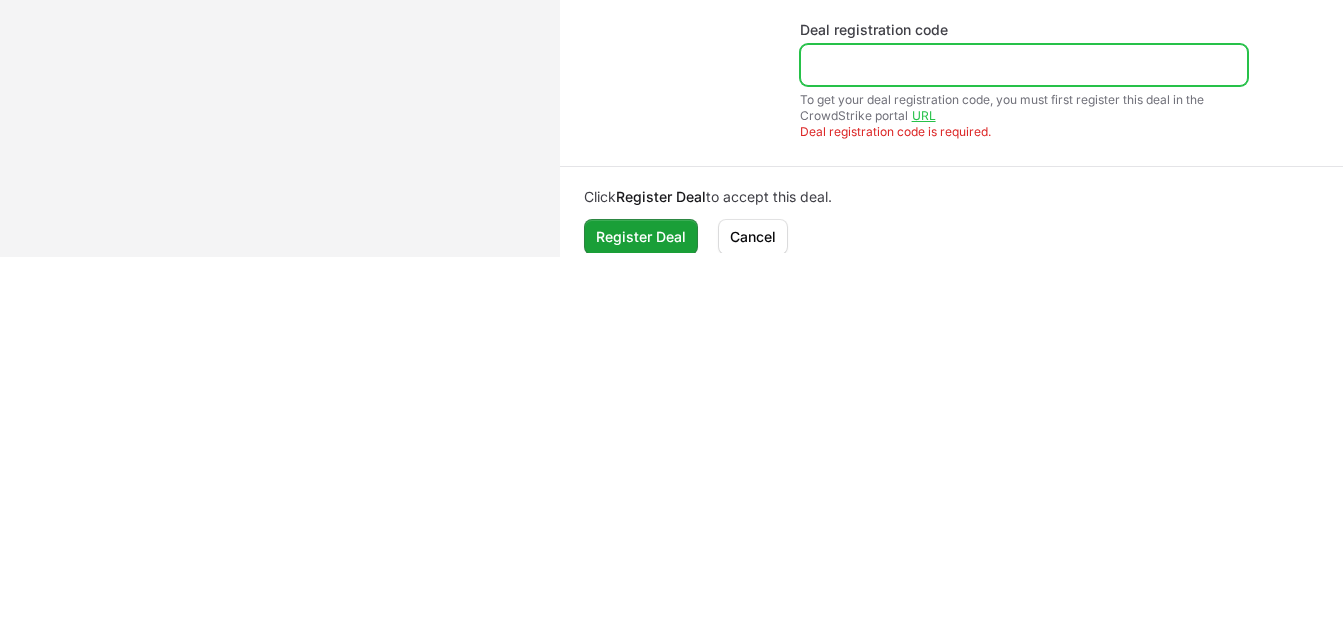 click on "[FIELD_NAME]" 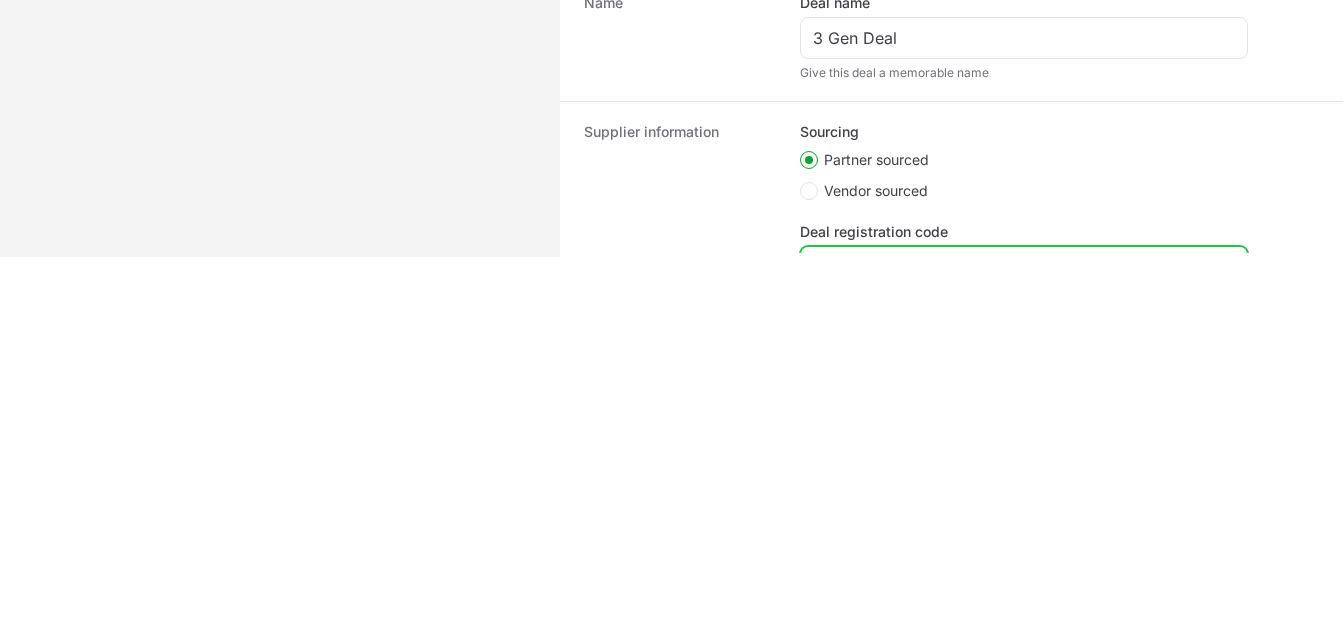 scroll, scrollTop: 448, scrollLeft: 0, axis: vertical 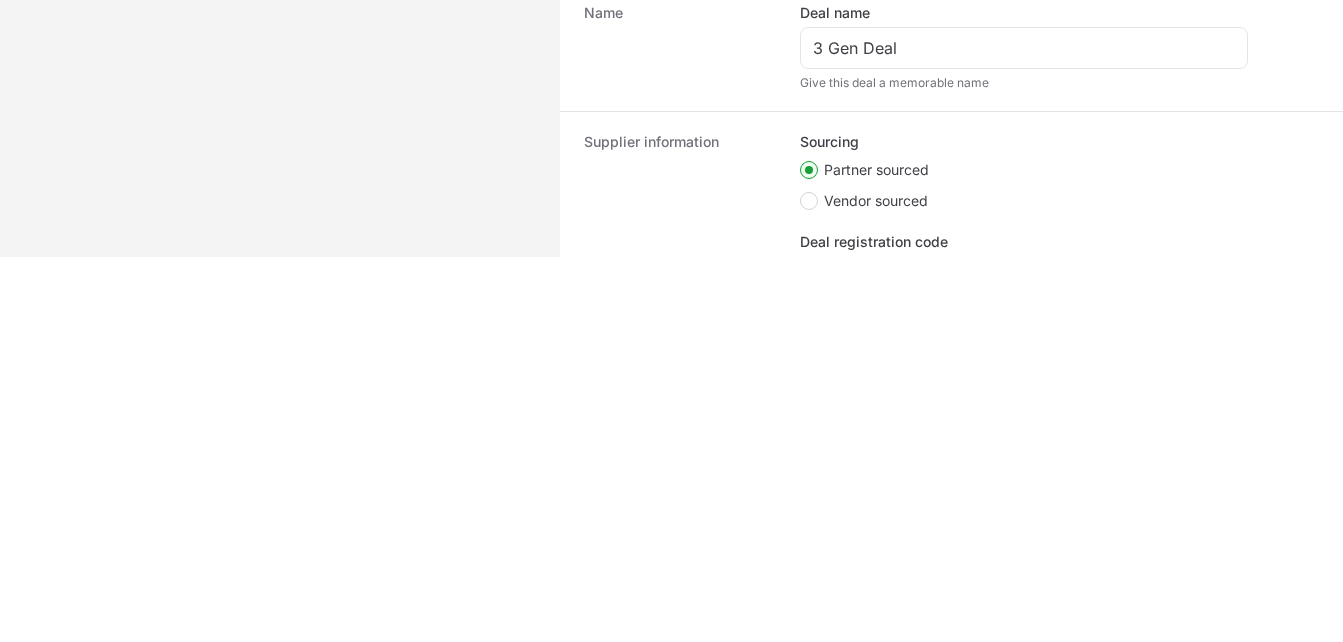 click 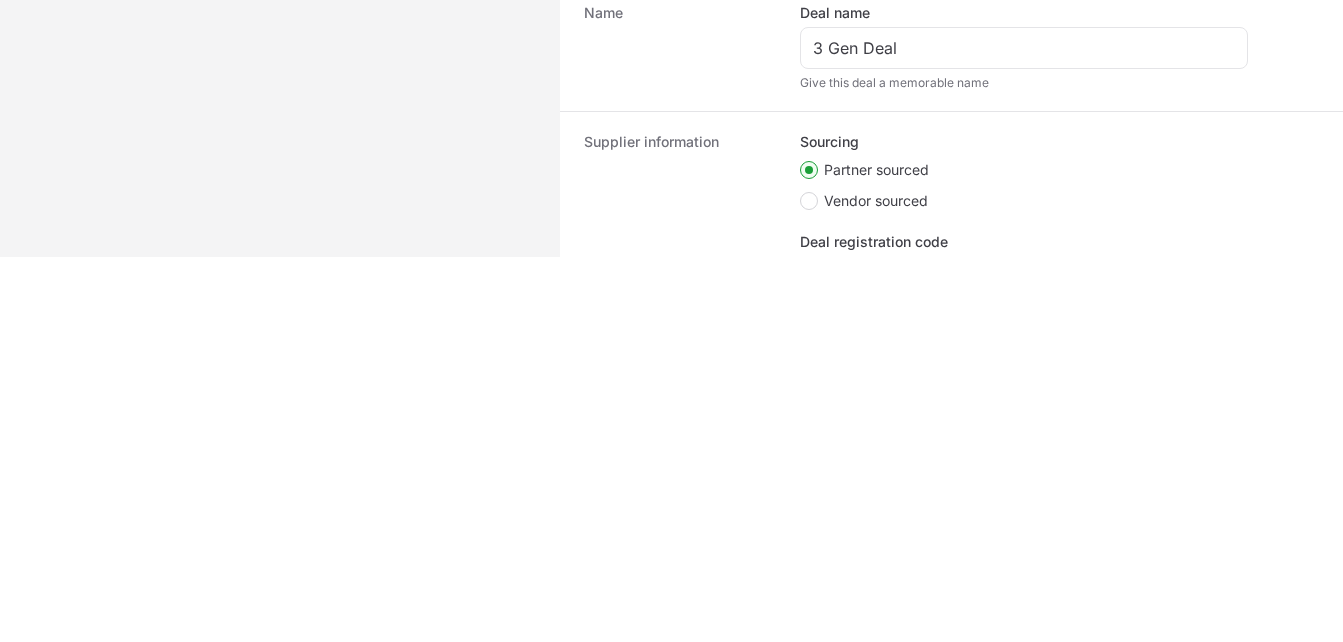 radio on "true" 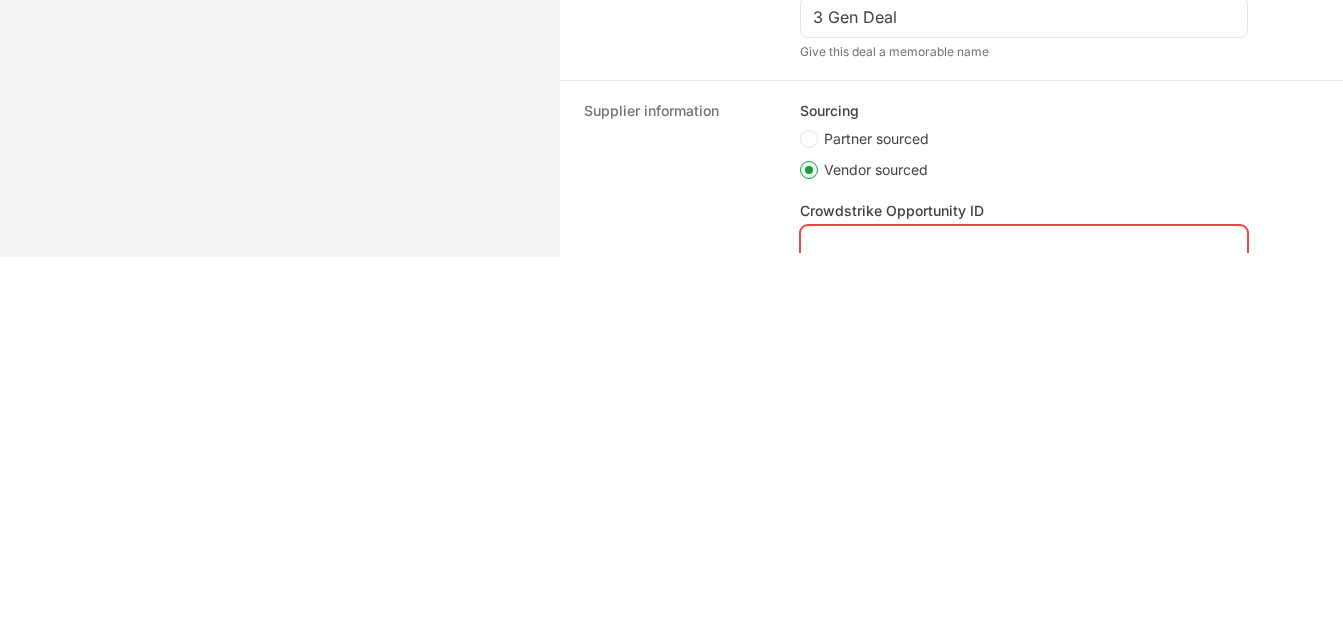 scroll, scrollTop: 545, scrollLeft: 0, axis: vertical 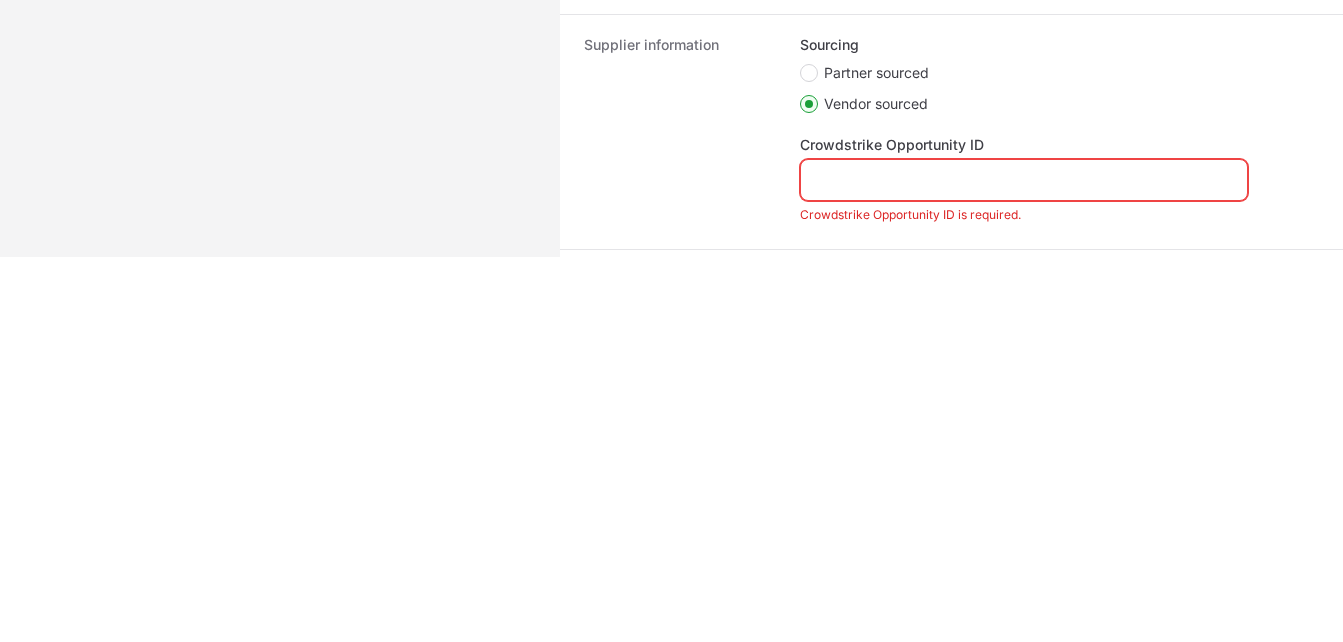 click 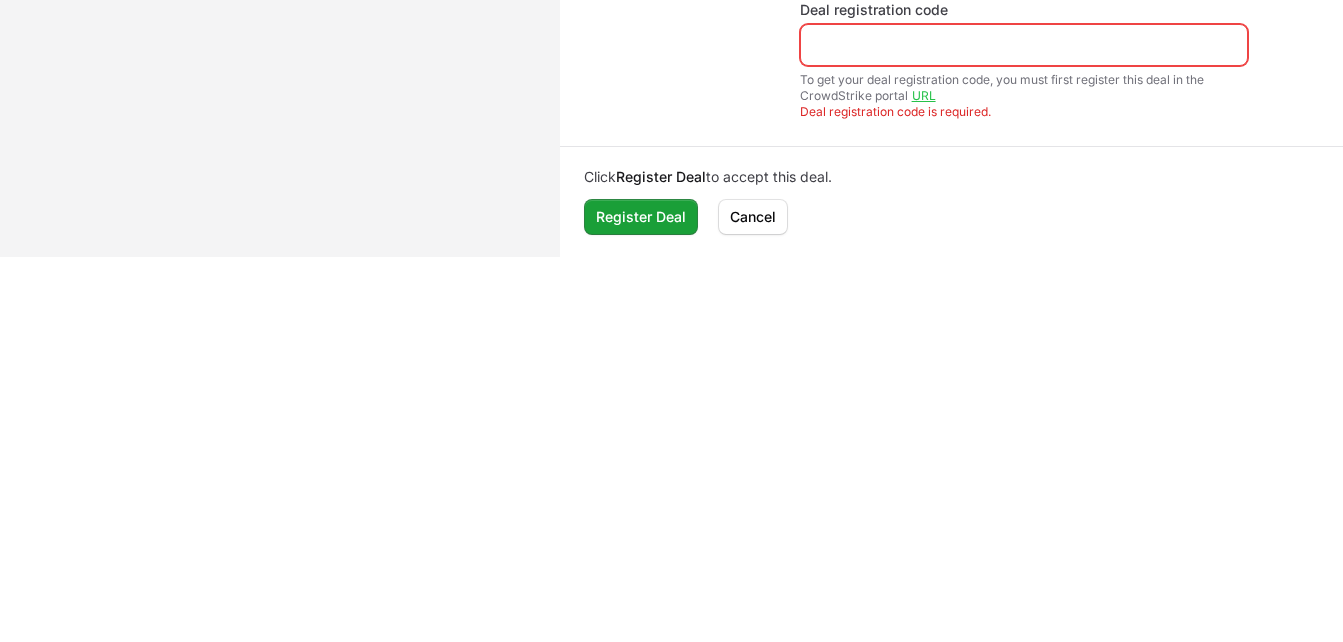 scroll, scrollTop: 682, scrollLeft: 0, axis: vertical 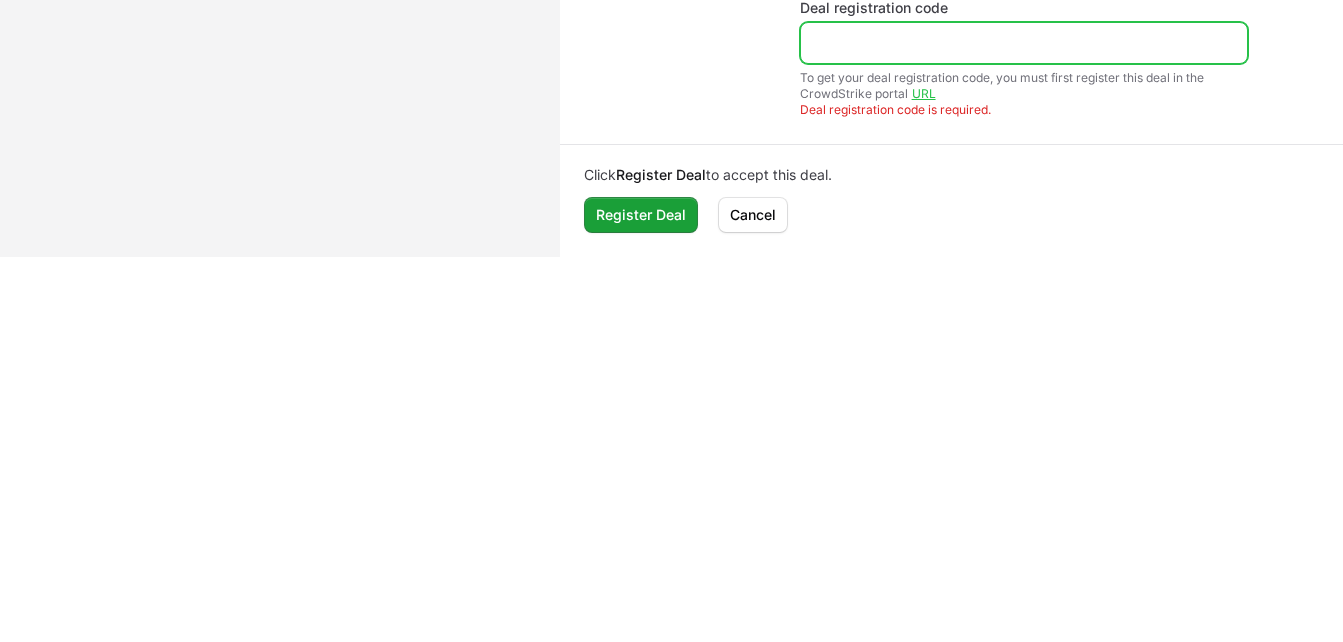 click on "[FIELD_NAME]" 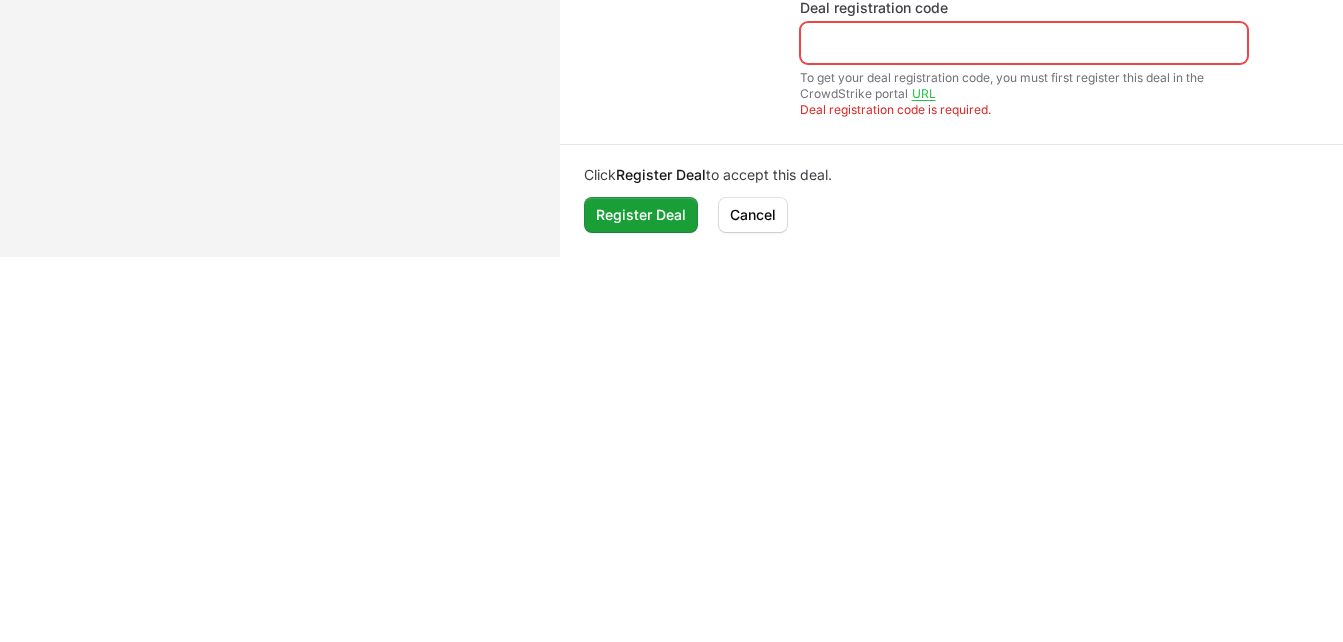 click on "[FIELD_NAME]" 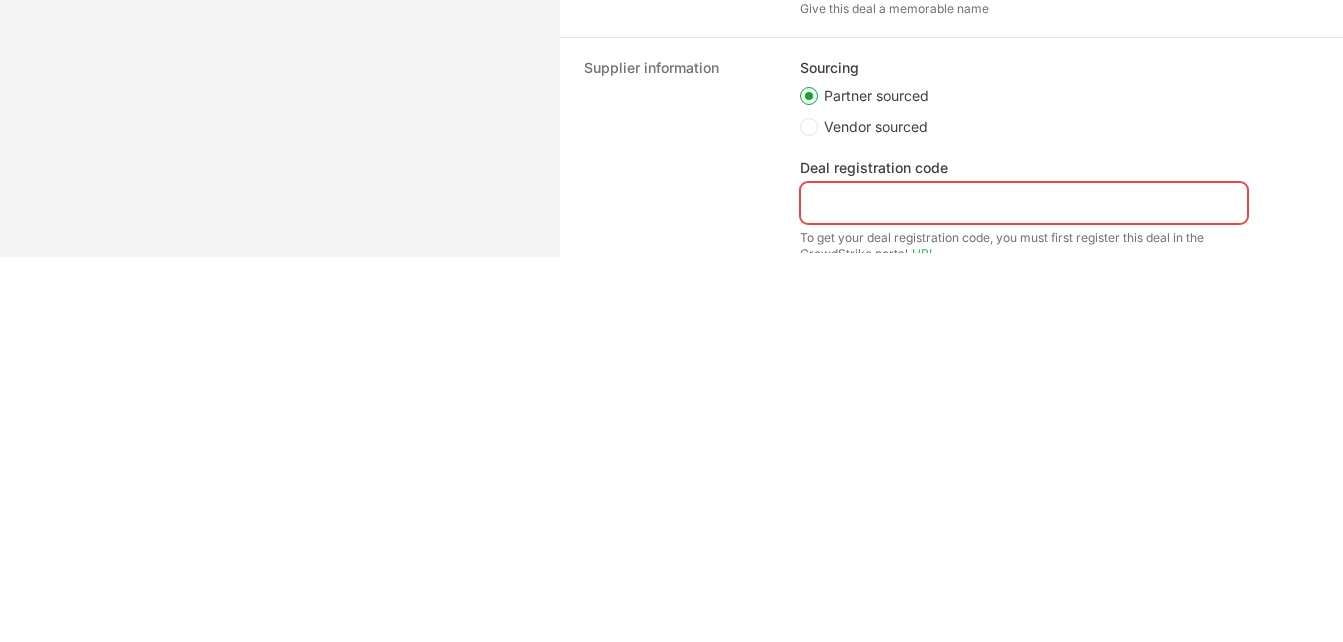scroll, scrollTop: 507, scrollLeft: 0, axis: vertical 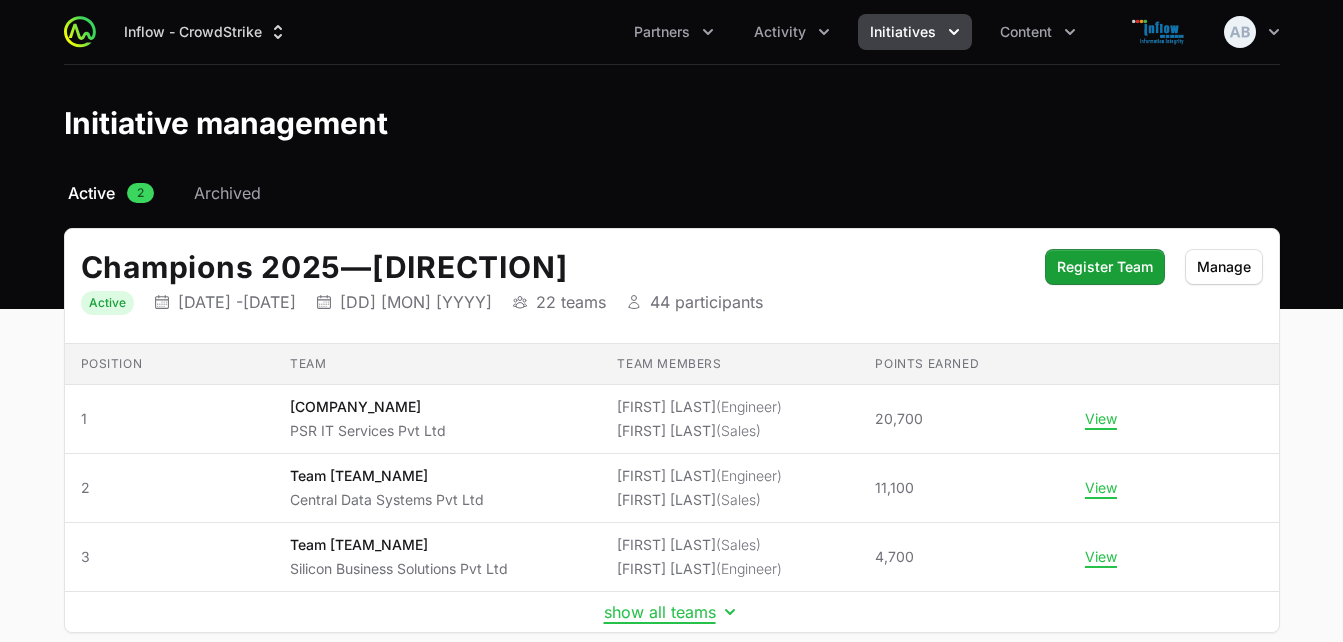 click on "Initiatives" 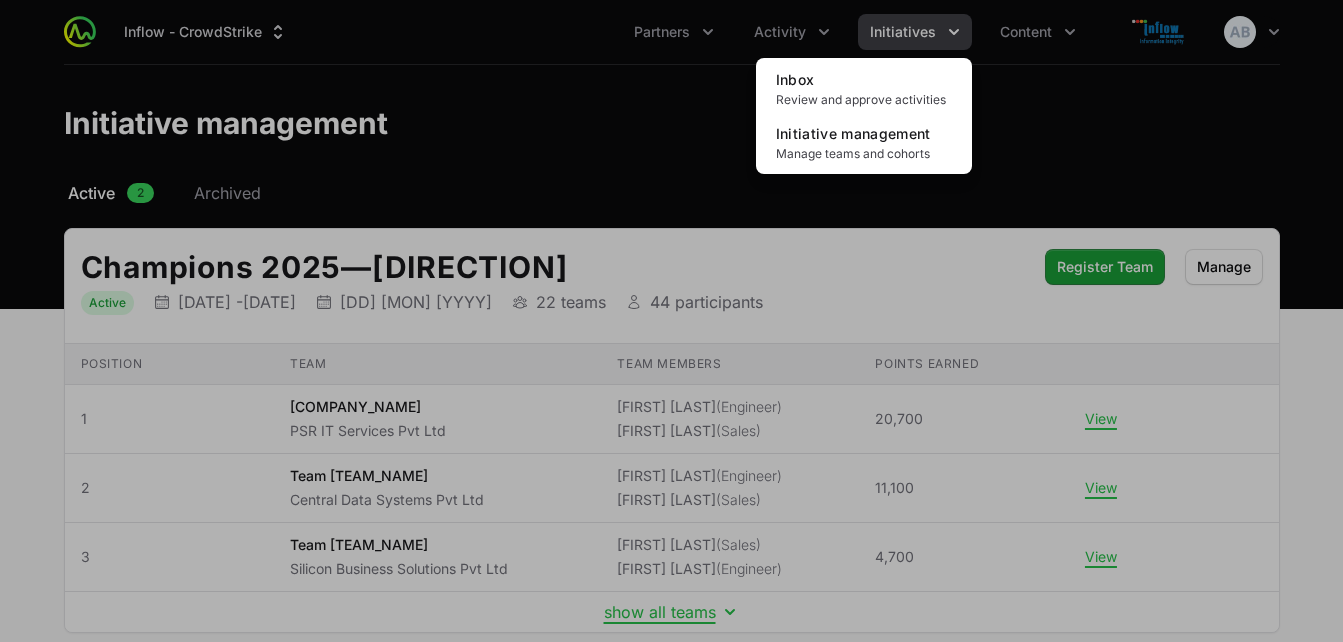 click 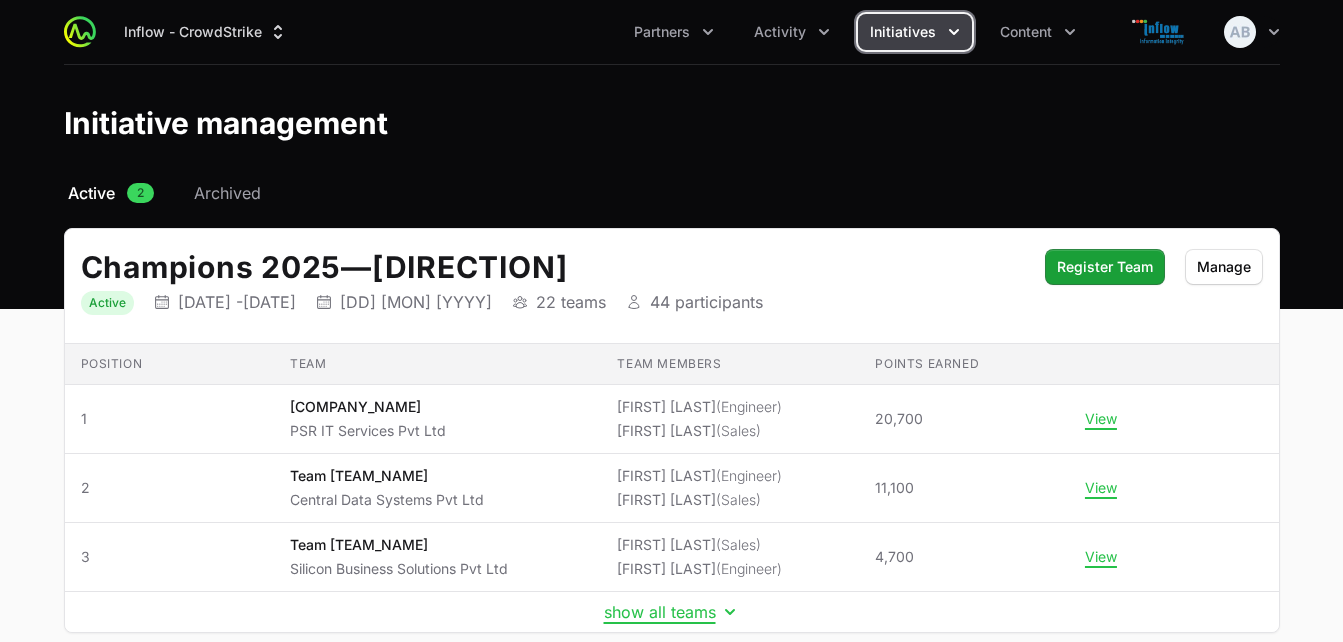 click on "Activity" 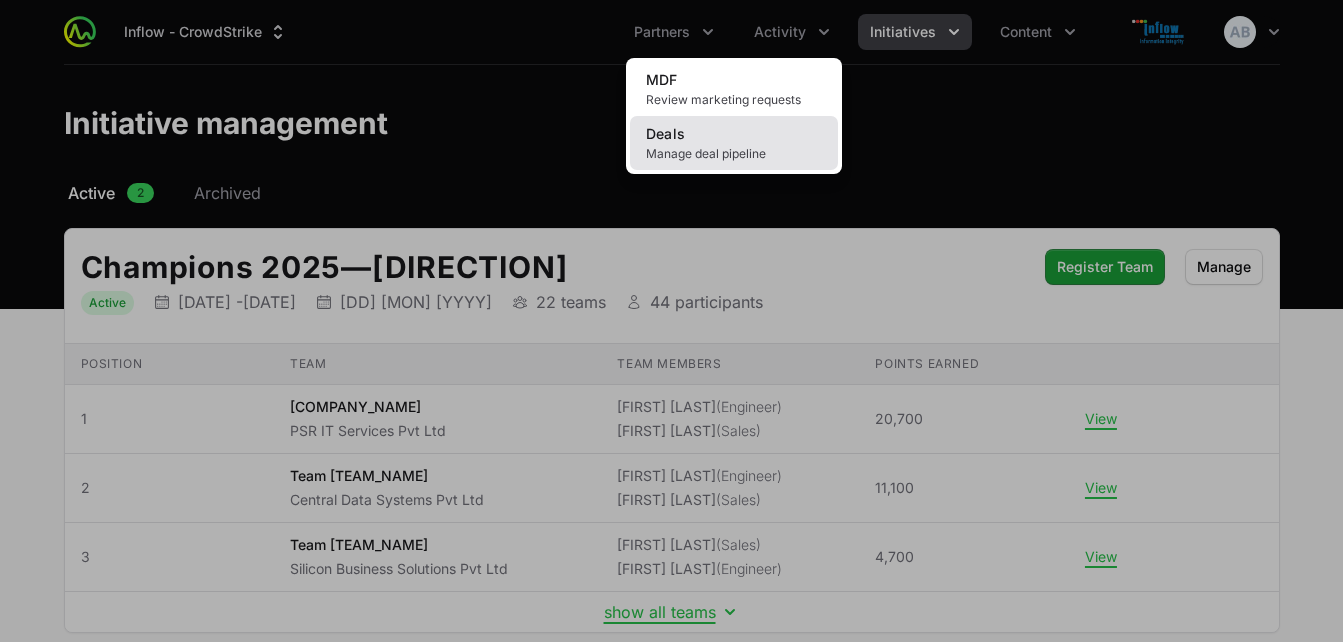 click on "Deals Manage deal pipeline" 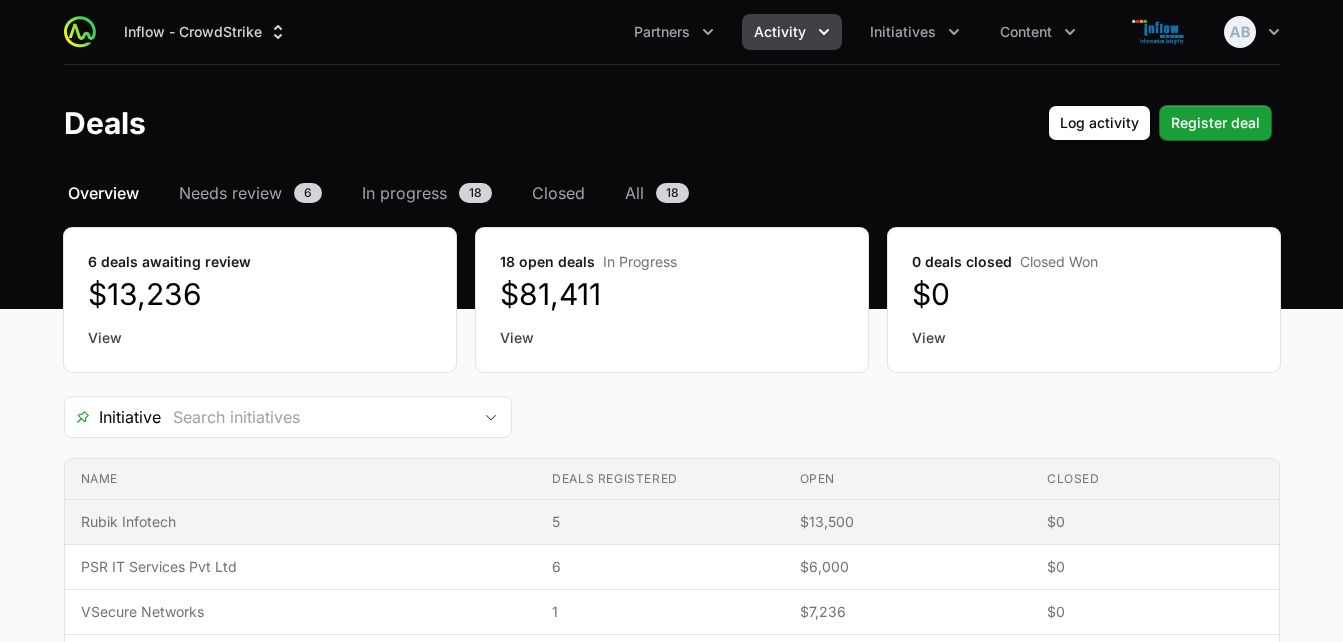 click on "Deals registered 5" 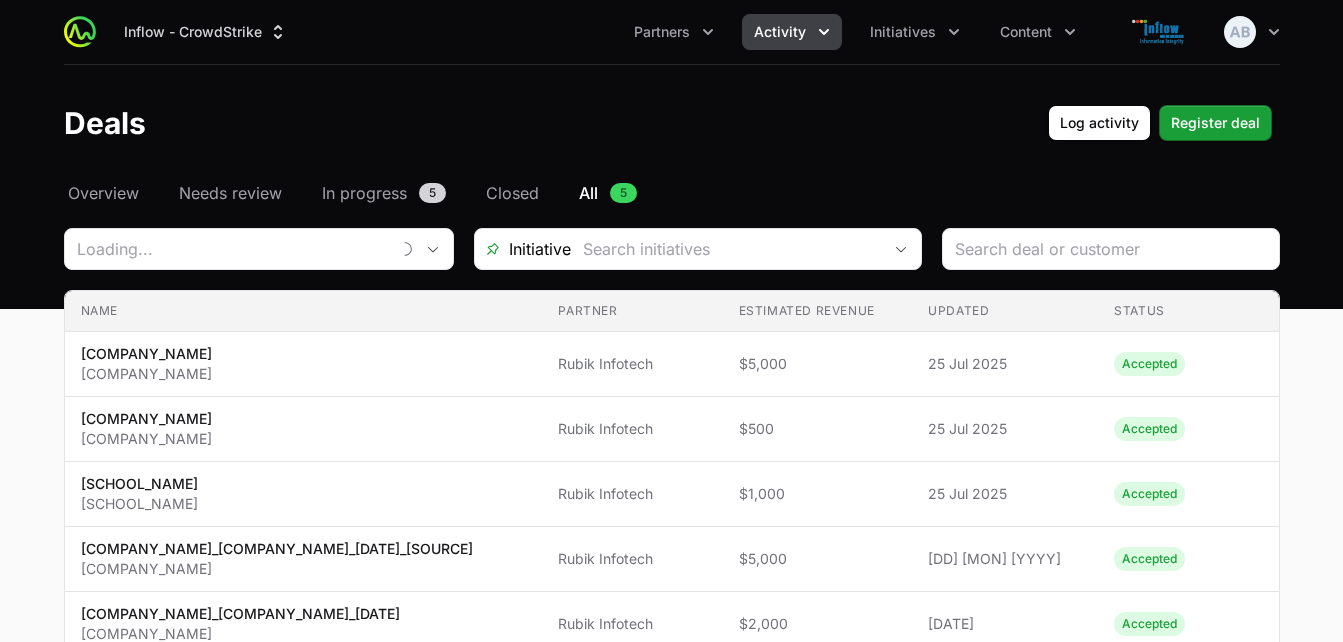 type on "Rubik Infotech" 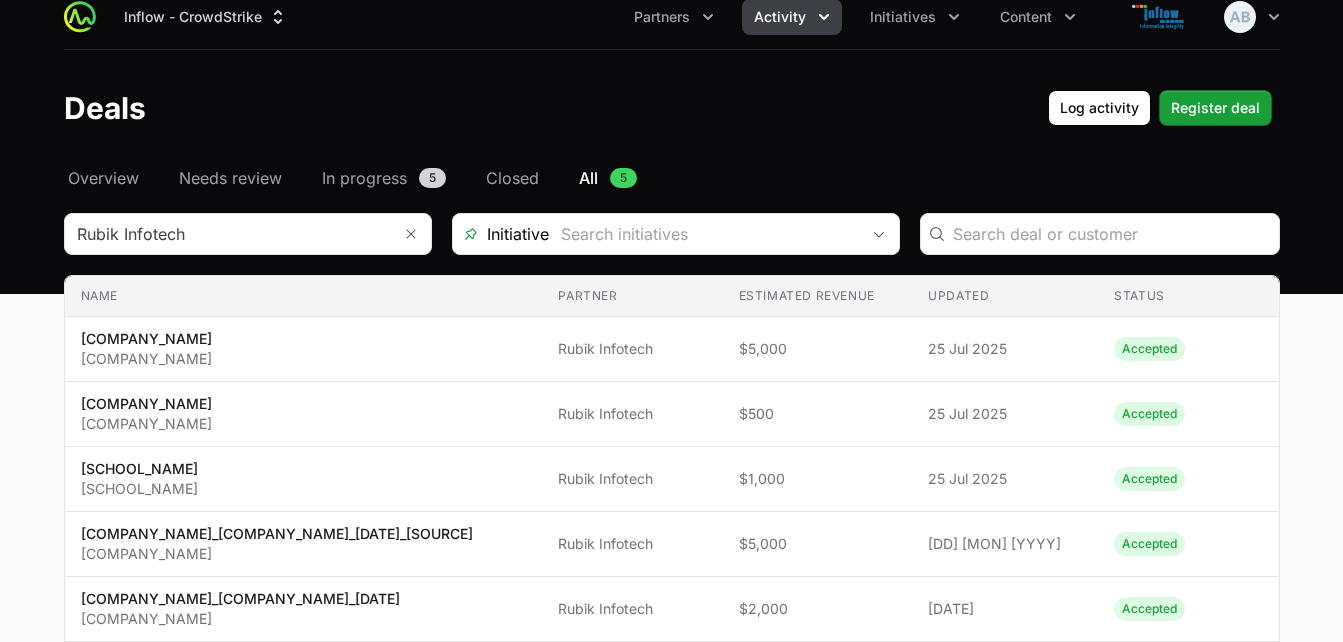 scroll, scrollTop: 0, scrollLeft: 0, axis: both 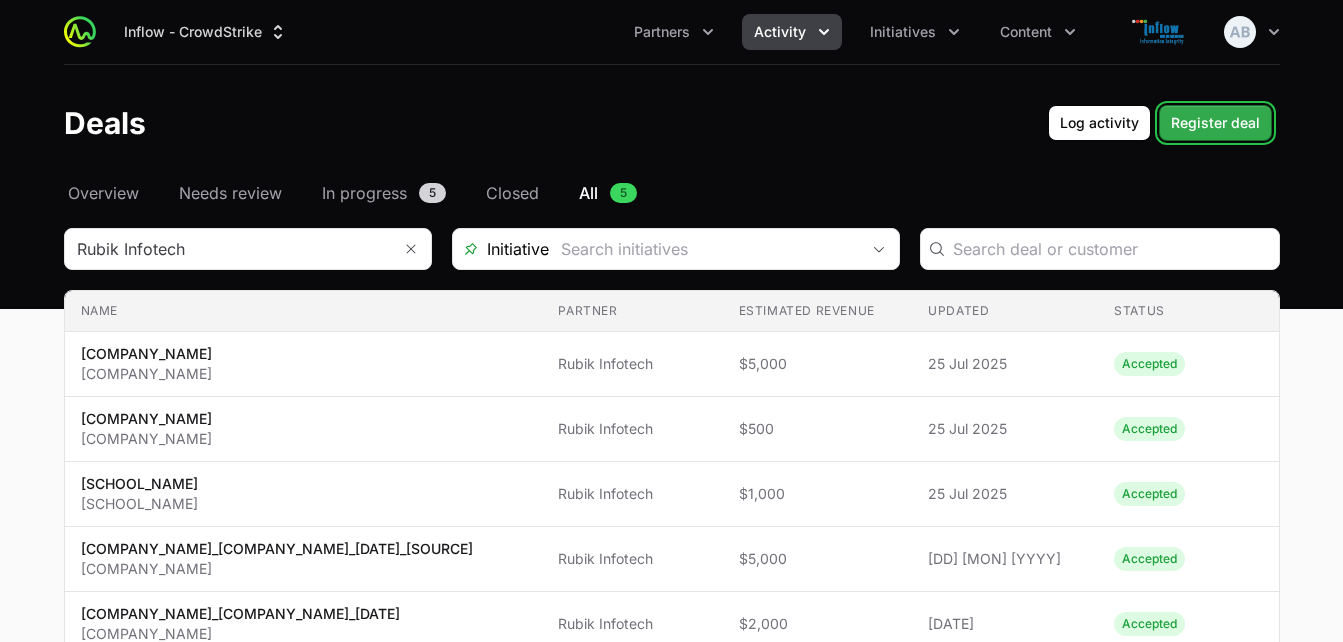 click on "Register deal" 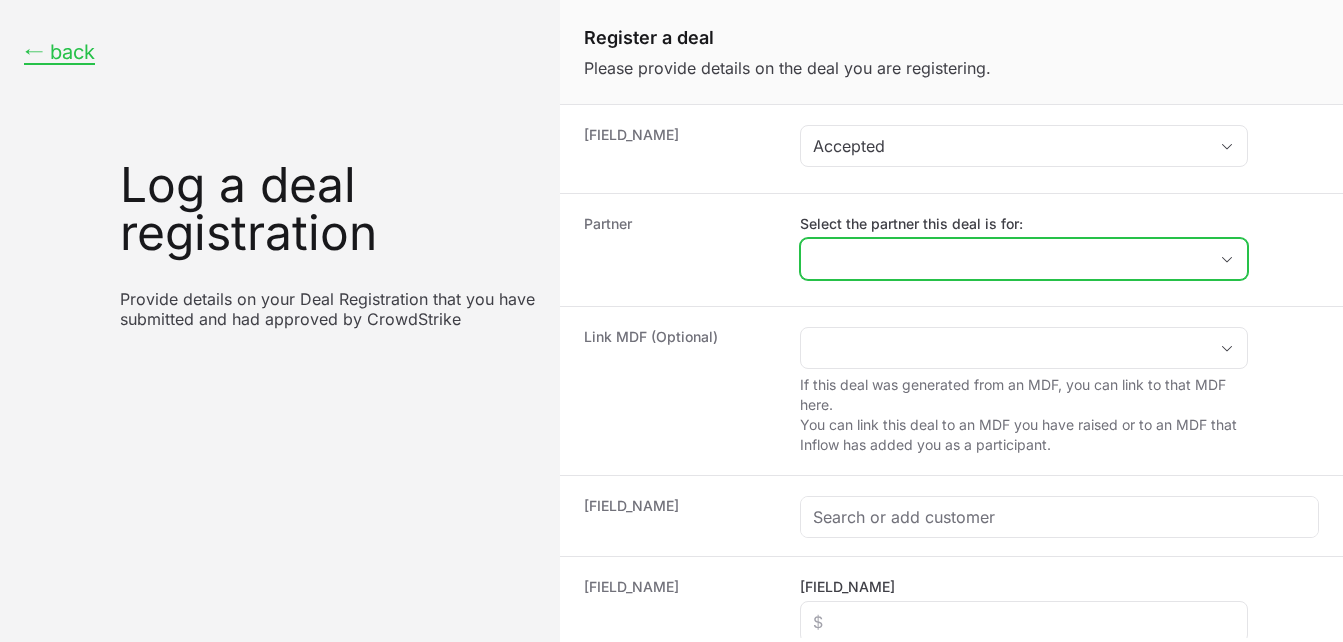 click on "Select the partner this deal is for:" 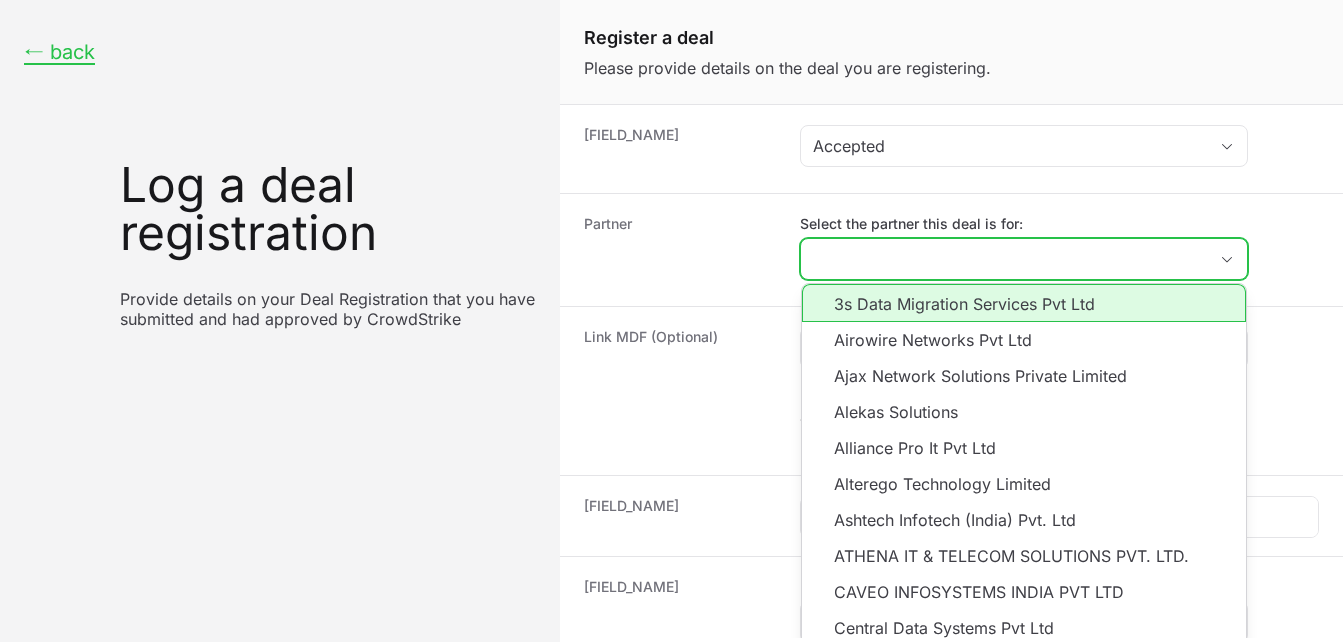 click on "Select the partner this deal is for:" 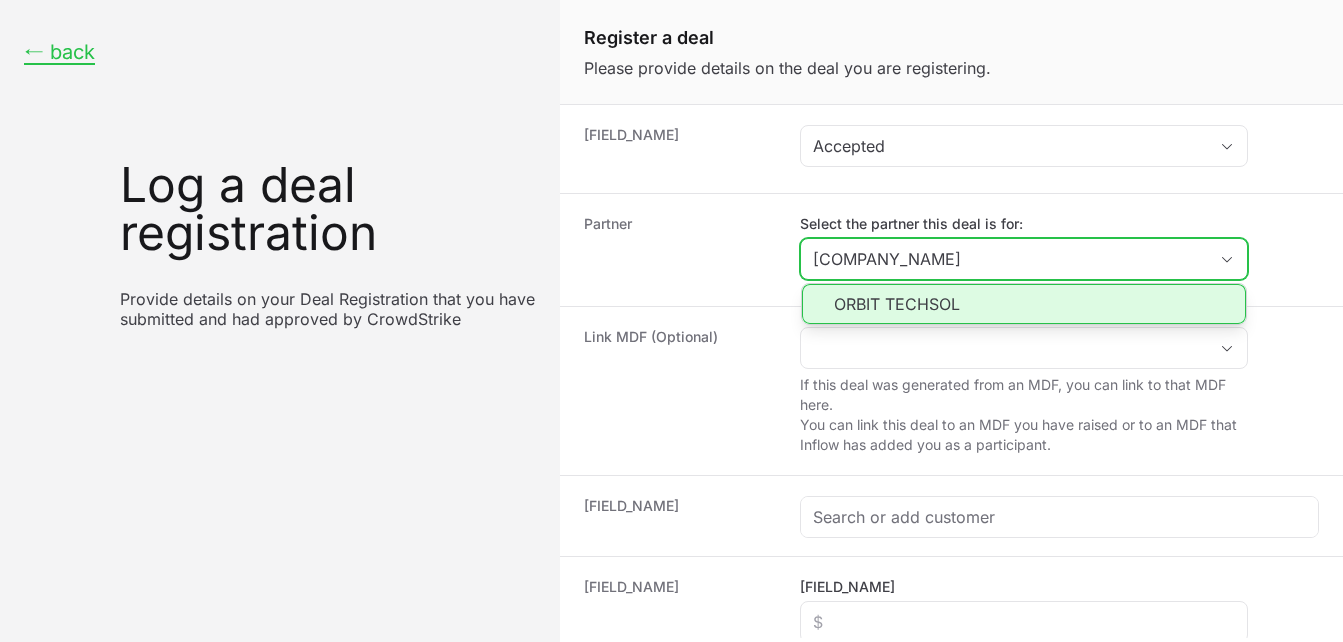 click on "ORBIT TECHSOL" 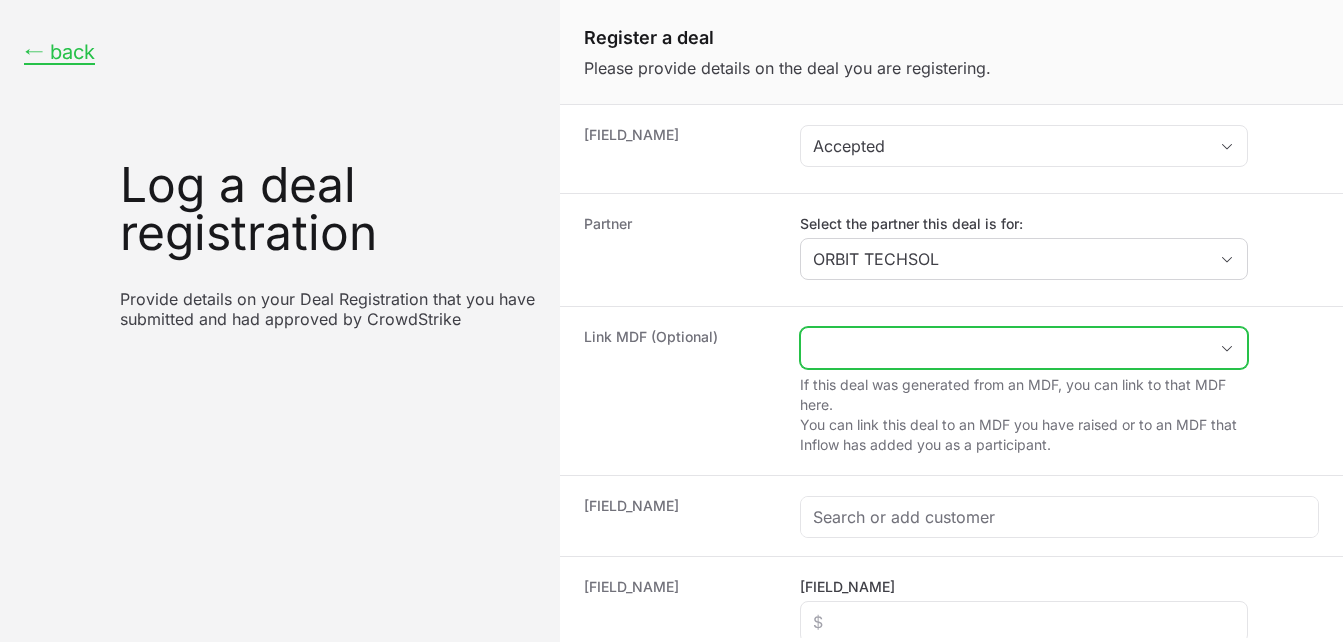 click 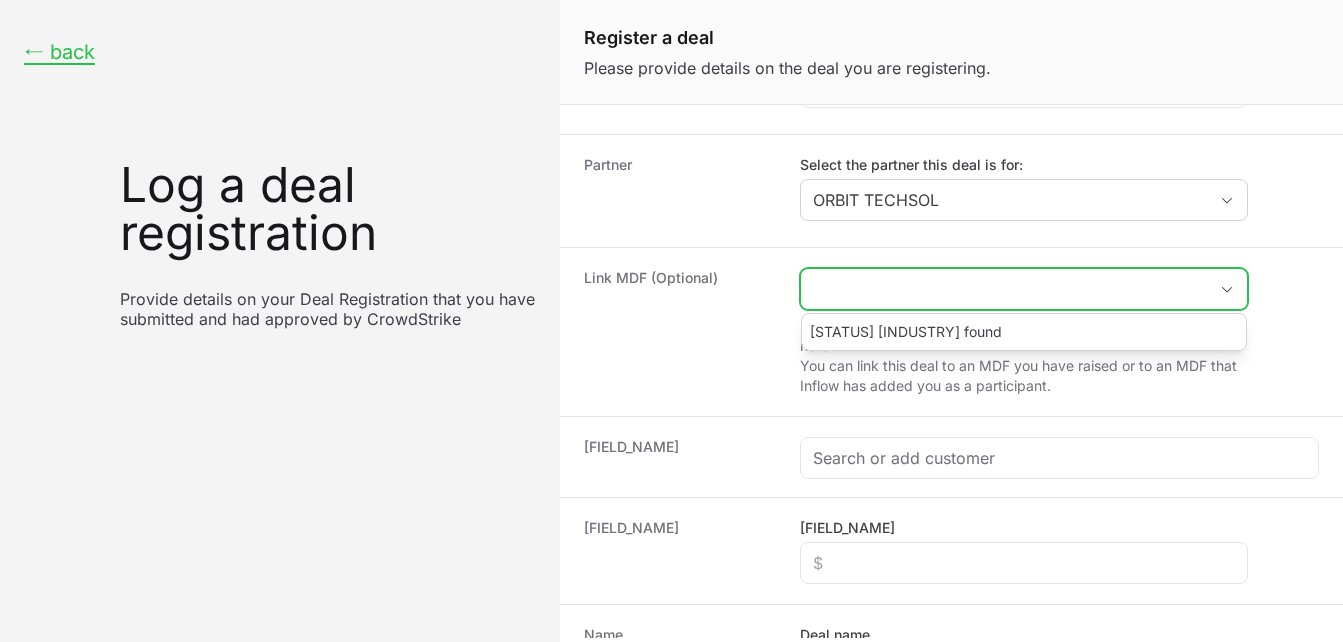scroll, scrollTop: 79, scrollLeft: 0, axis: vertical 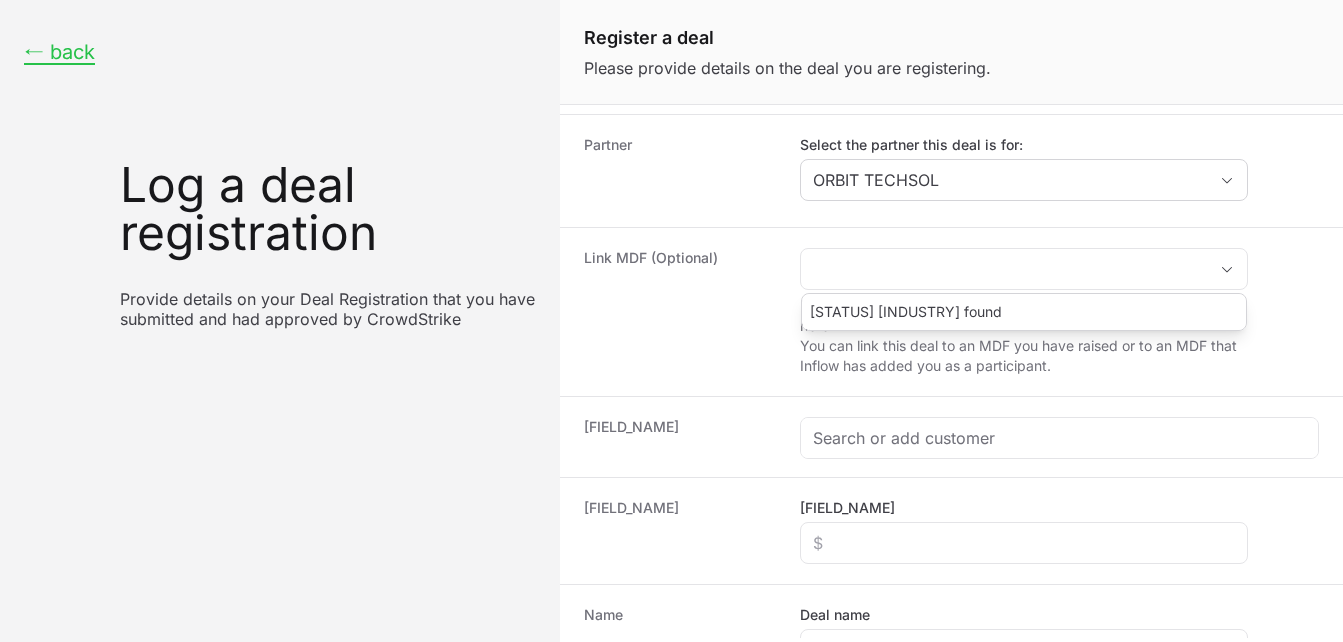 click on "[FIELD_NAME]" 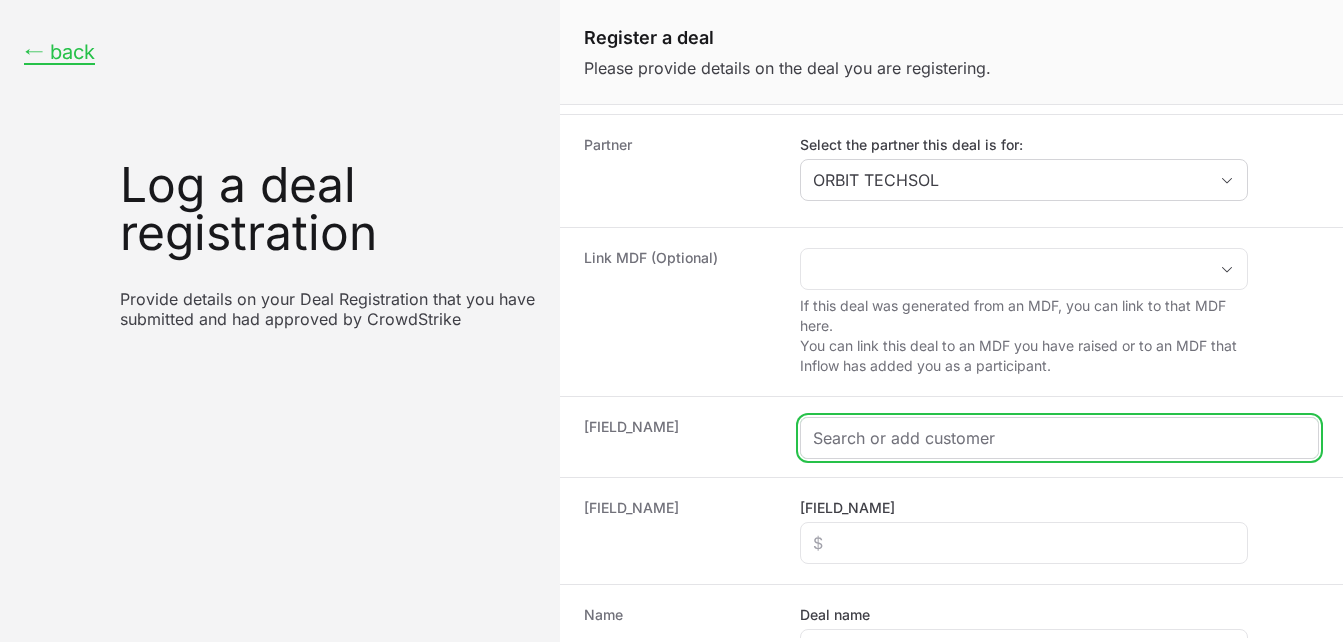 click 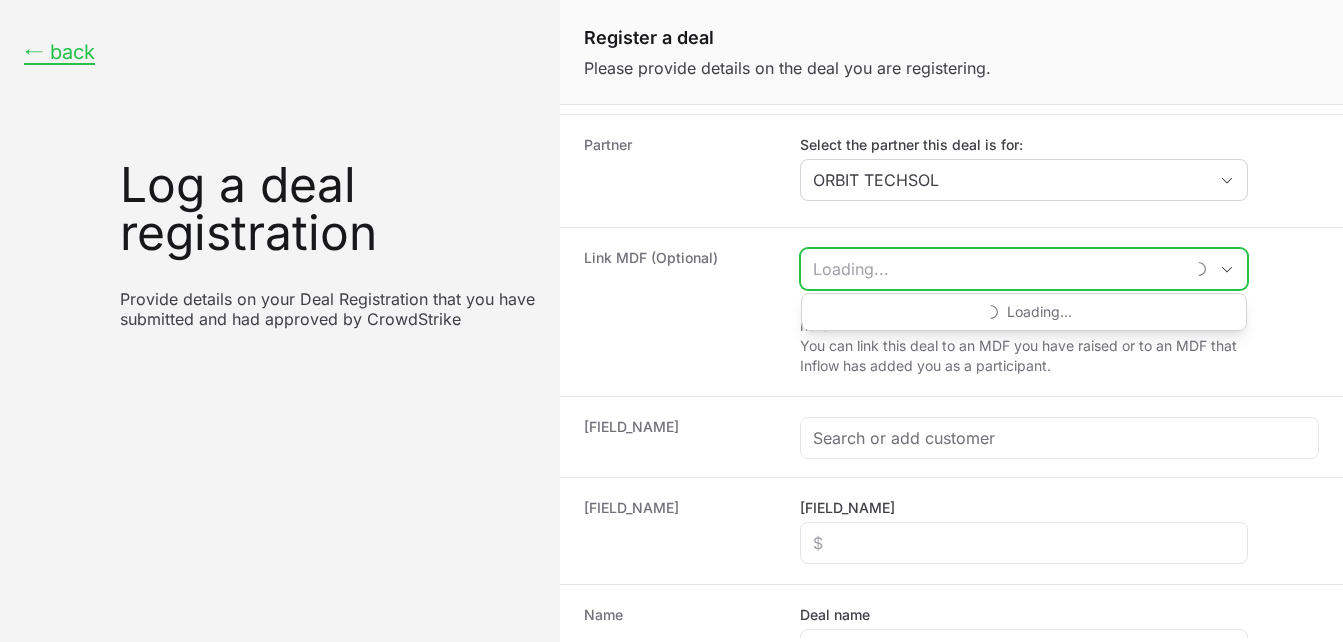 click 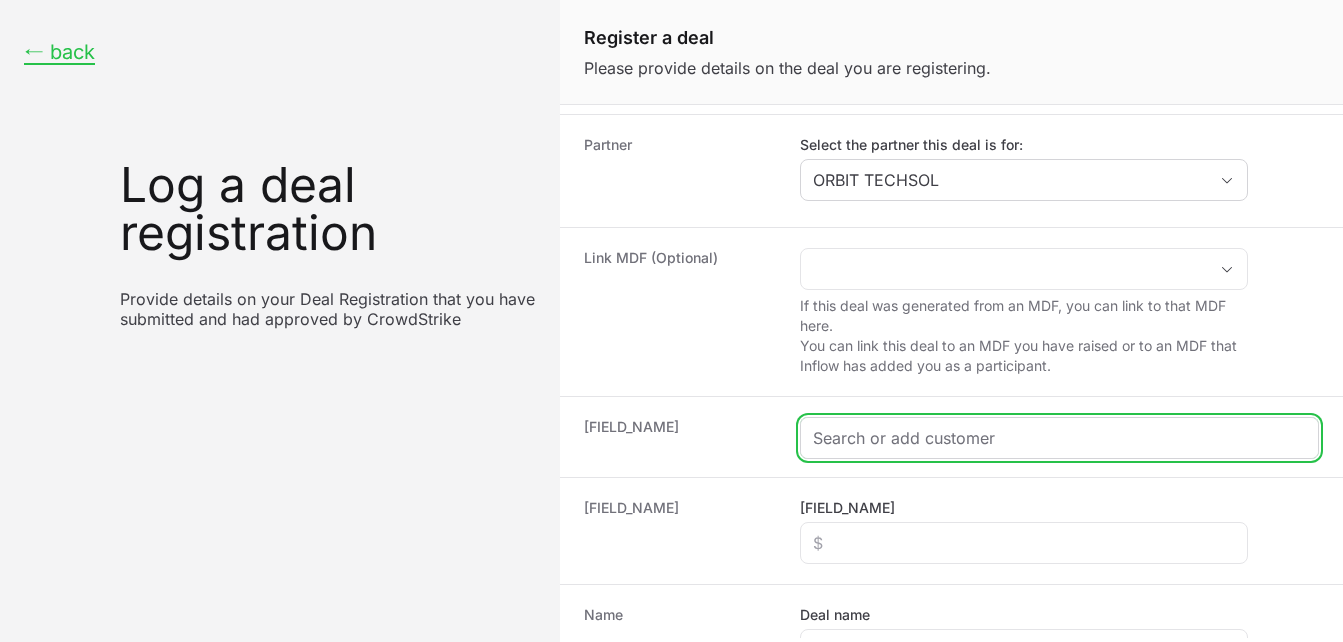 click 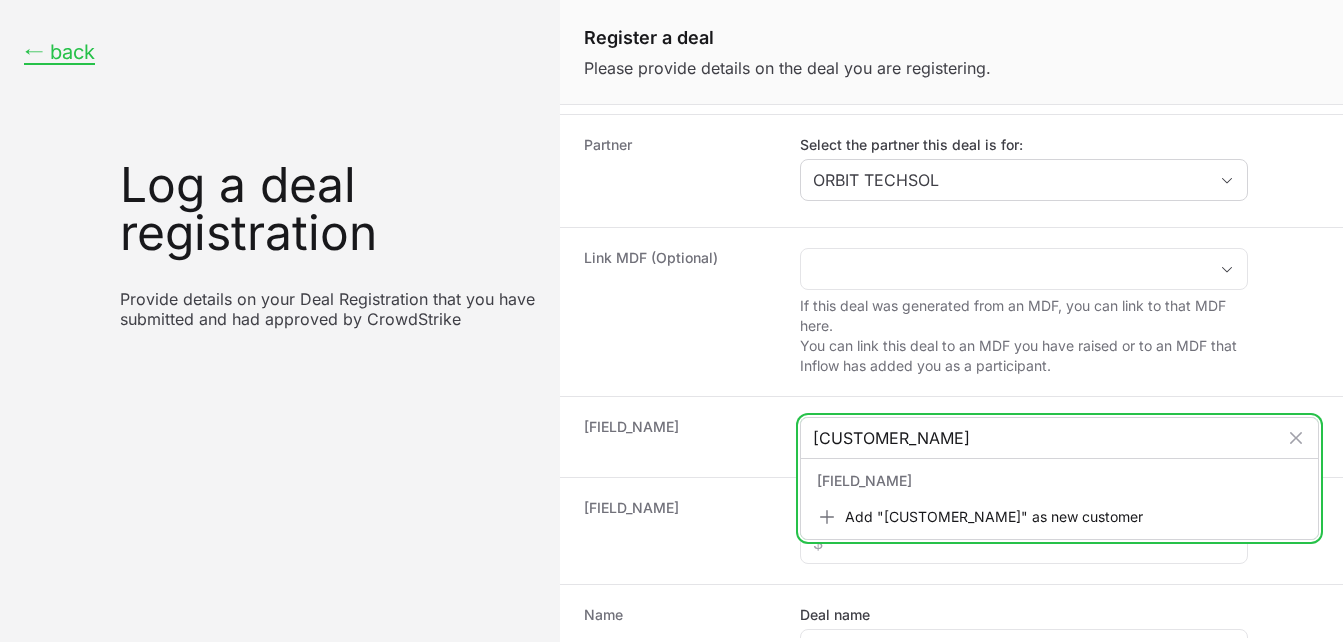 type on "[CUSTOMER_NAME]" 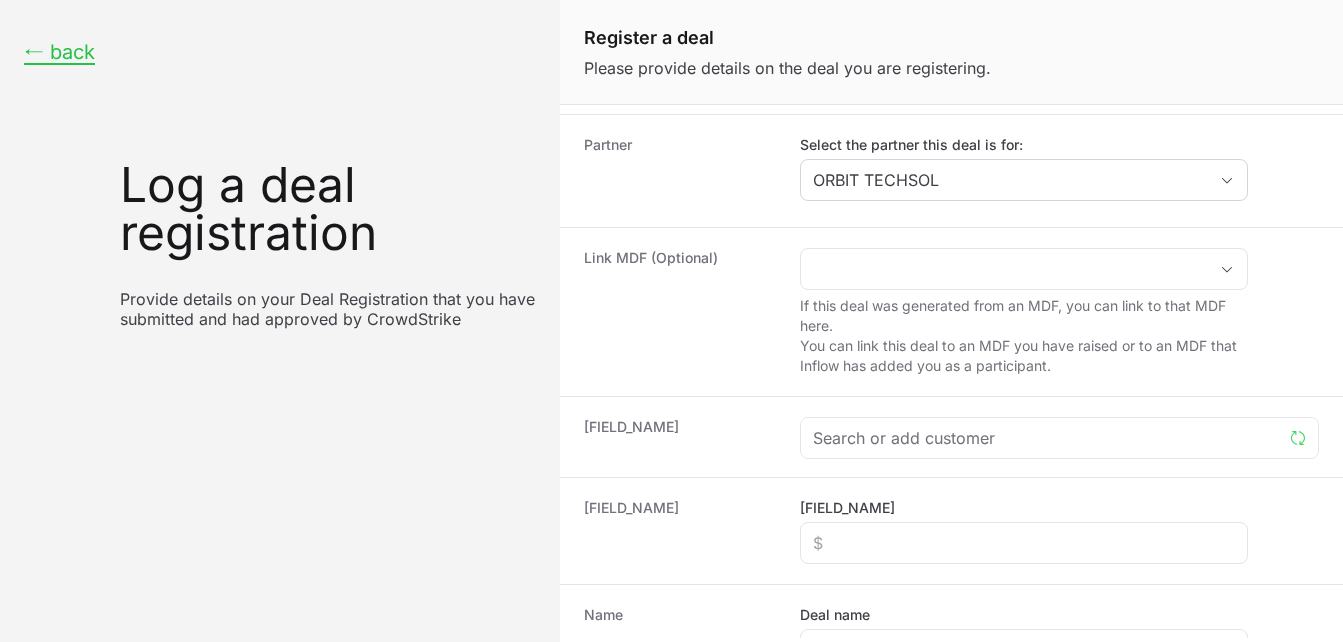 click on "[FIELD_NAME]" 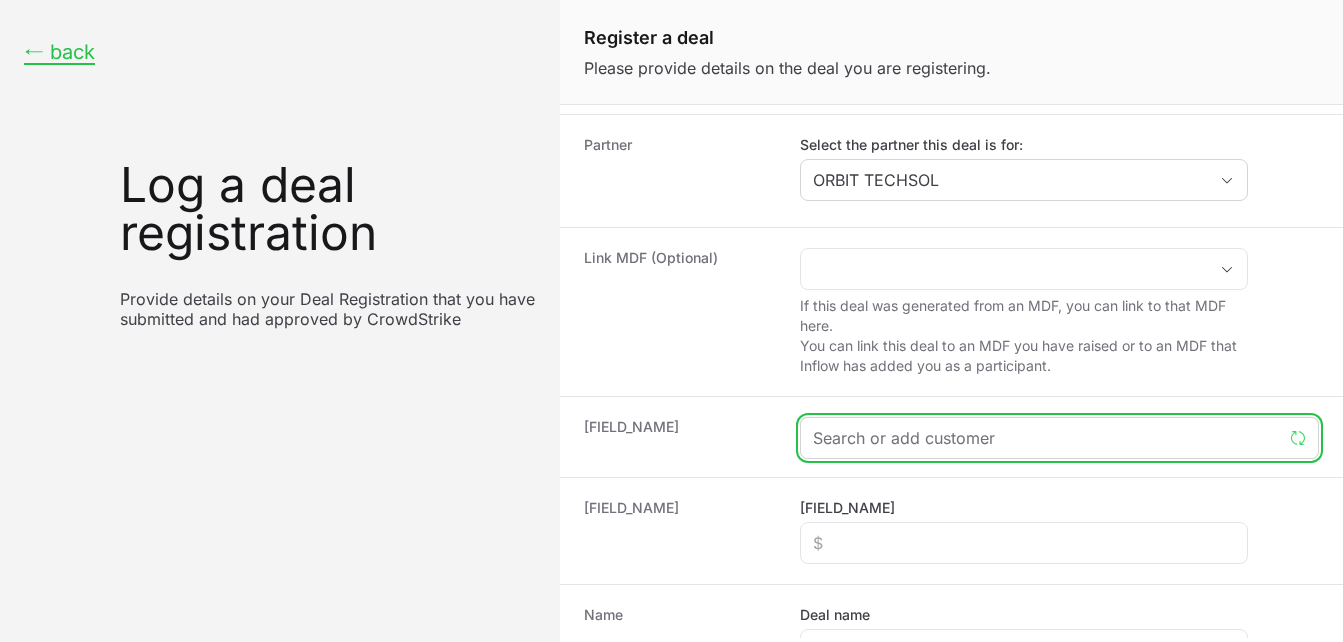 click 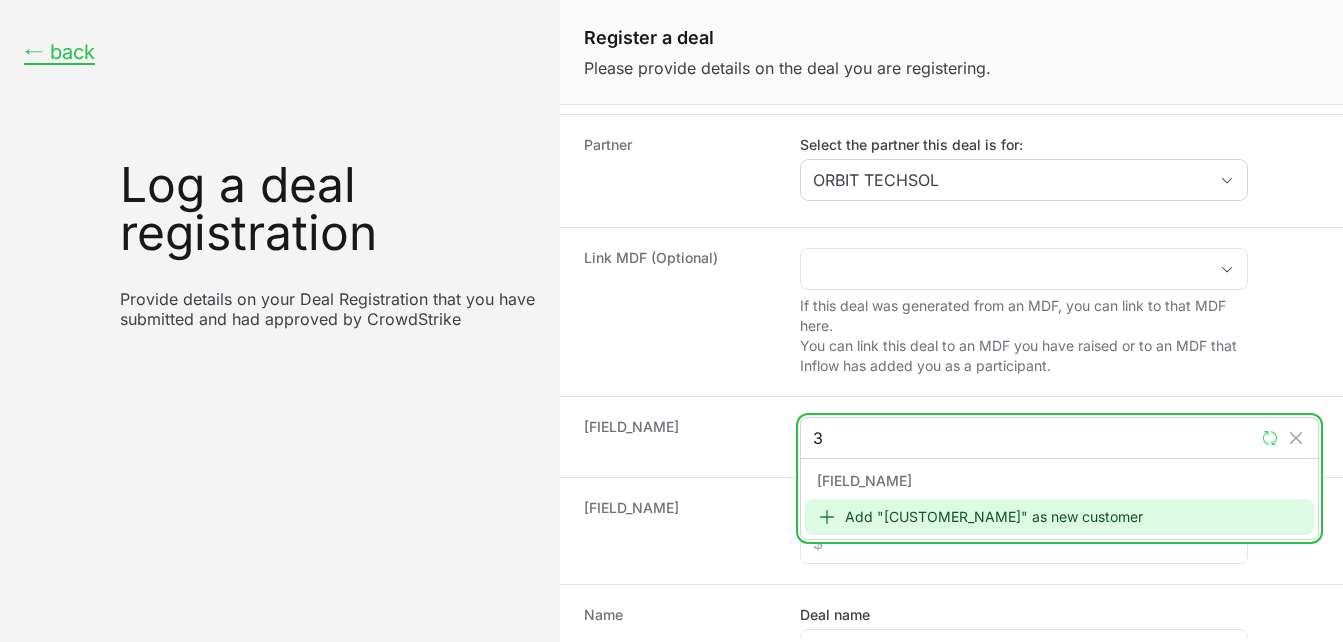 type on "3" 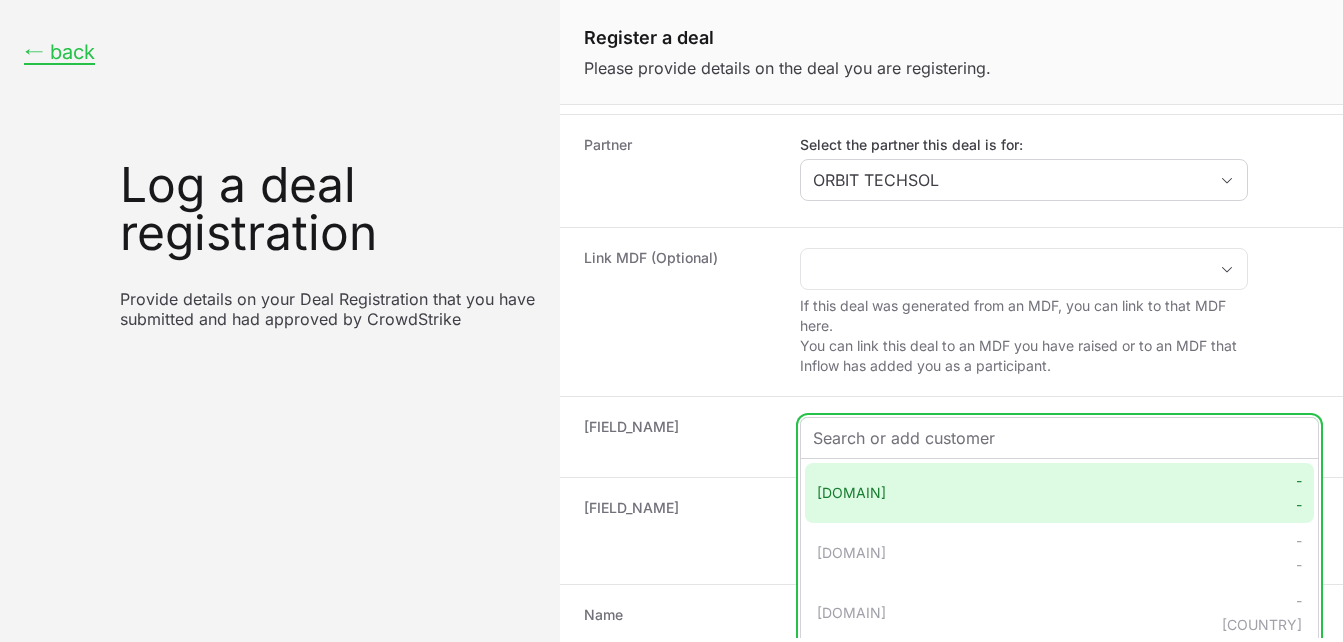 paste on "[CUSTOMER_NAME]" 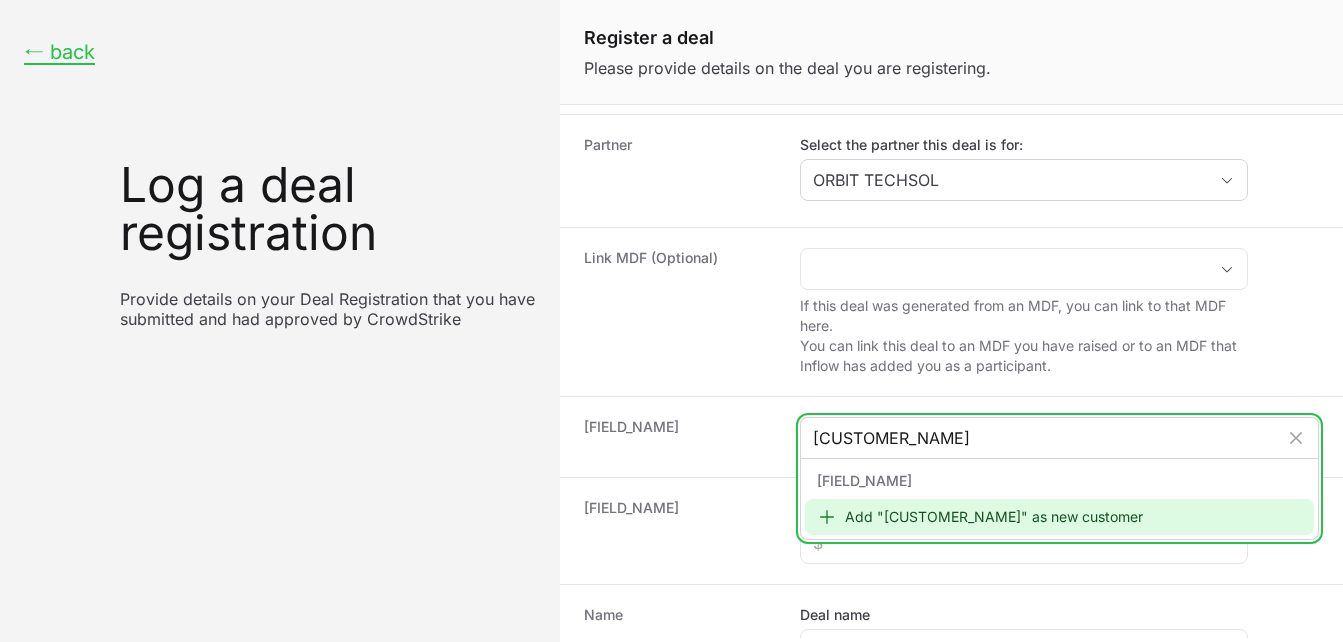 type on "[CUSTOMER_NAME]" 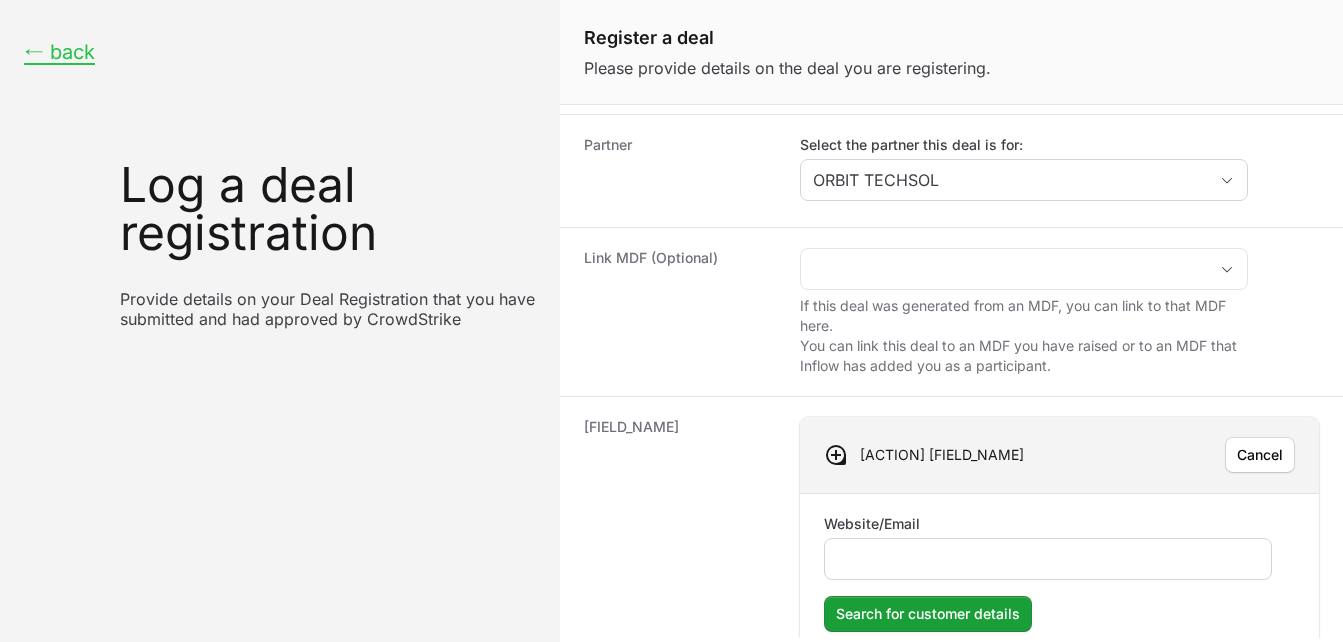 click on "Website/Email" 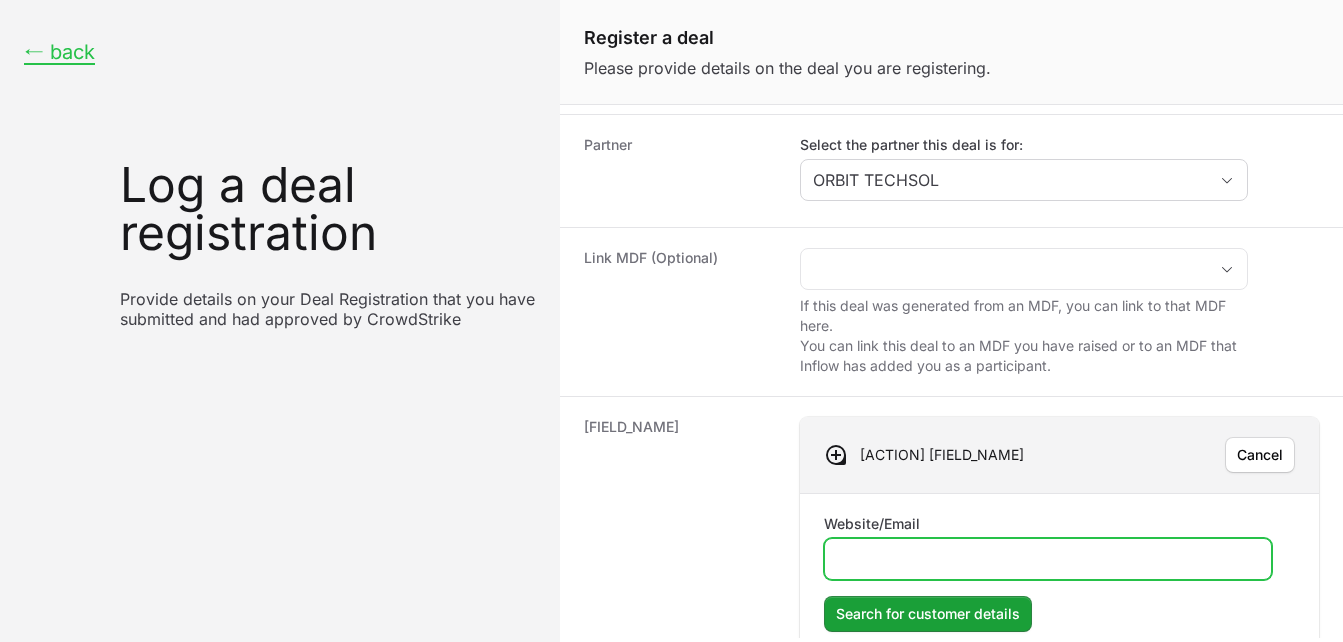 paste on "[URL]" 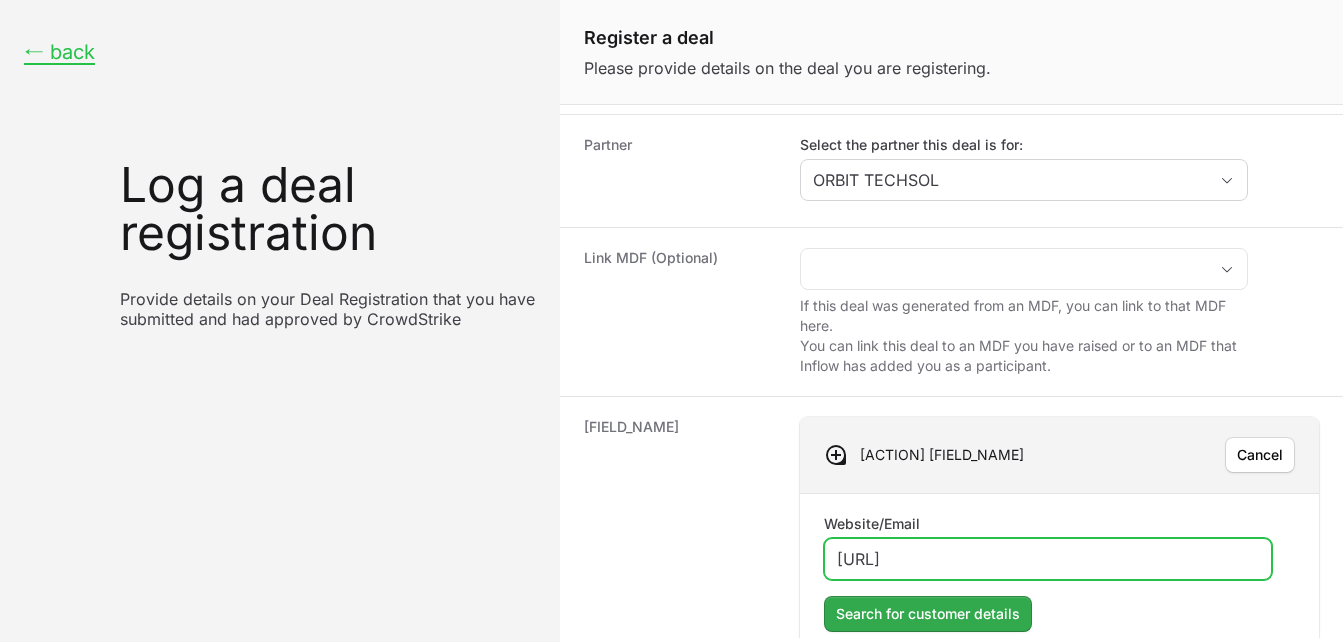type on "[URL]" 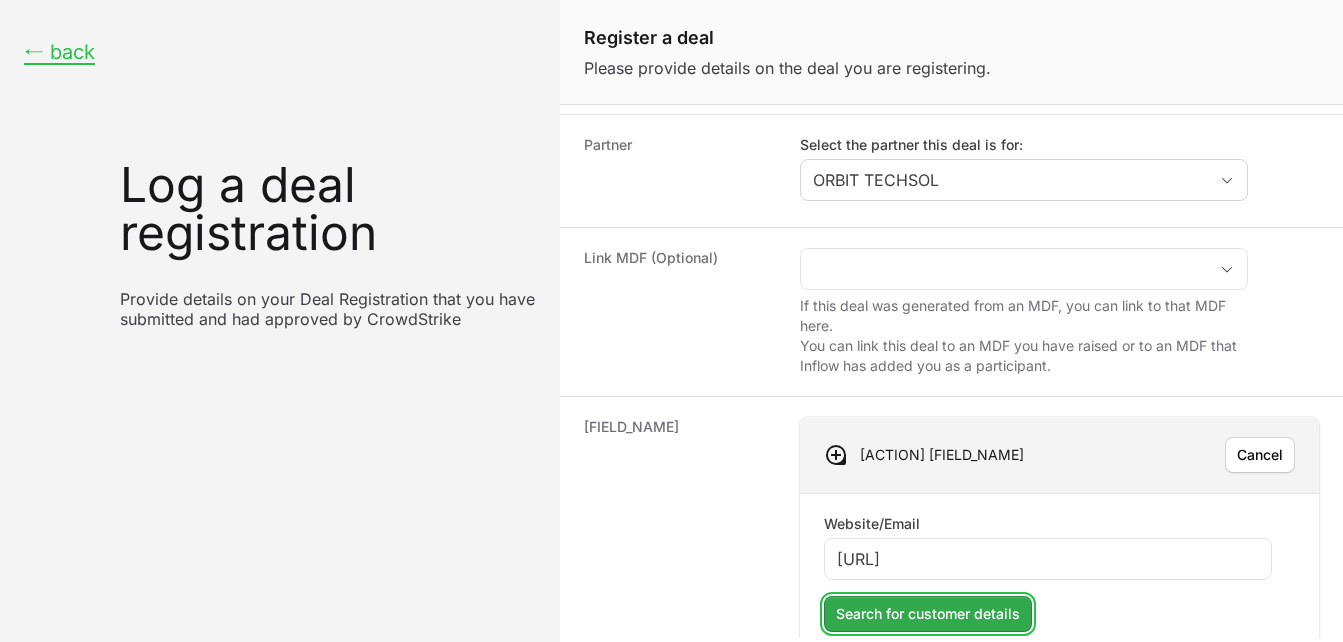 click on "Search for customer details" 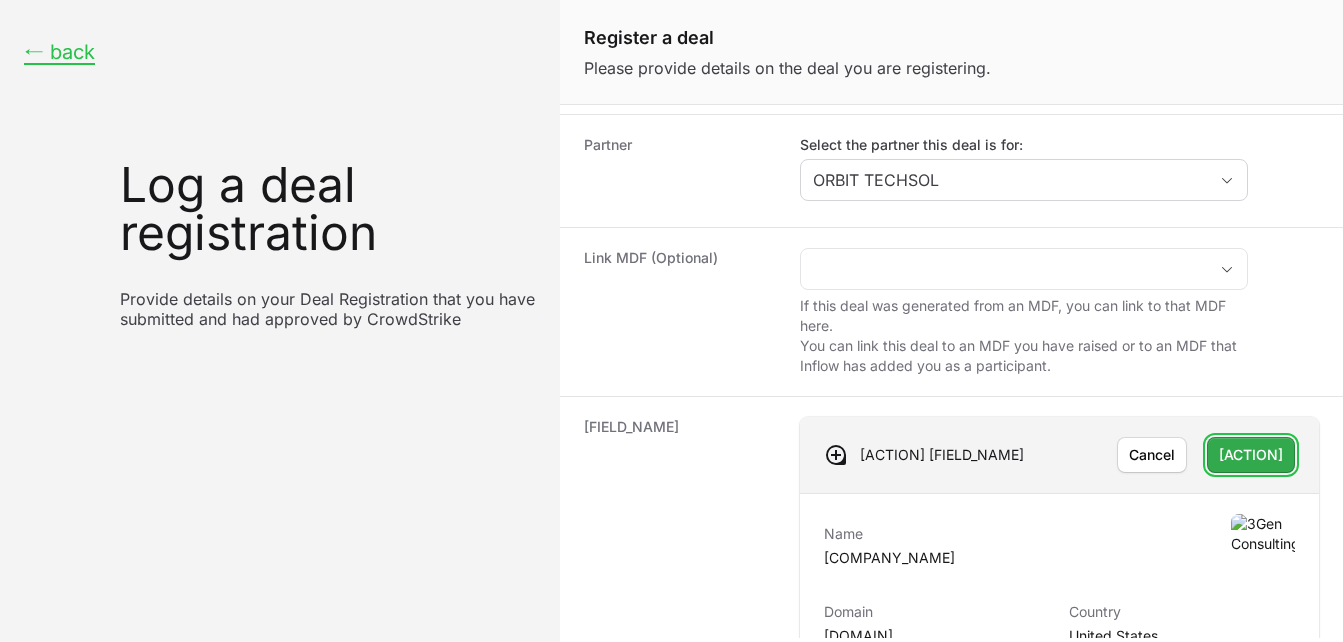 click on "[ACTION]" 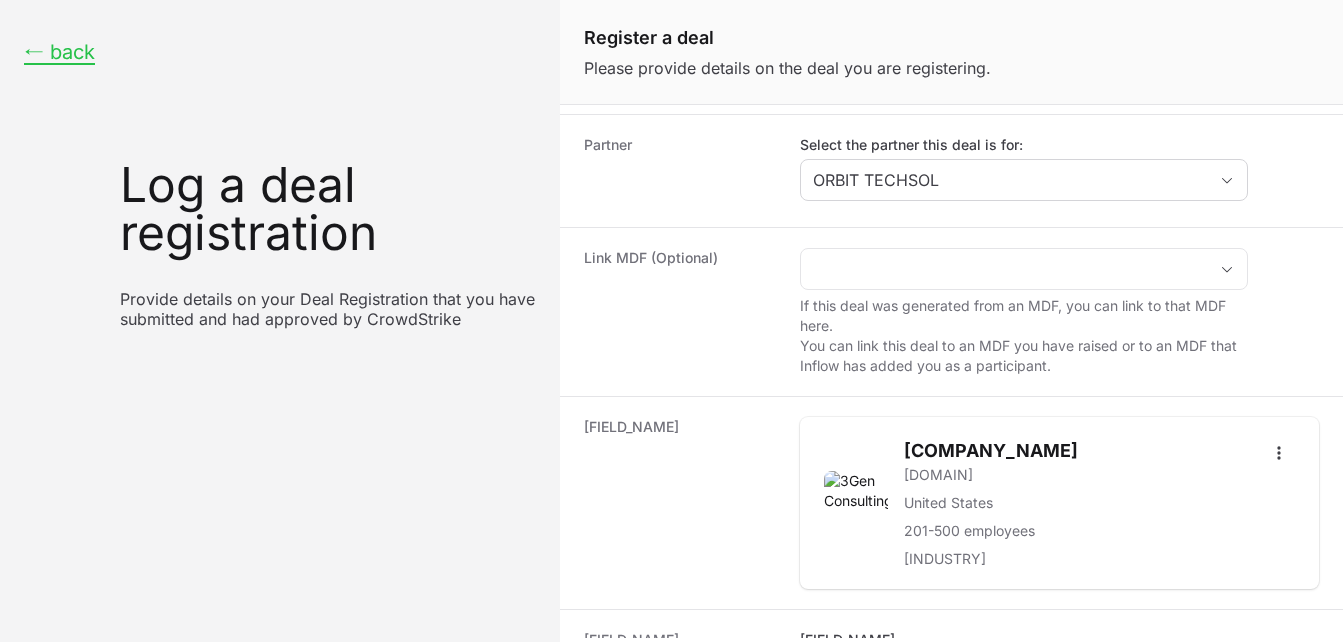 click on "[COMPANY_NAME] [DOMAIN] · [COUNTRY] · [EMPLOYEE_COUNT] employees · [INDUSTRY]" 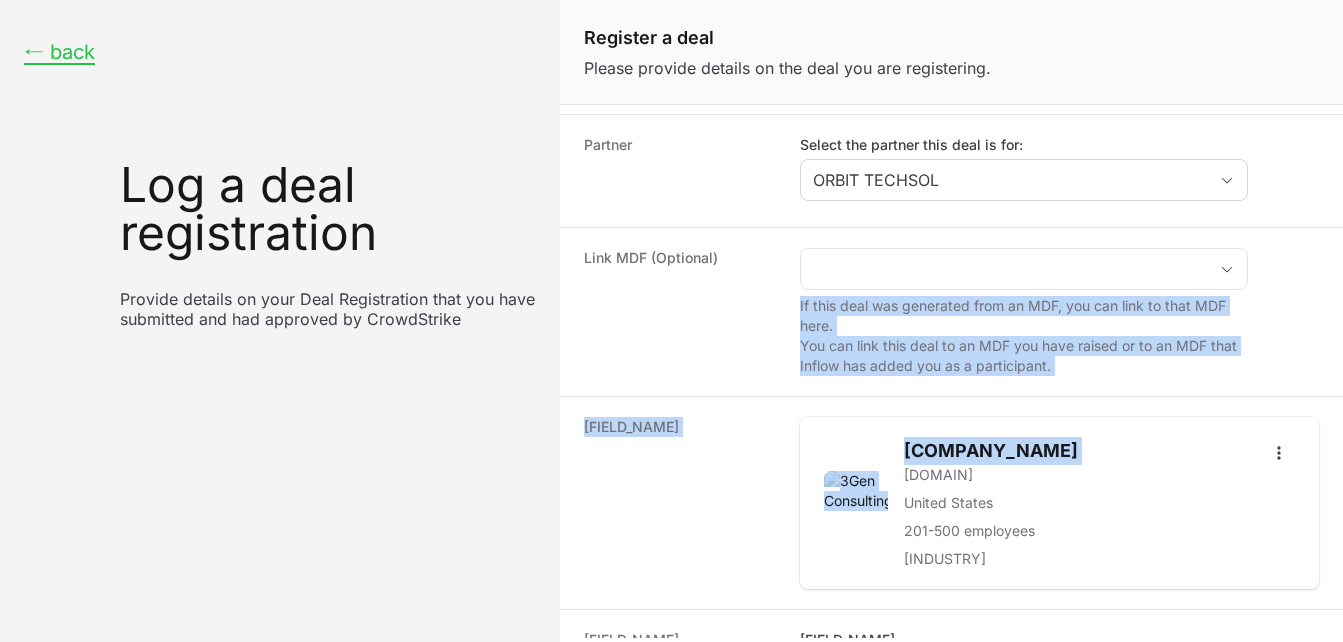 drag, startPoint x: 1245, startPoint y: 444, endPoint x: 1327, endPoint y: 301, distance: 164.84235 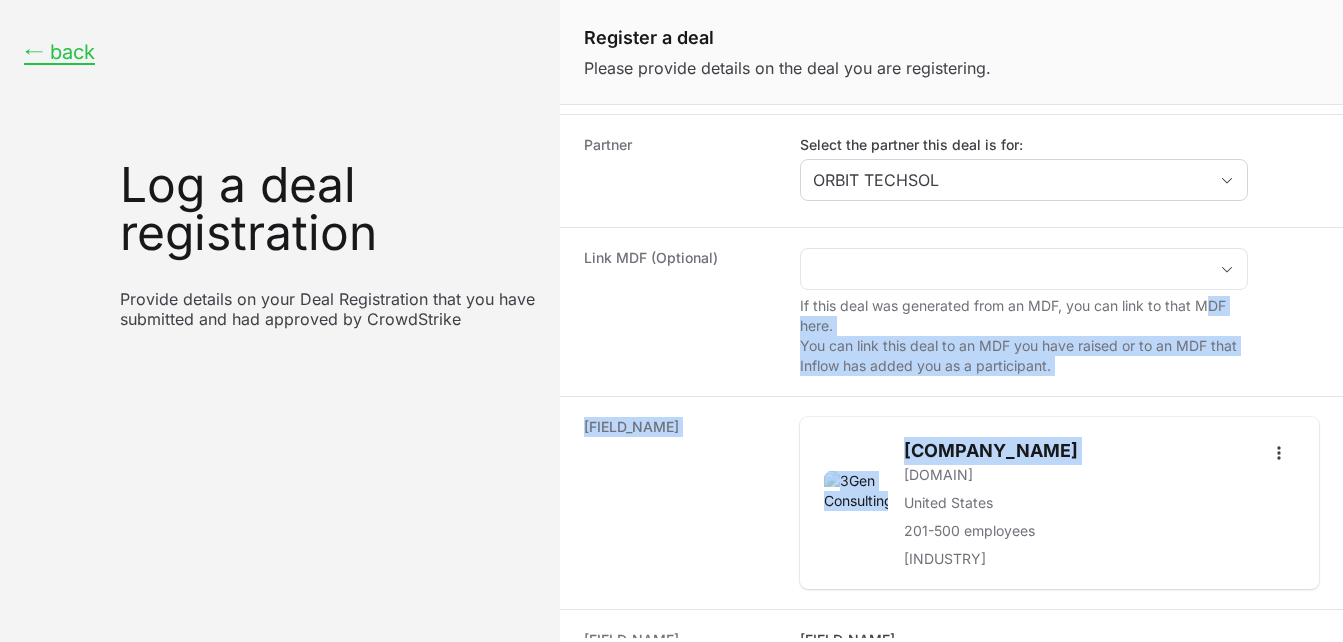 drag, startPoint x: 1327, startPoint y: 301, endPoint x: 1298, endPoint y: 369, distance: 73.92564 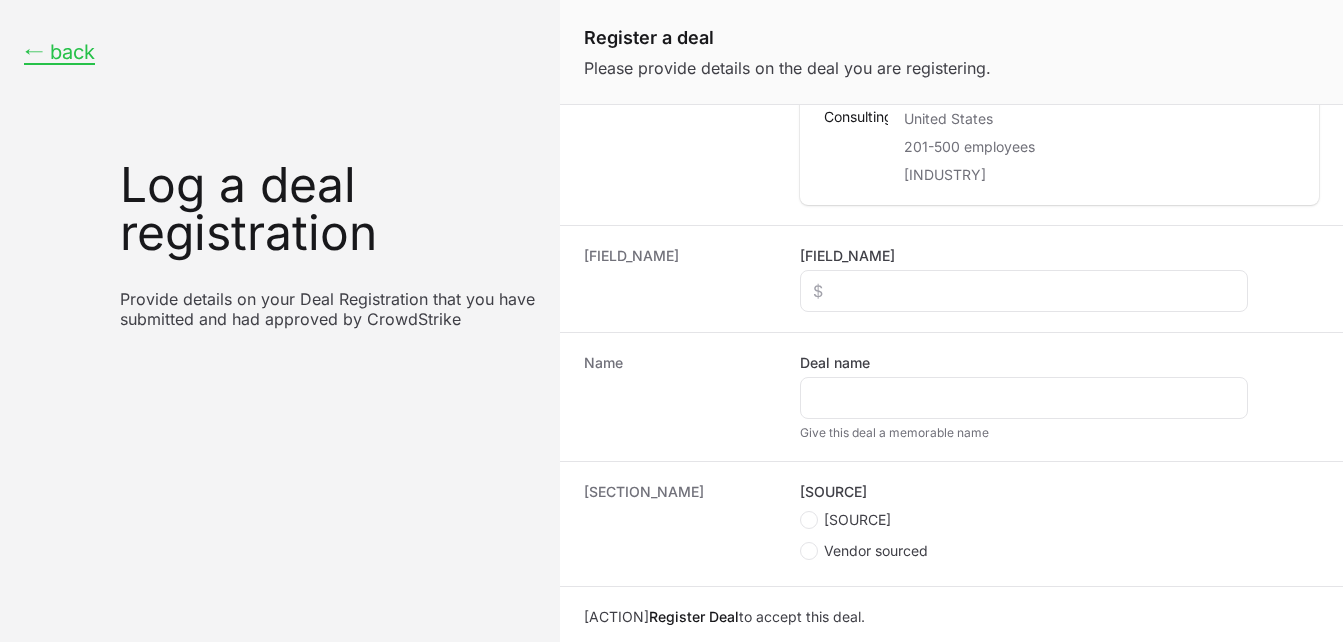 scroll, scrollTop: 465, scrollLeft: 0, axis: vertical 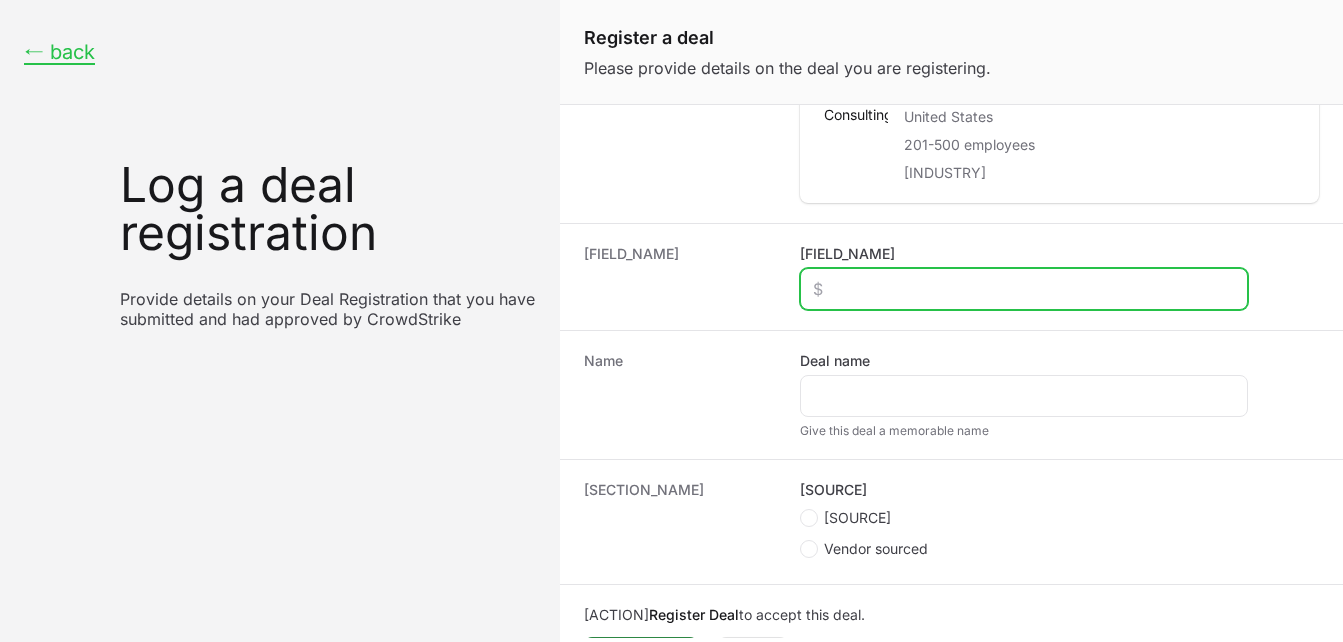 click on "[FIELD_NAME]" 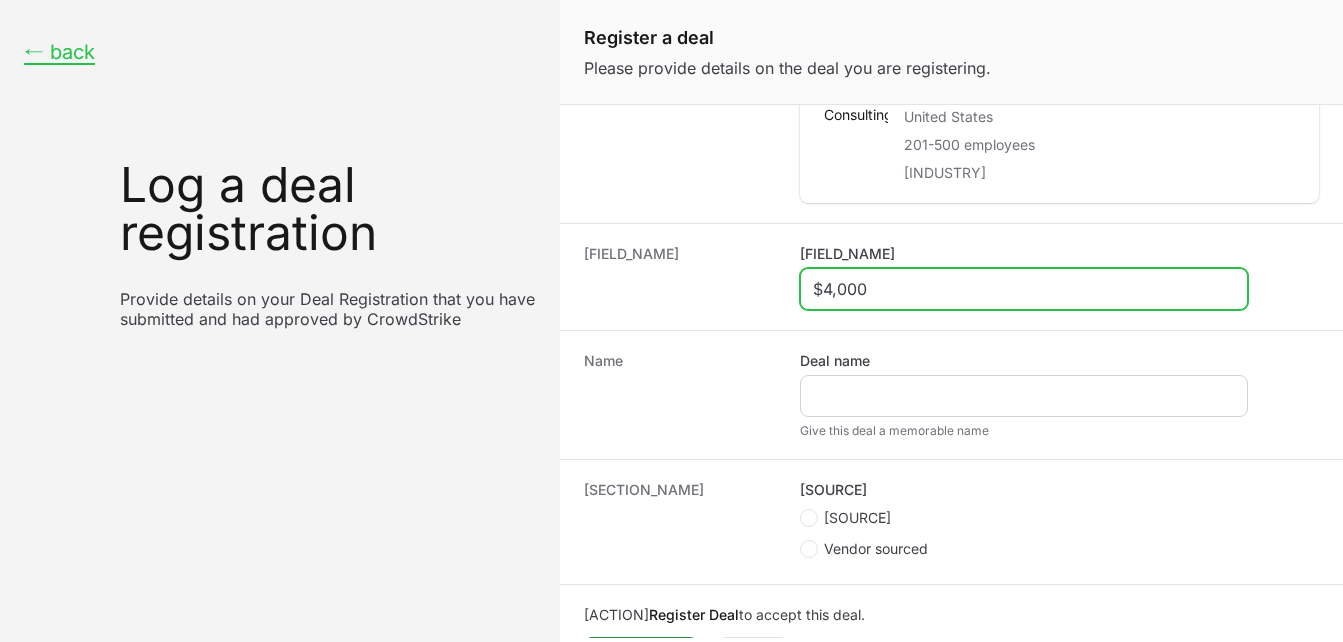 type on "$4,000" 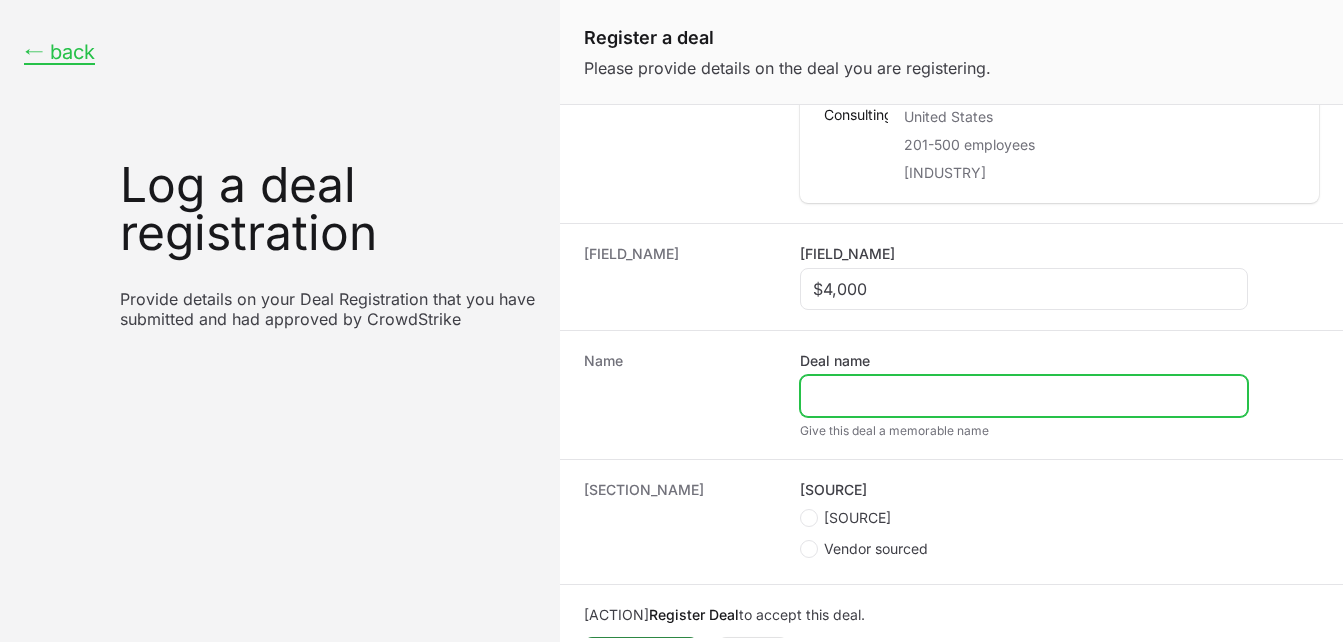click on "Deal name" 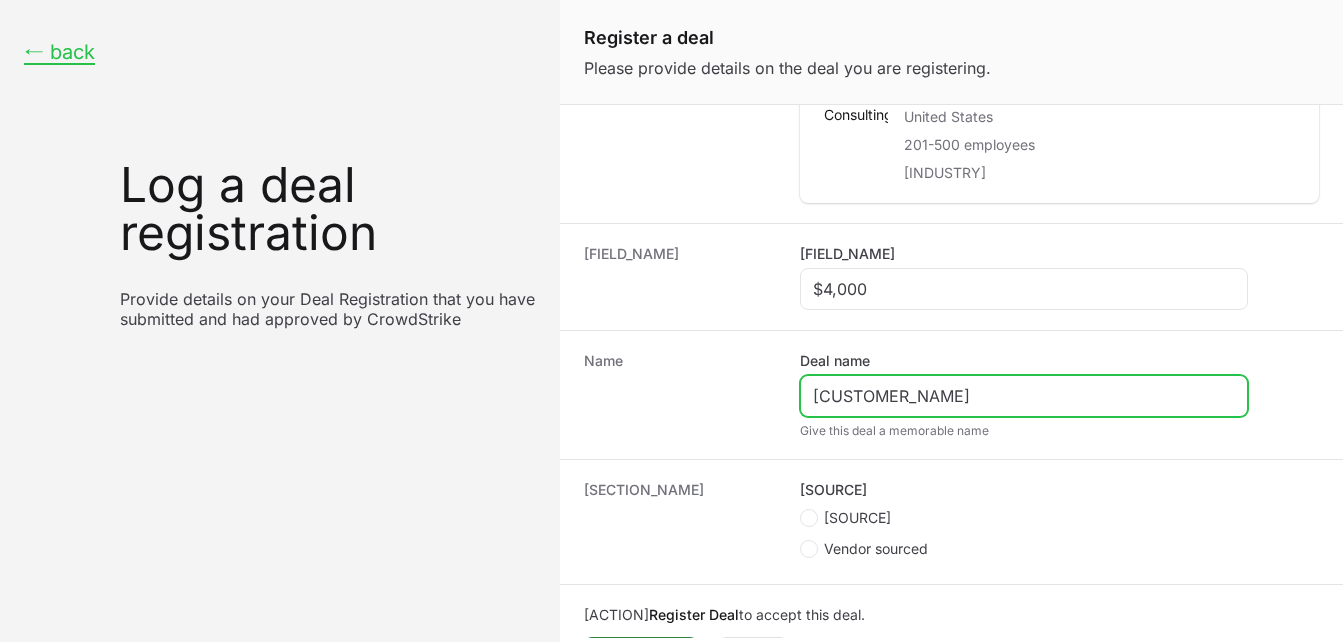scroll, scrollTop: 0, scrollLeft: 0, axis: both 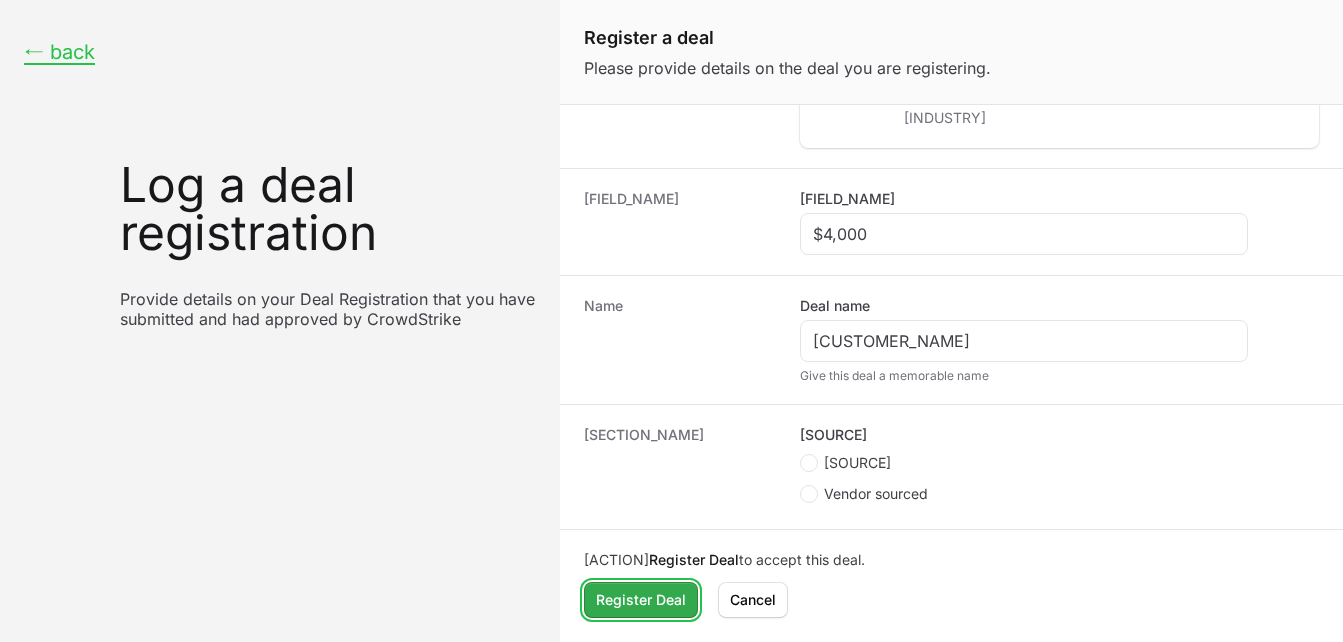 click on "Register Deal" 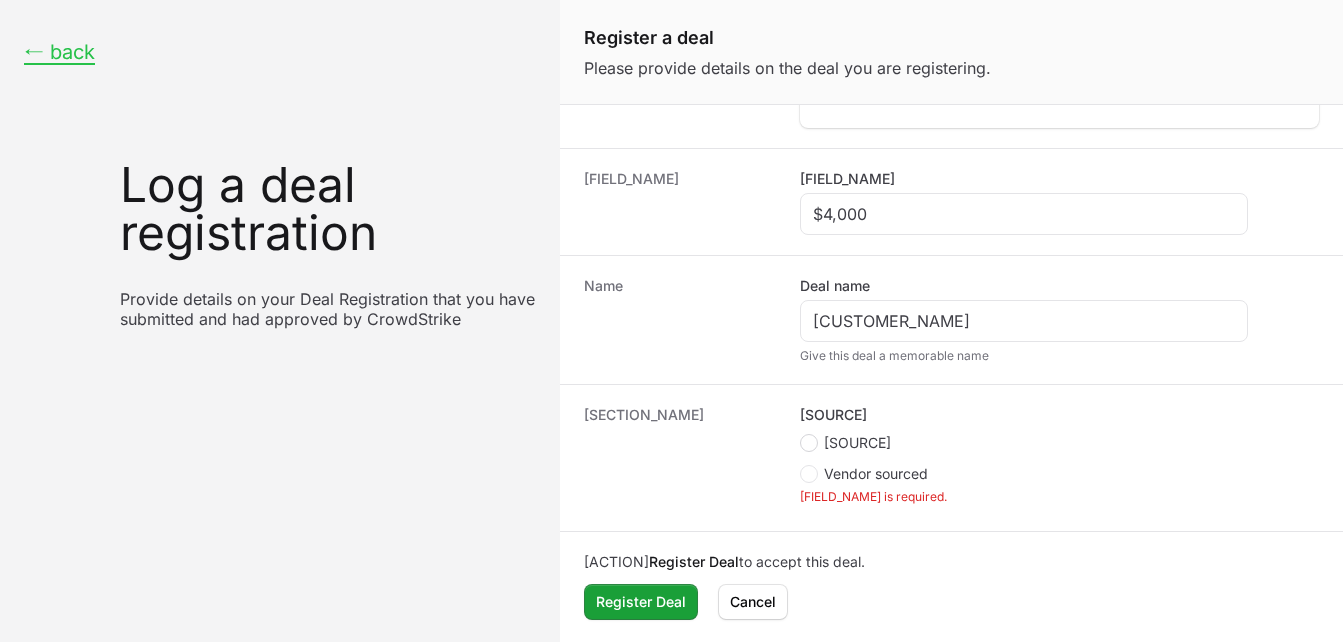 click 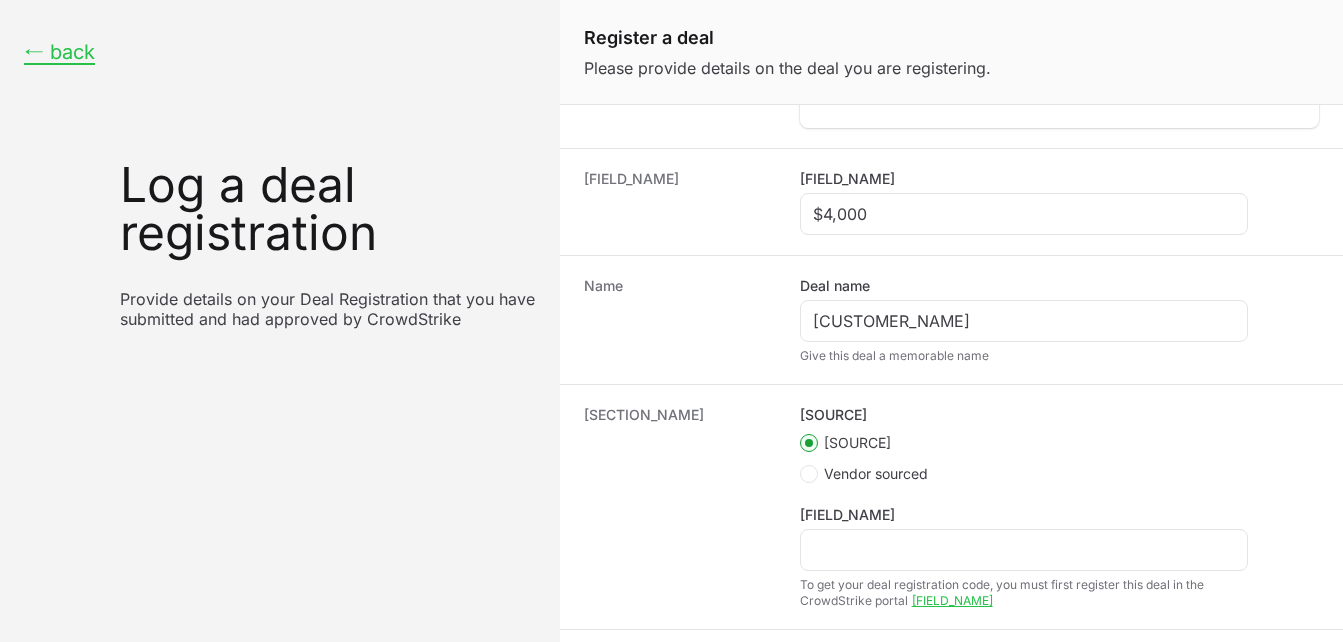 scroll, scrollTop: 385, scrollLeft: 0, axis: vertical 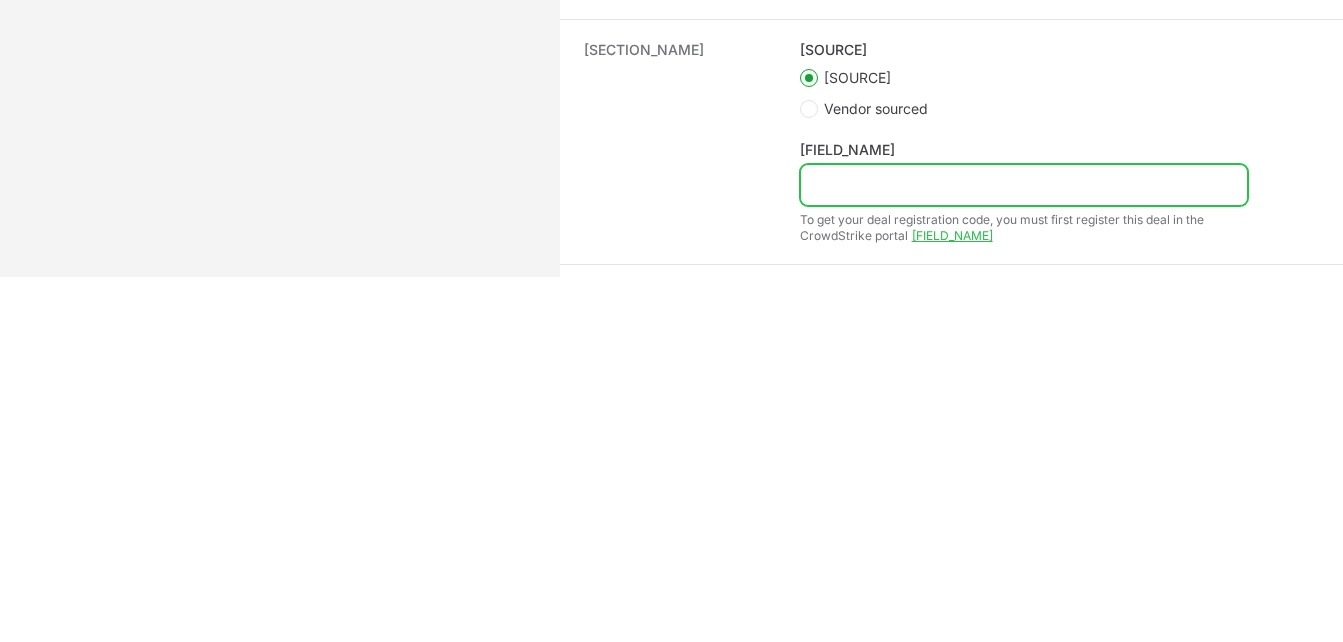 click on "[FIELD_NAME]" 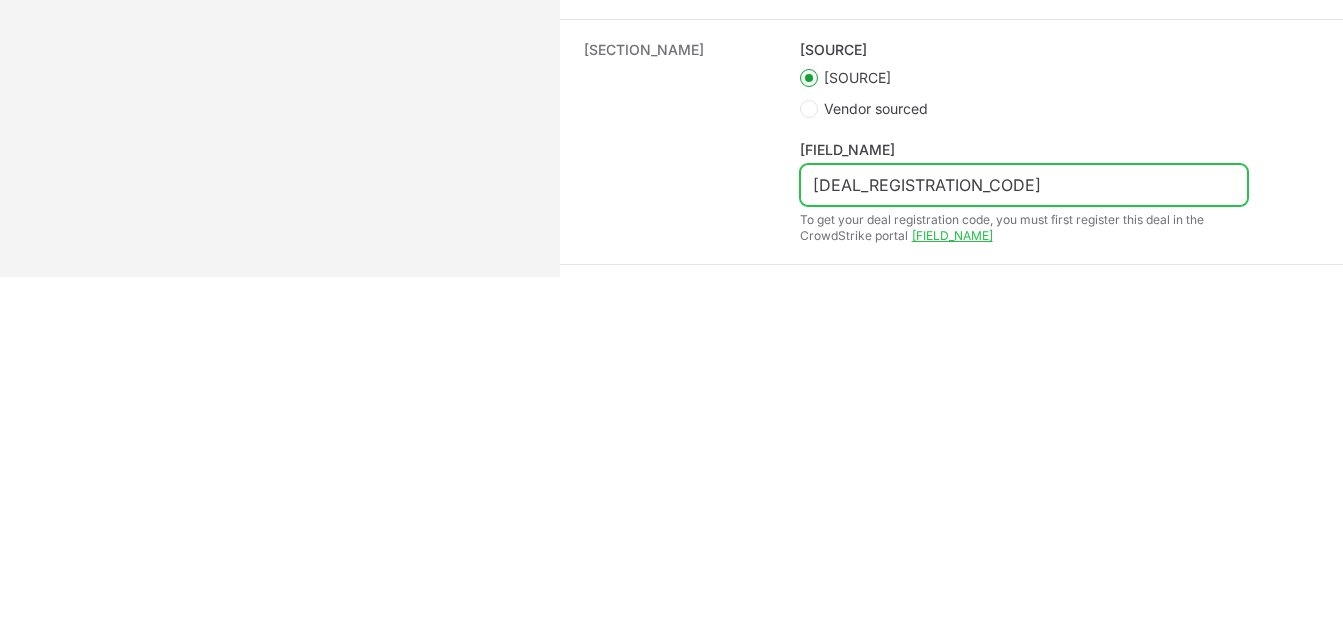 scroll, scrollTop: 660, scrollLeft: 0, axis: vertical 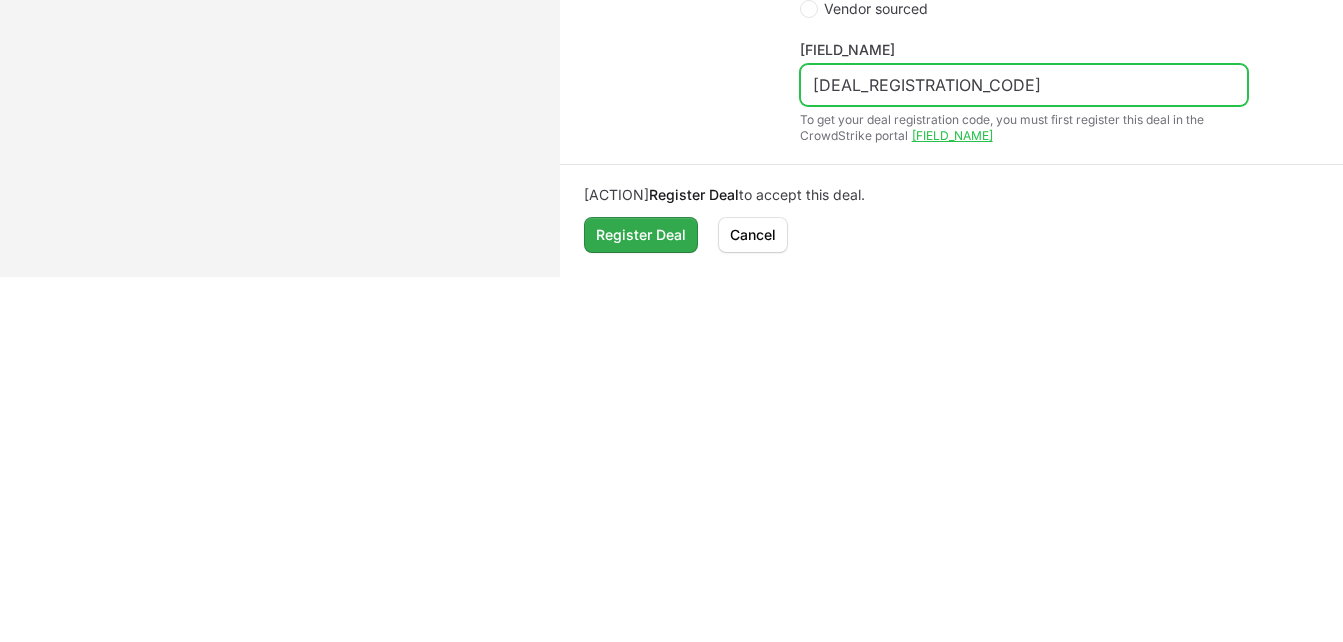 type on "[DEAL_REGISTRATION_CODE]" 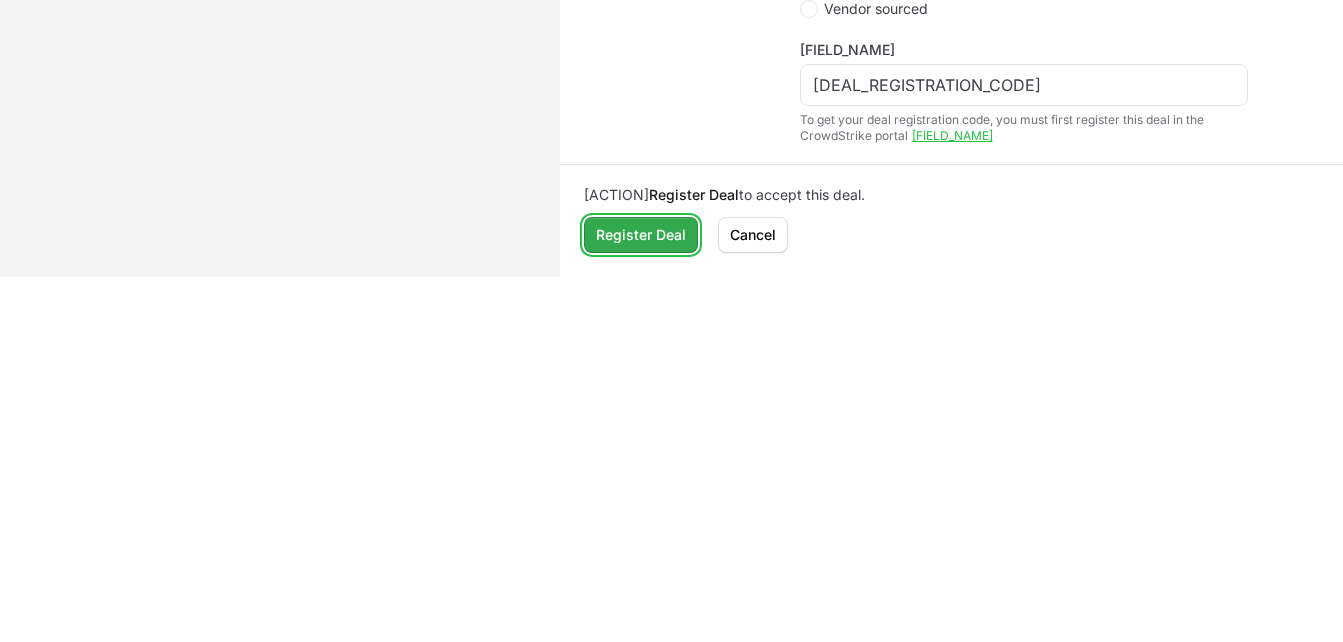click on "Register Deal" 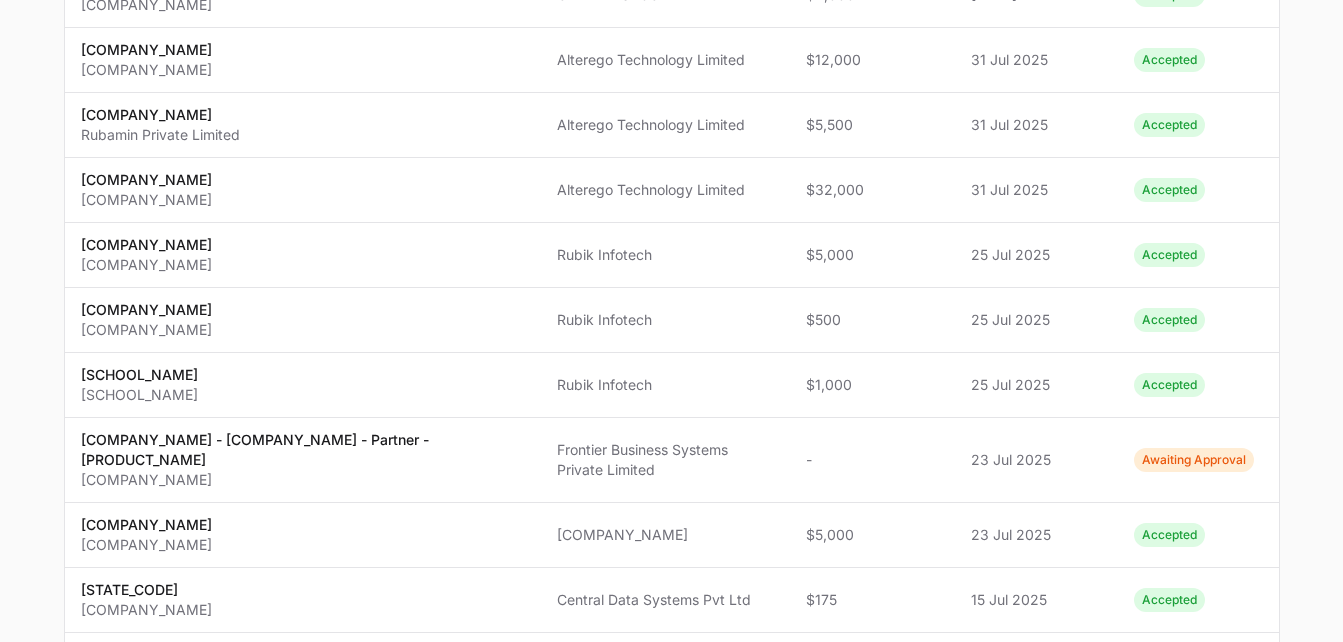 scroll, scrollTop: 0, scrollLeft: 0, axis: both 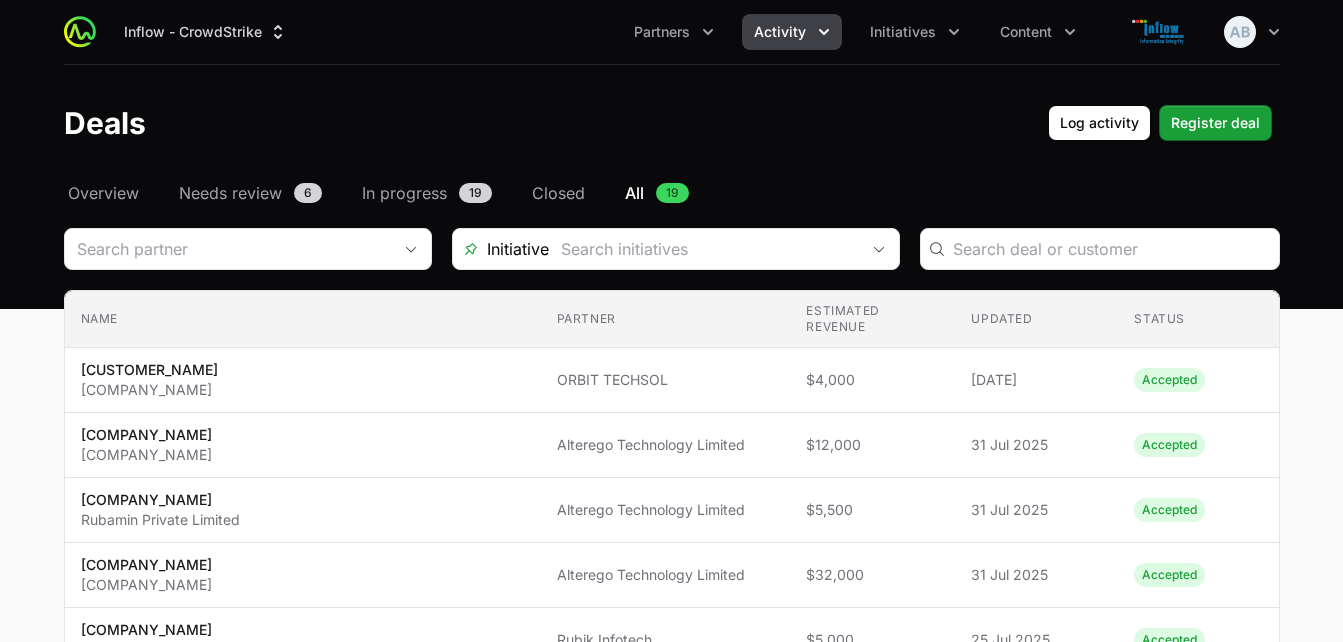 click on "Activity" 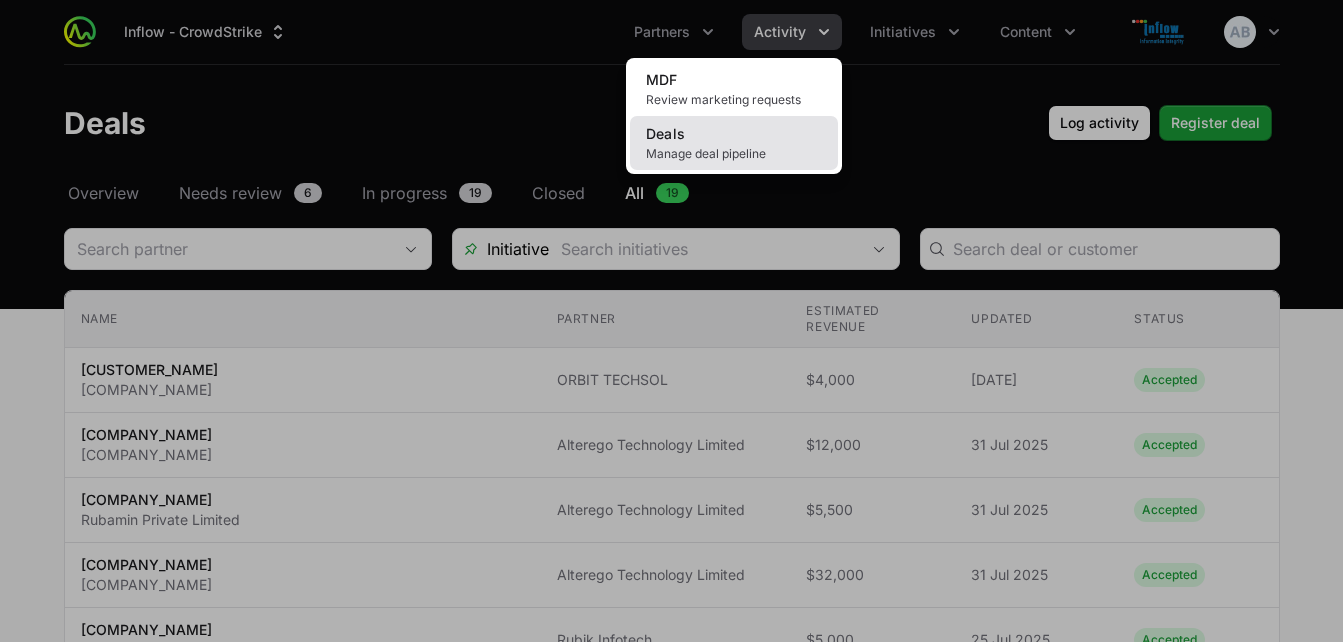 click on "Deals Manage deal pipeline" 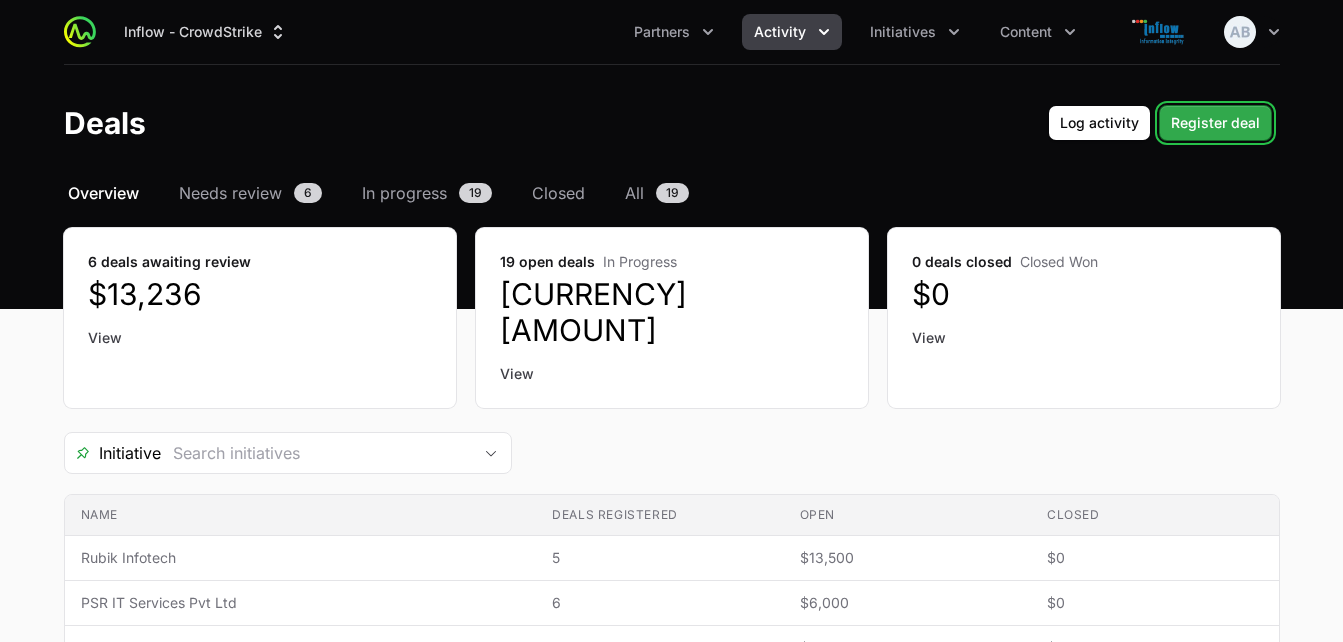 click on "Register deal" 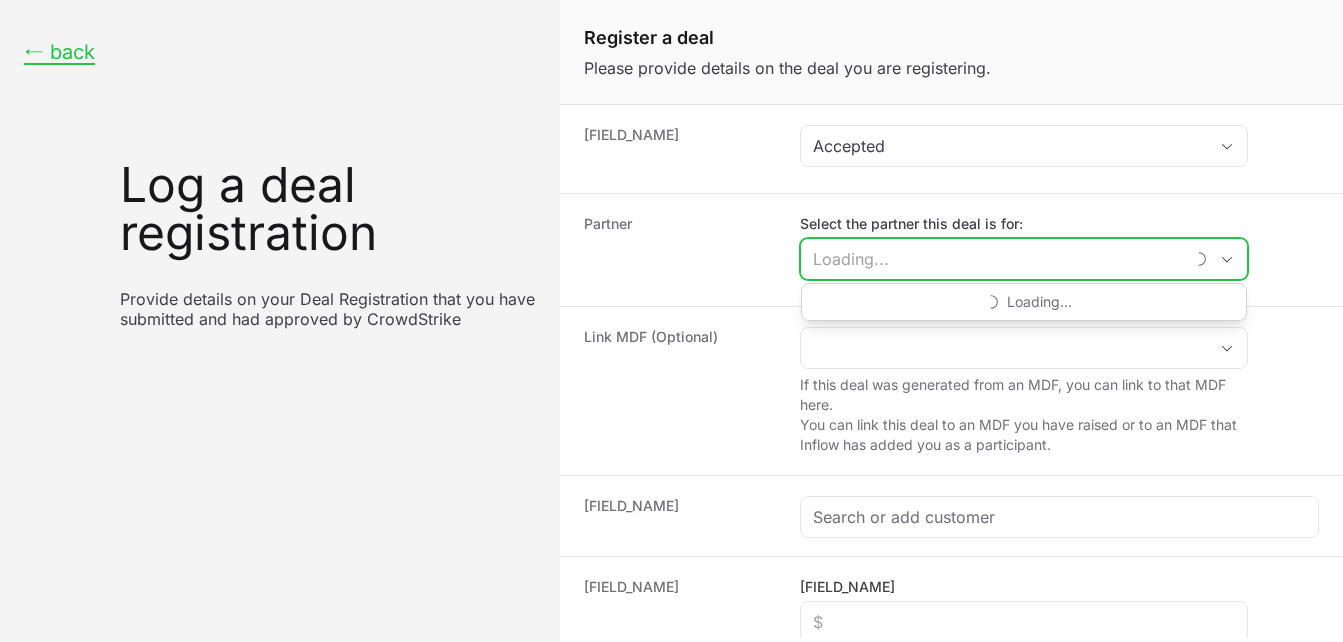 click on "Select the partner this deal is for:" 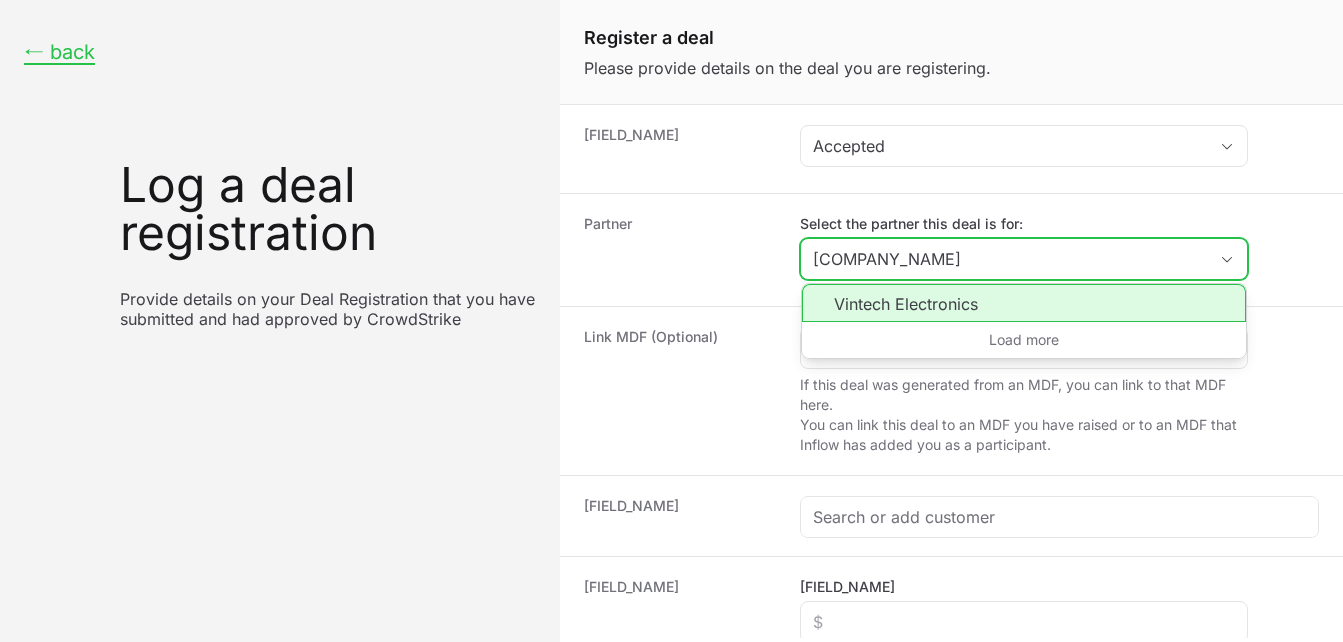 click on "Vintech Electronics" 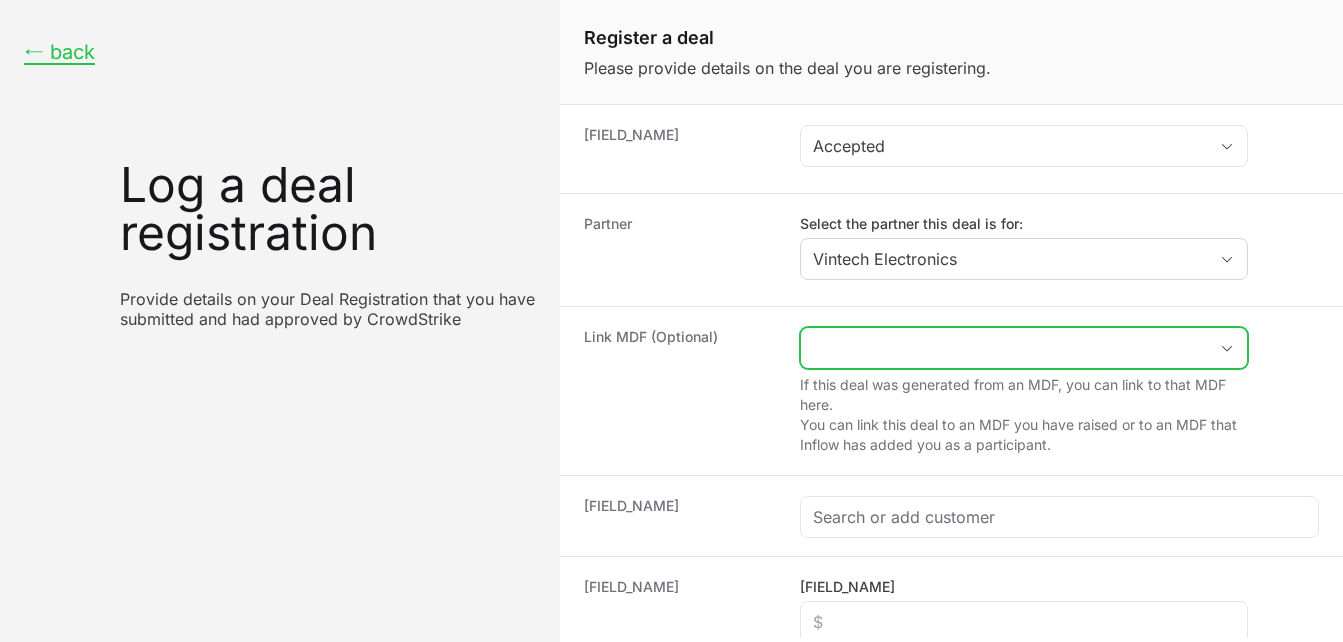 click 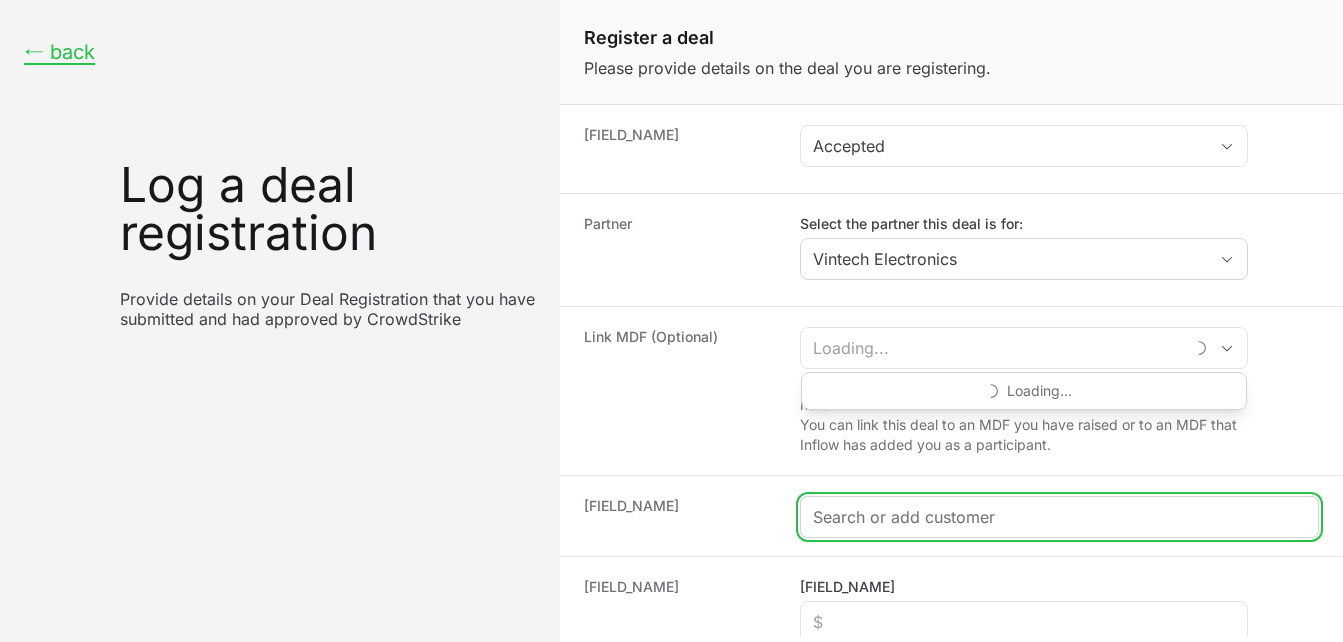 click 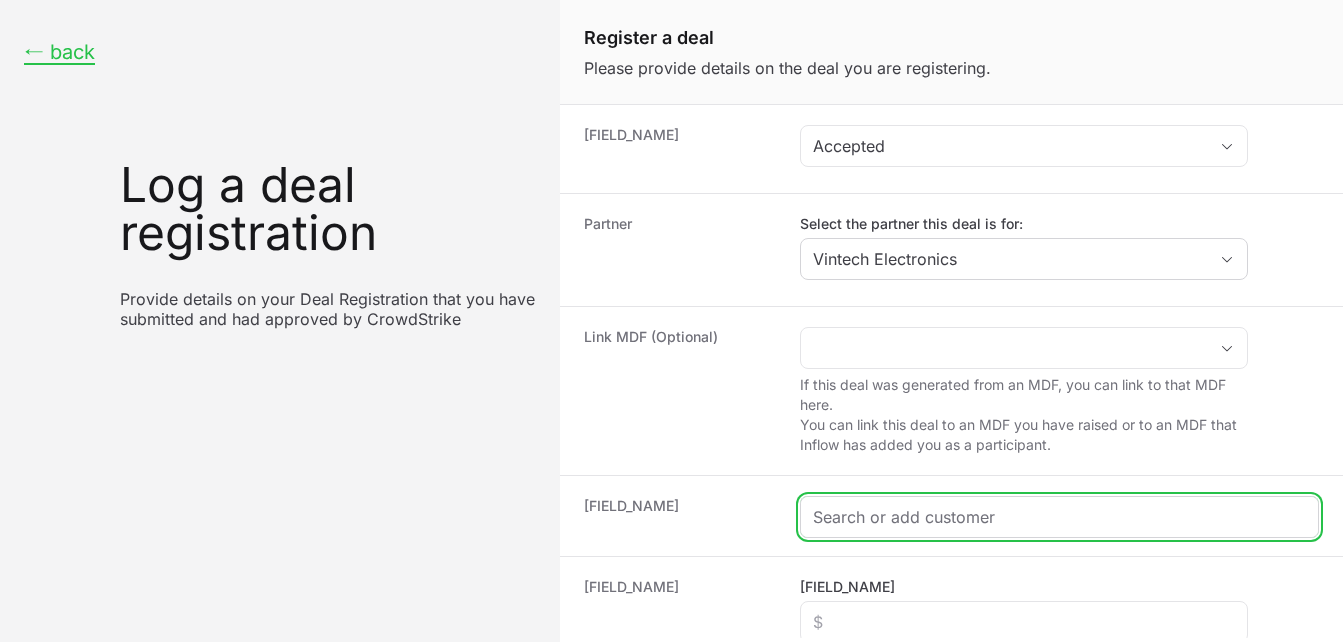 paste on "Enpro Industries Ltd" 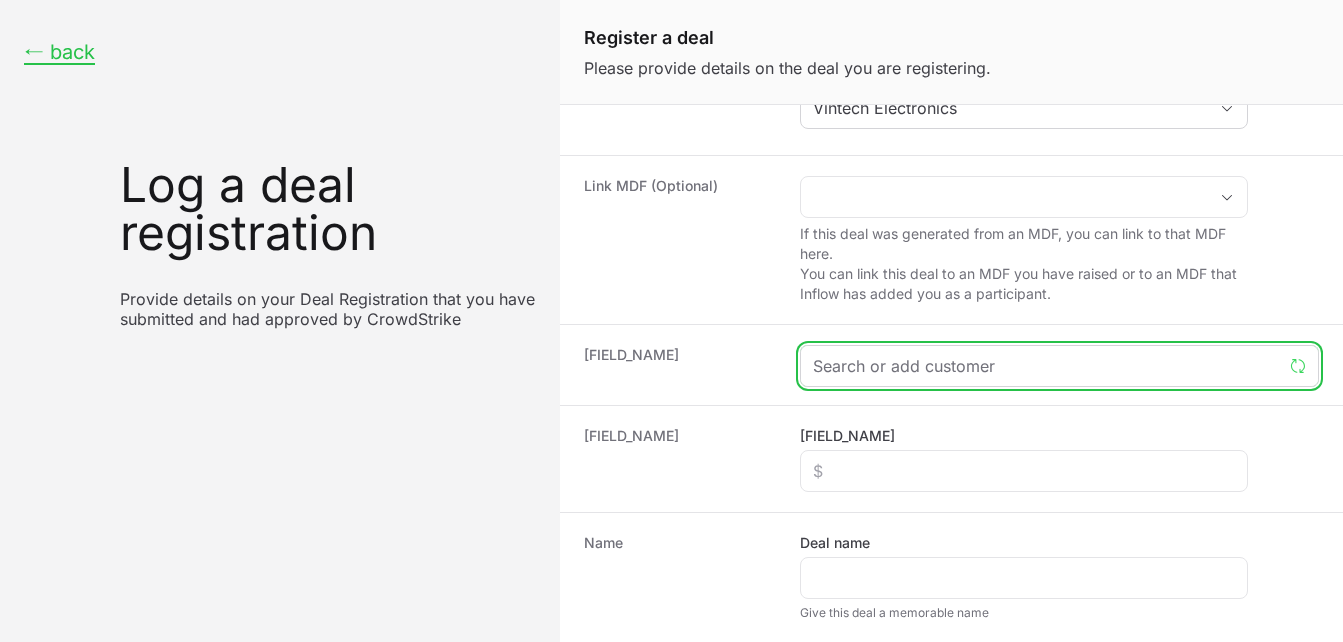 scroll, scrollTop: 170, scrollLeft: 0, axis: vertical 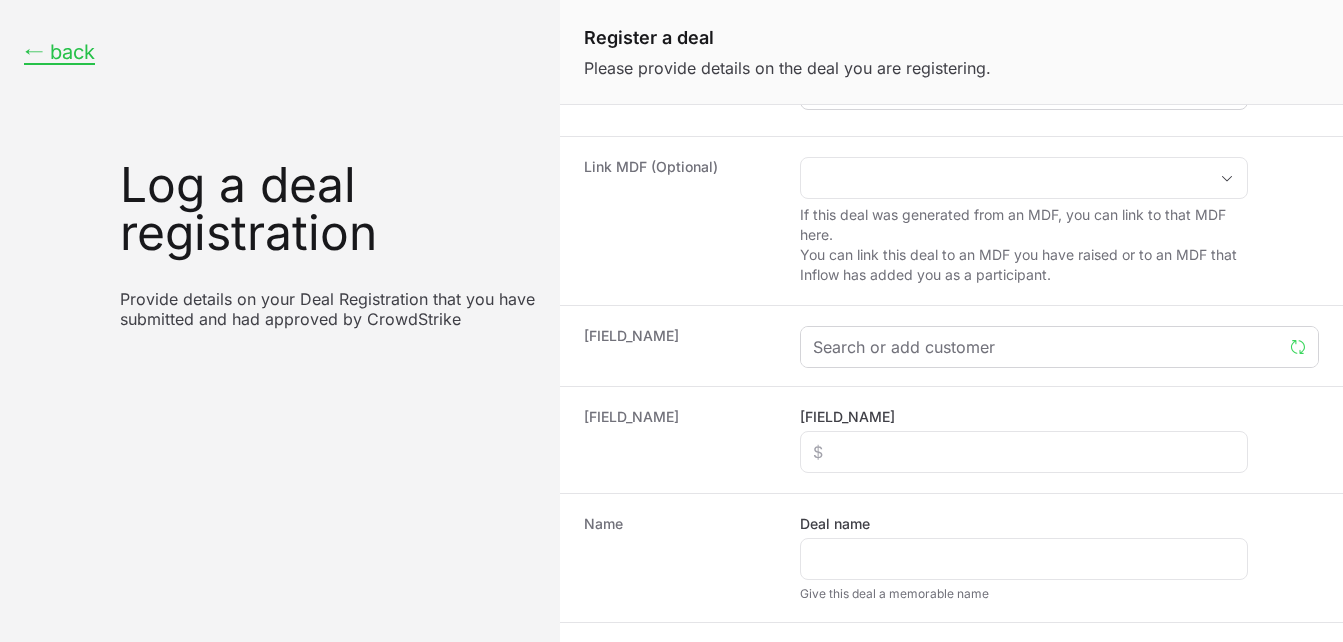 click 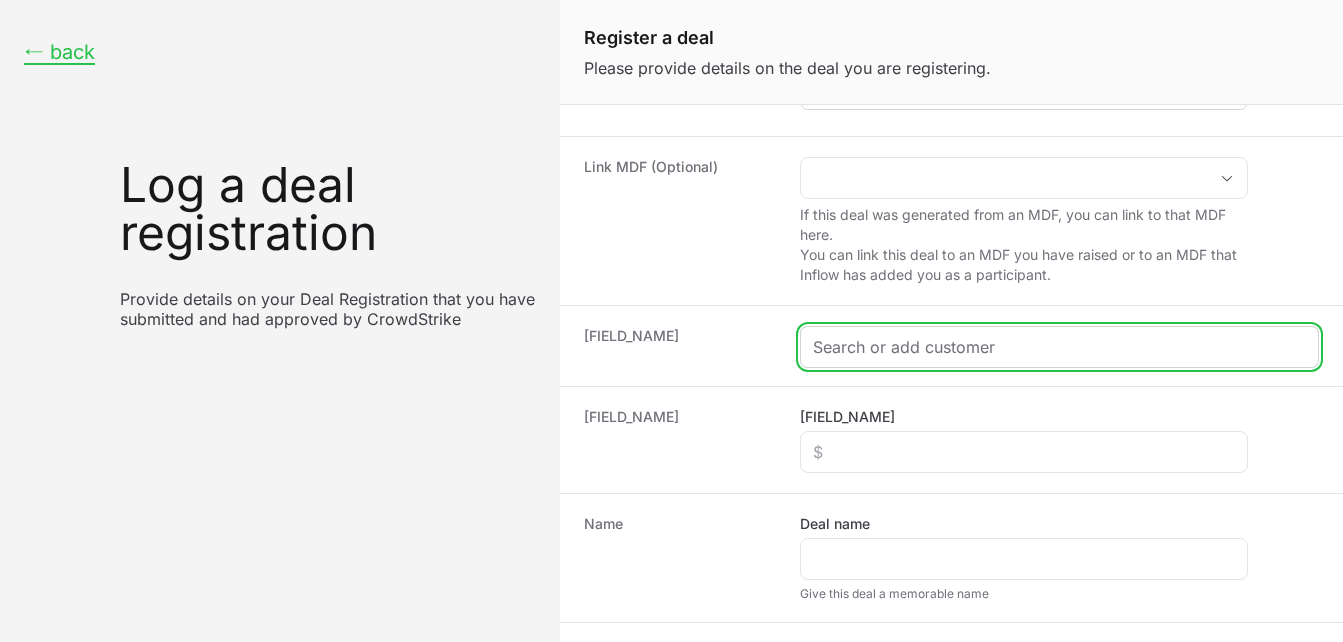 click 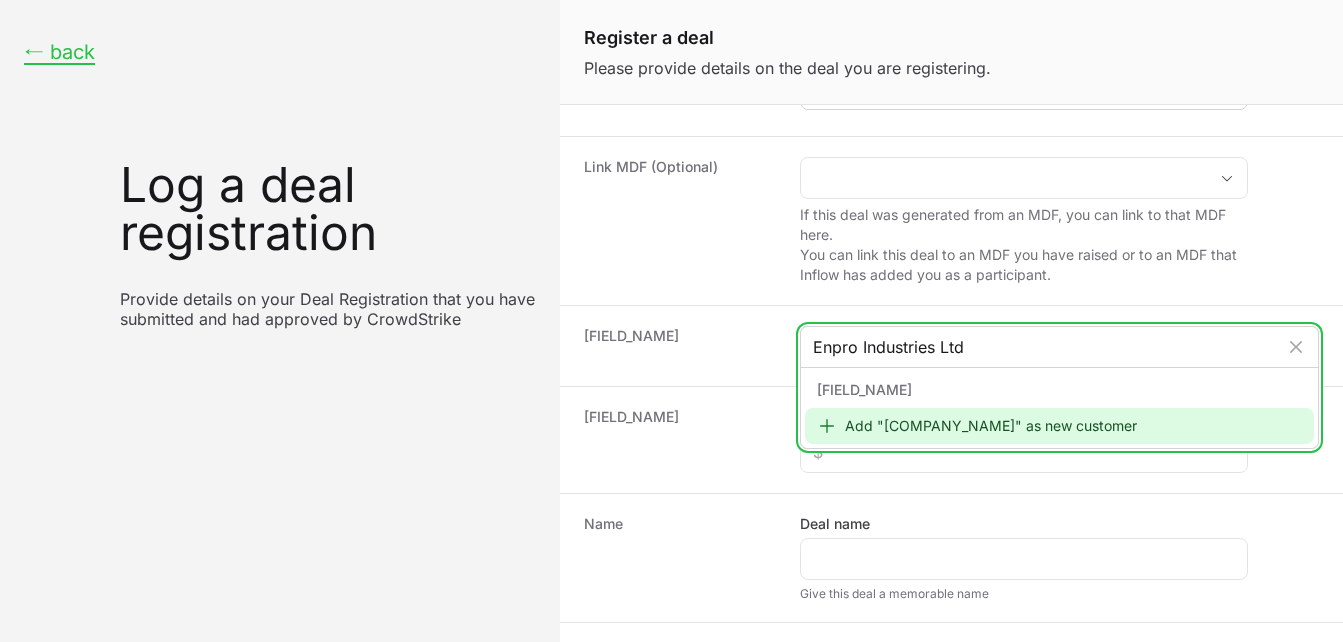 type on "Enpro Industries Ltd" 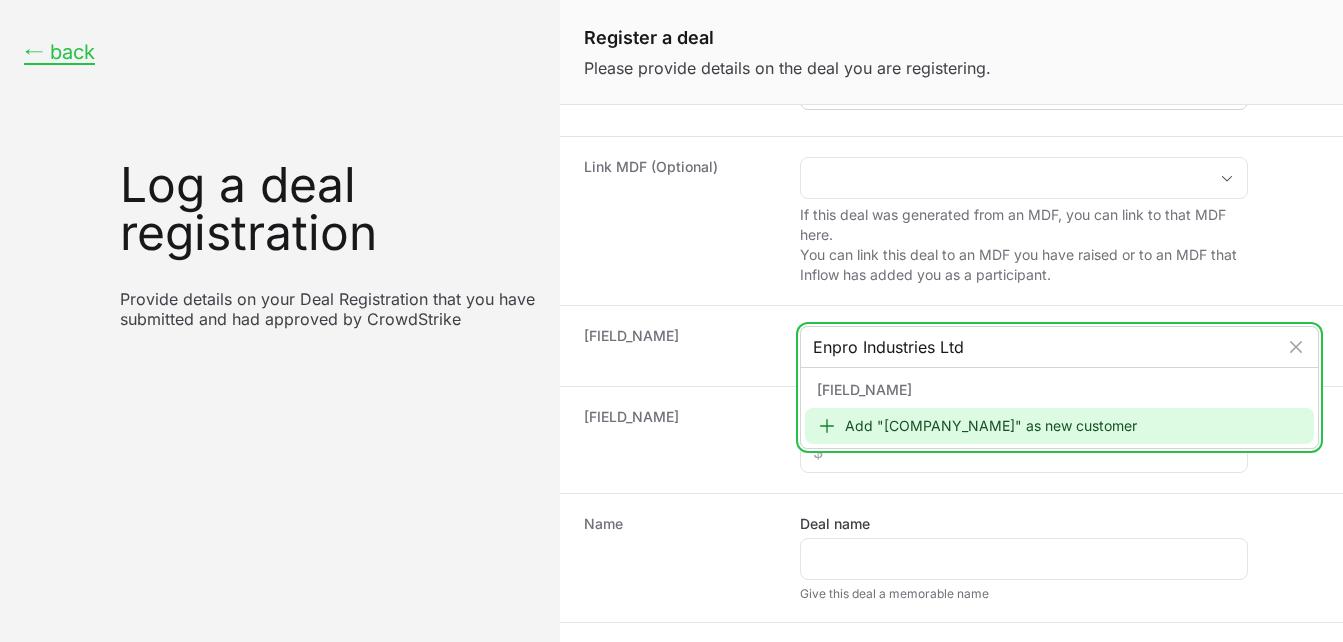 click on "Add "[COMPANY_NAME]" as new customer" 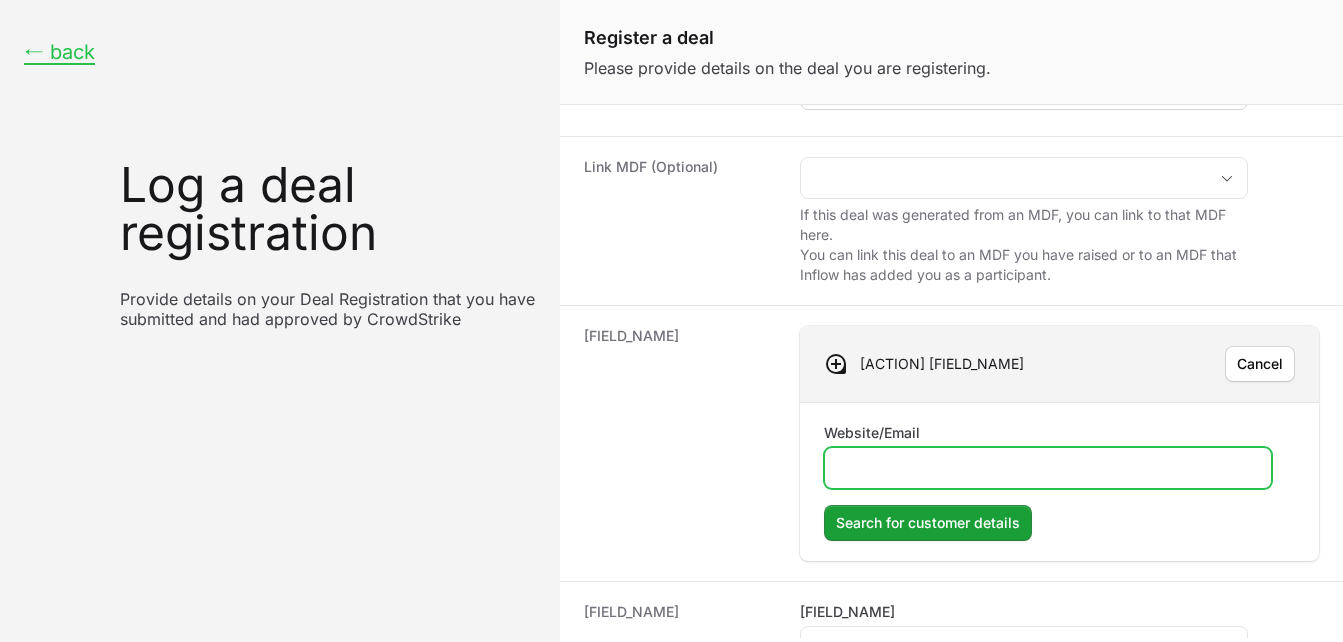 click on "Website/Email" 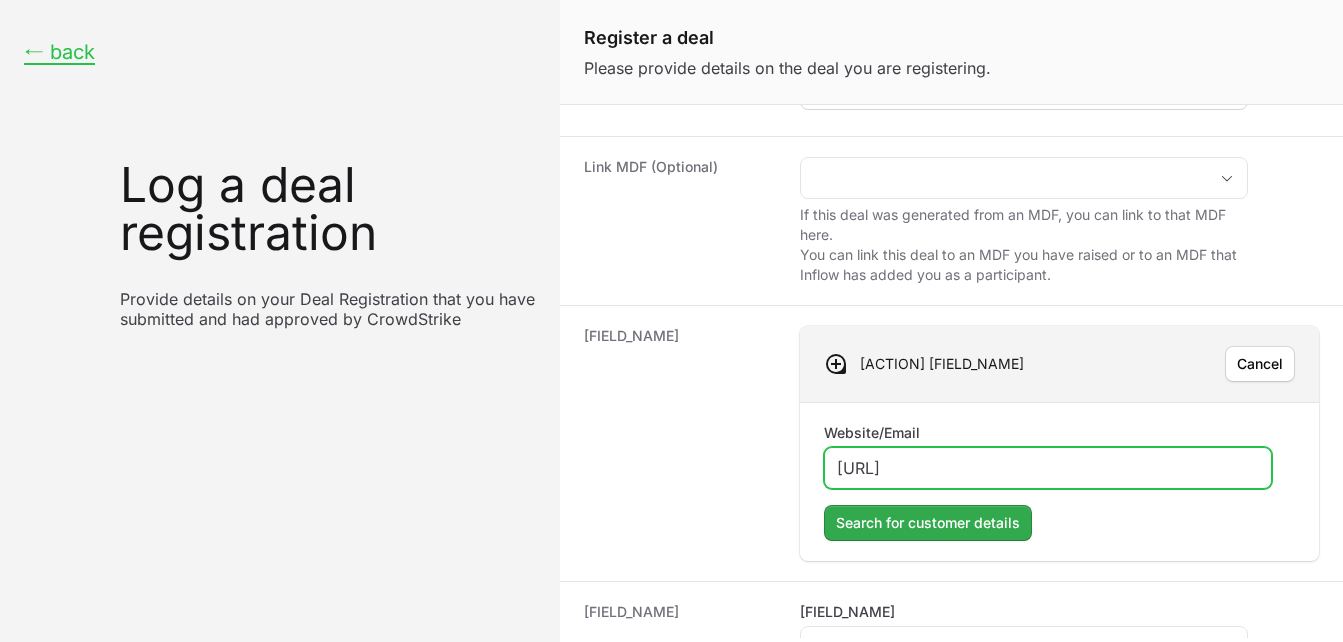 type on "[URL]" 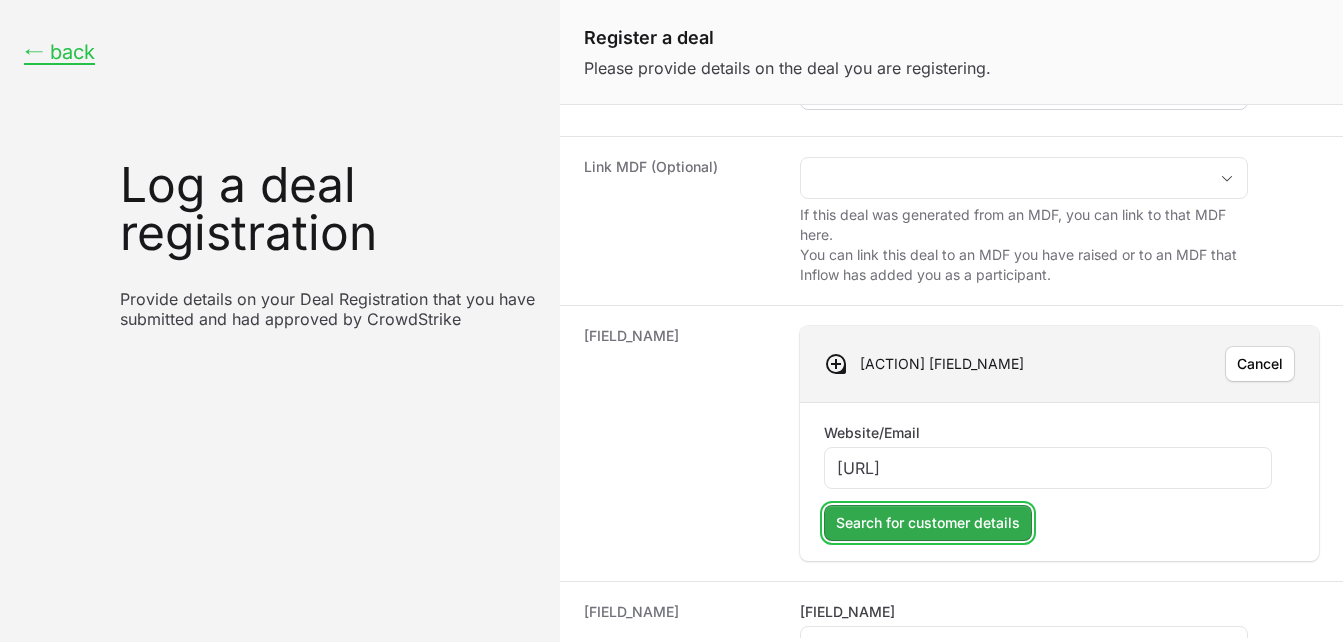 click on "Search for customer details" 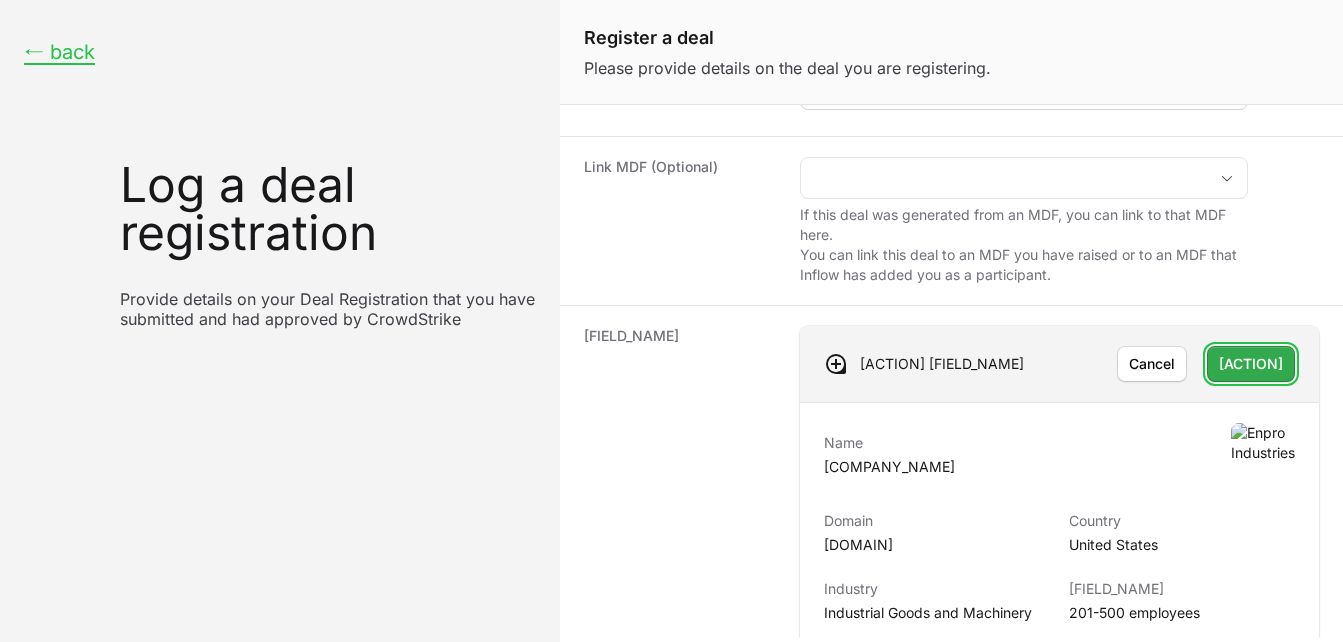 click on "[ACTION]" 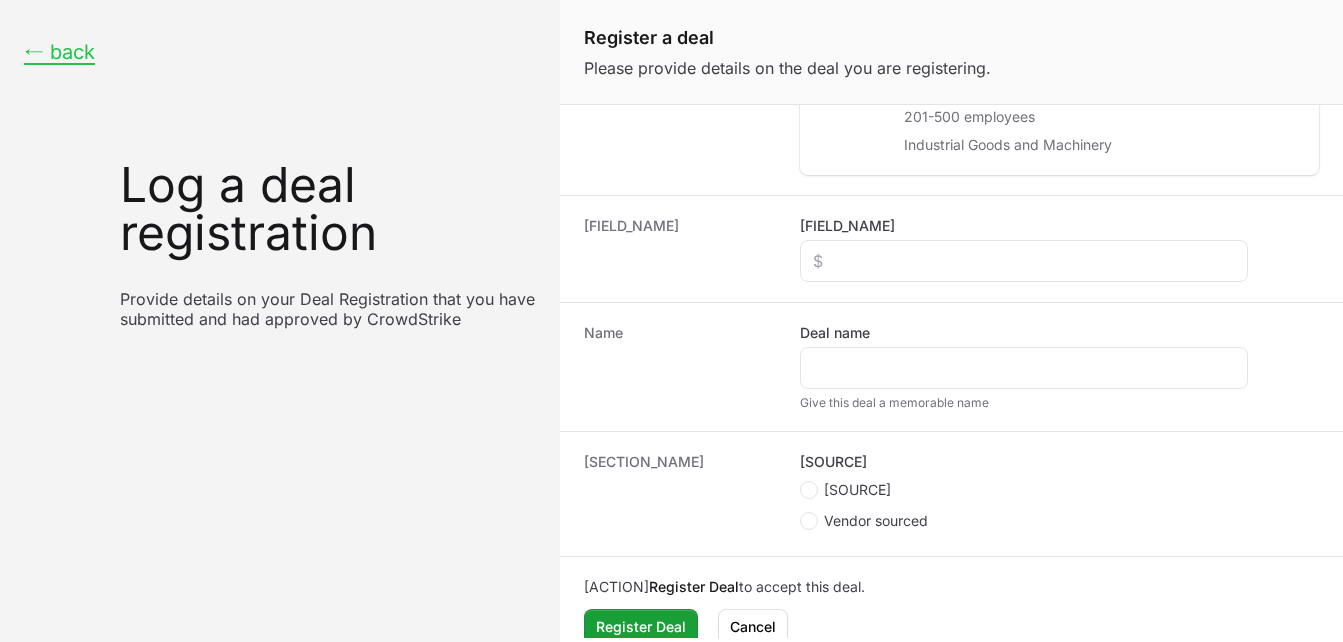 scroll, scrollTop: 520, scrollLeft: 0, axis: vertical 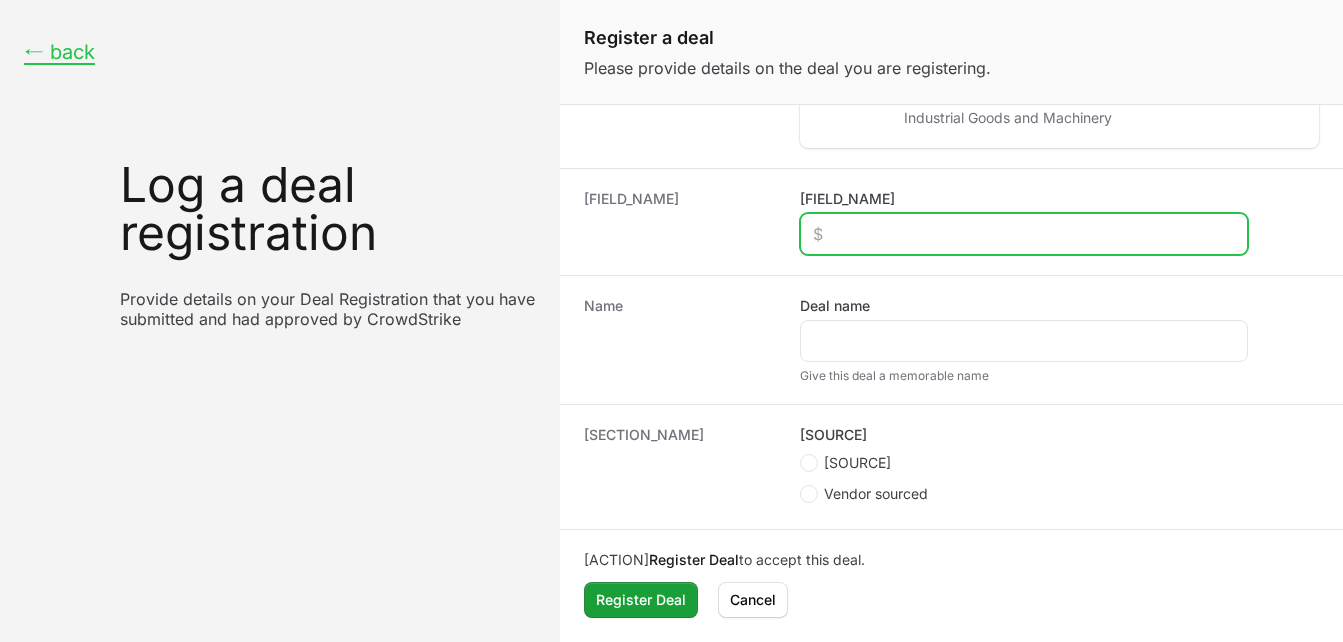 click on "[FIELD_NAME]" 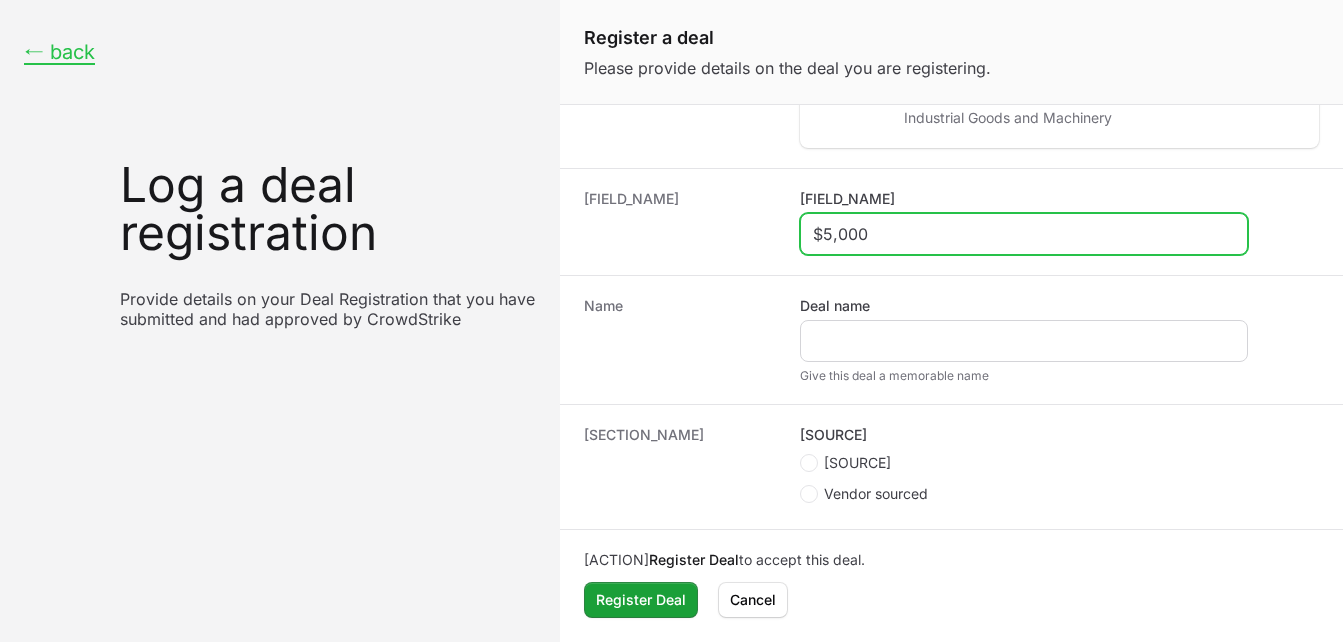 type on "$5,000" 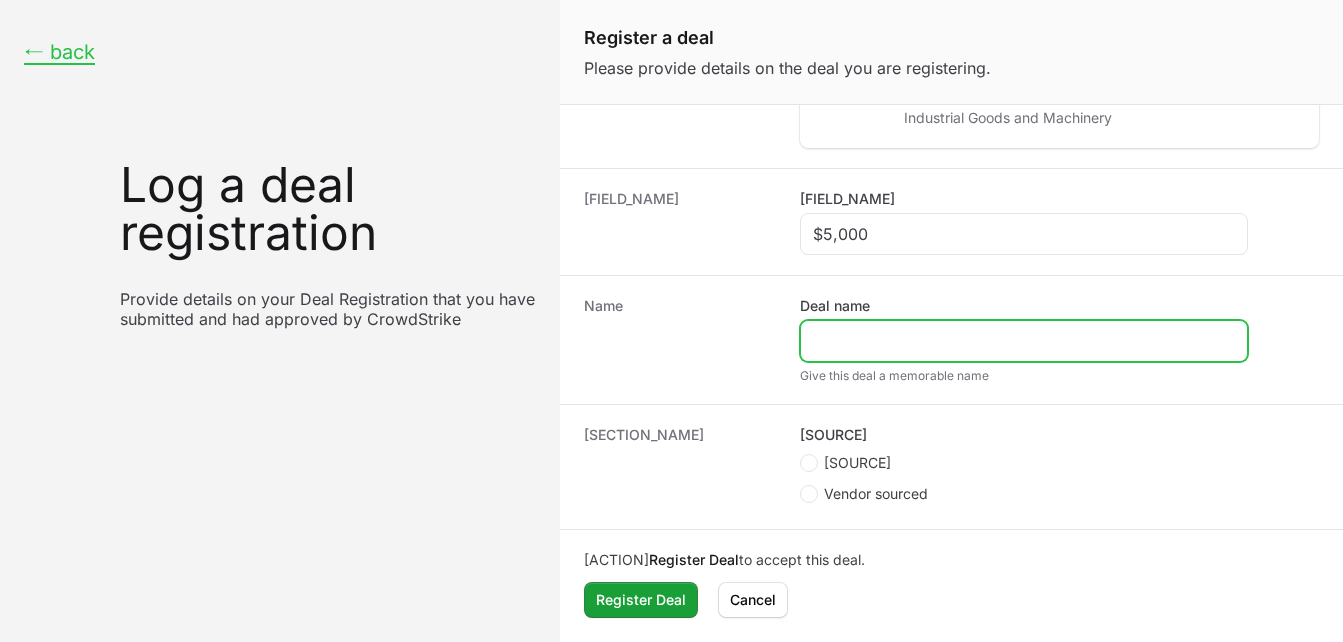 click on "Deal name" 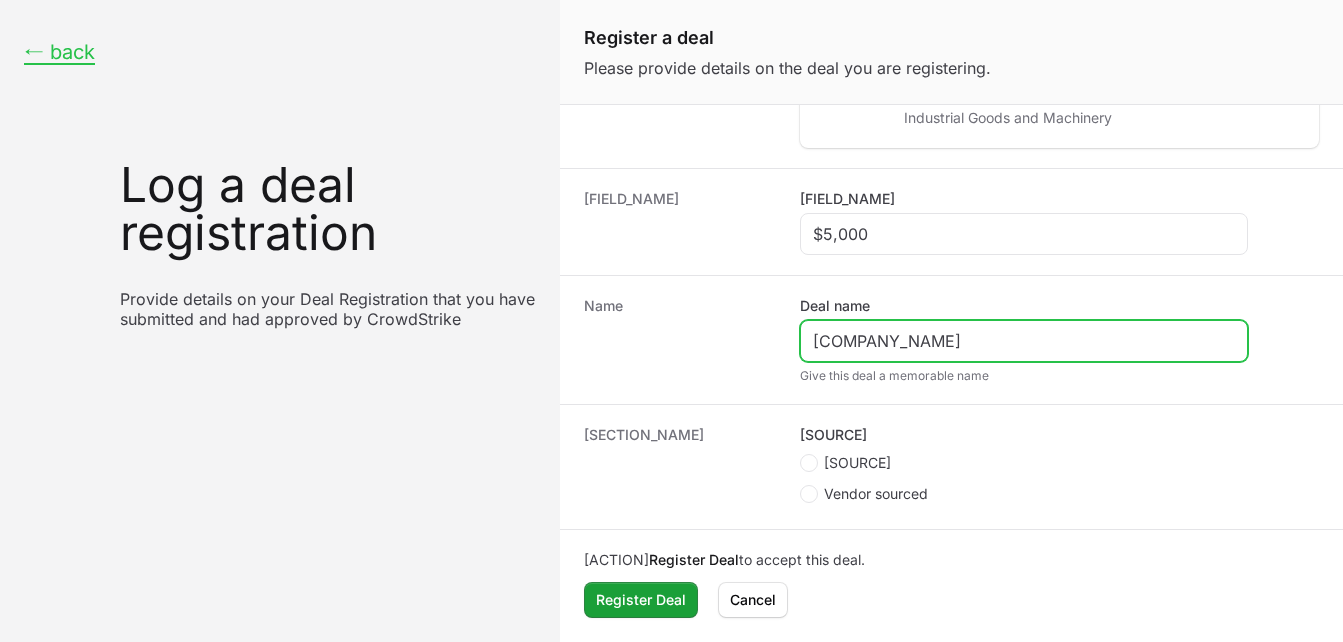 click on "[COMPANY_NAME]" 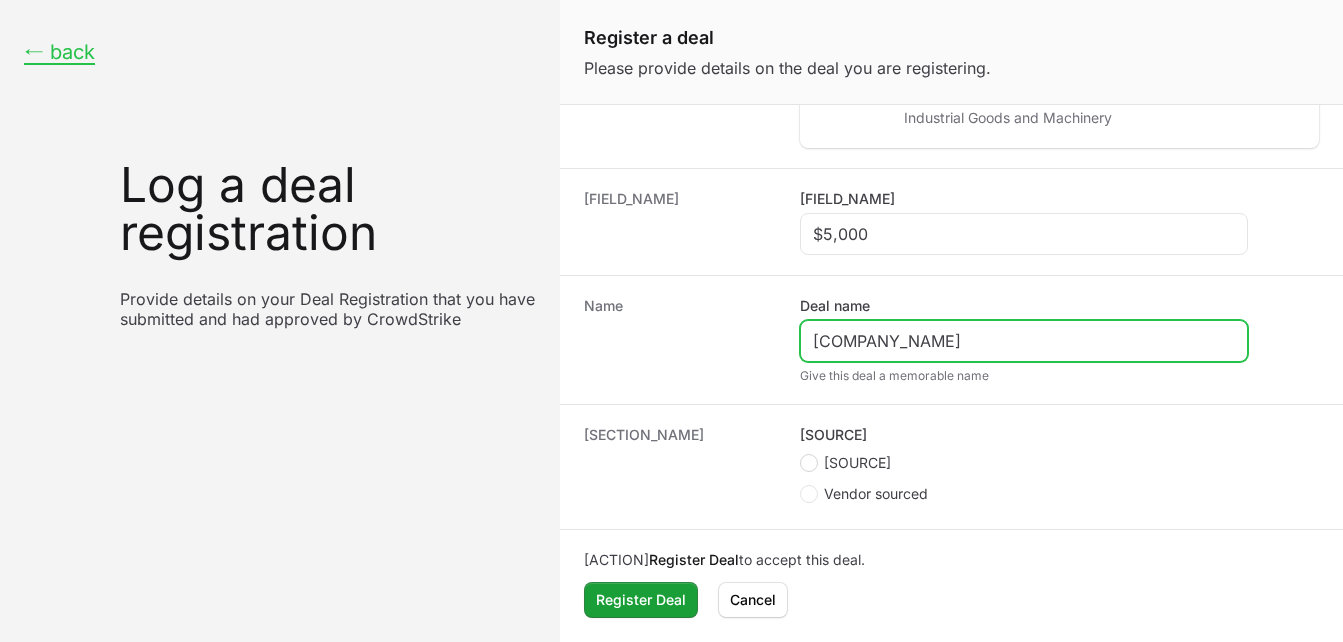 type on "[COMPANY_NAME]" 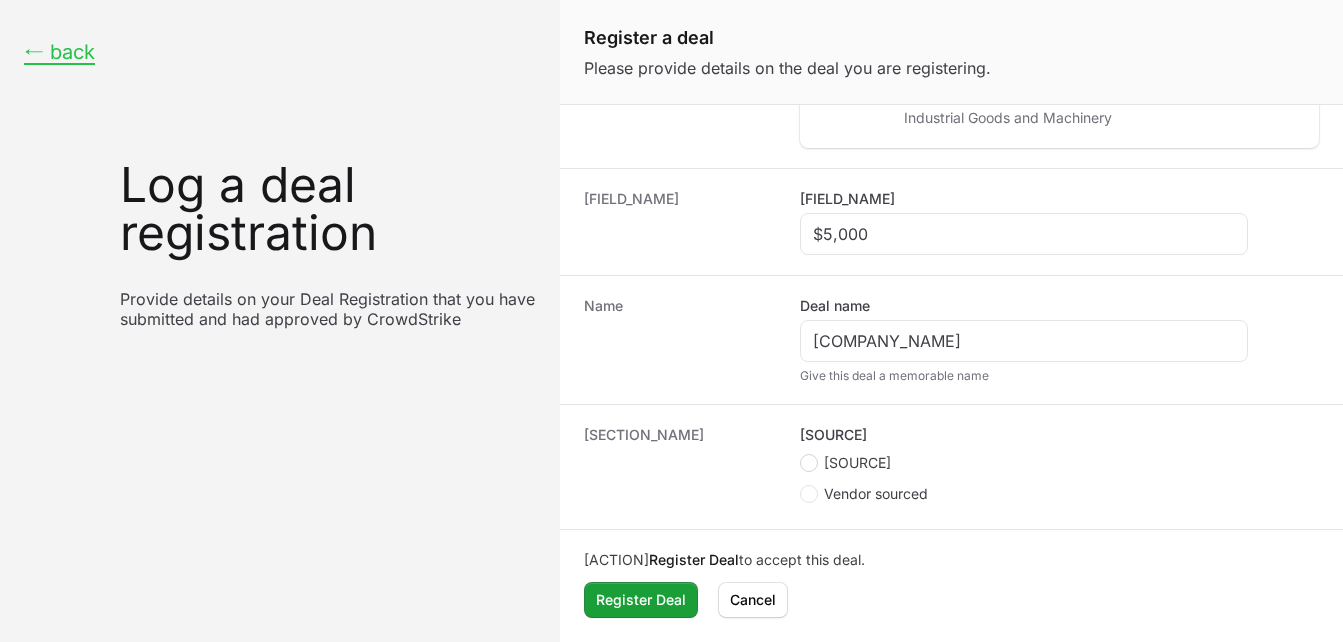 click 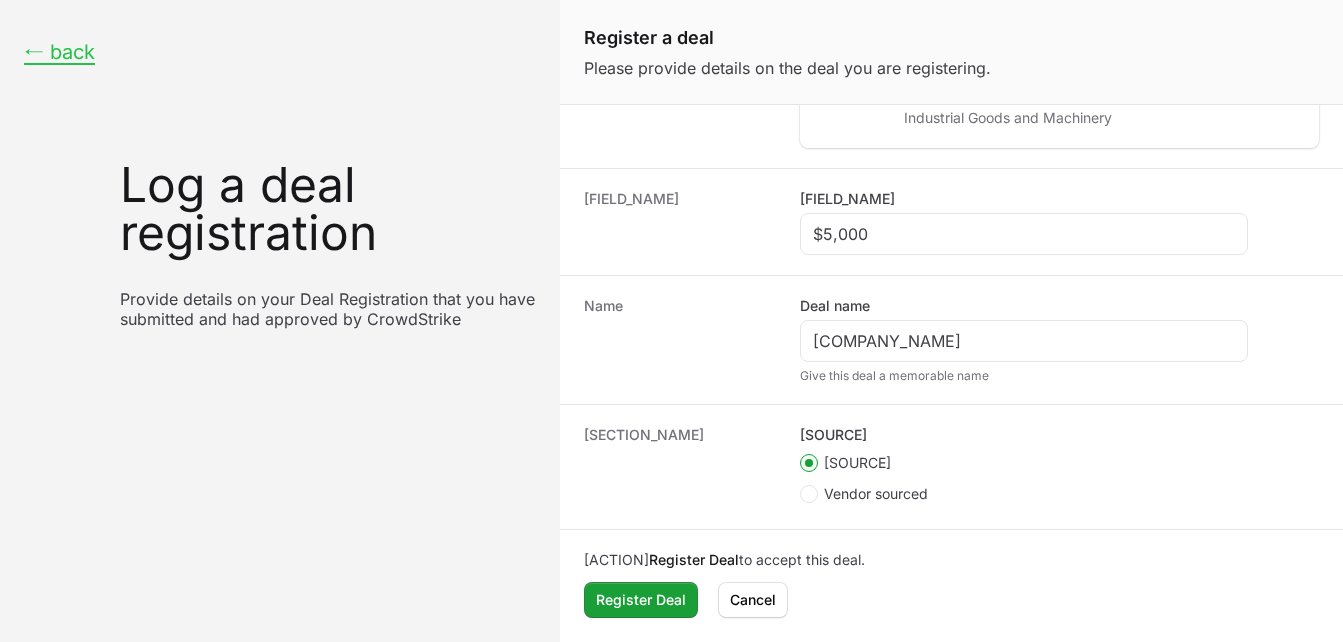 scroll, scrollTop: 365, scrollLeft: 0, axis: vertical 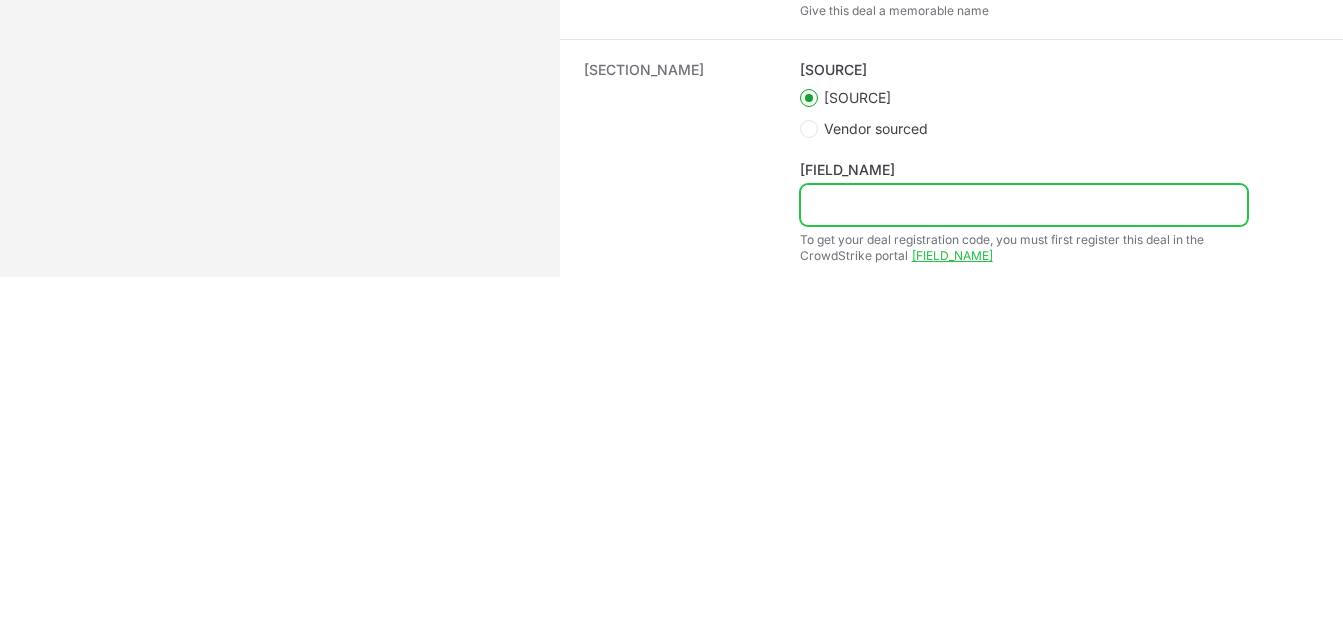 click on "[FIELD_NAME]" 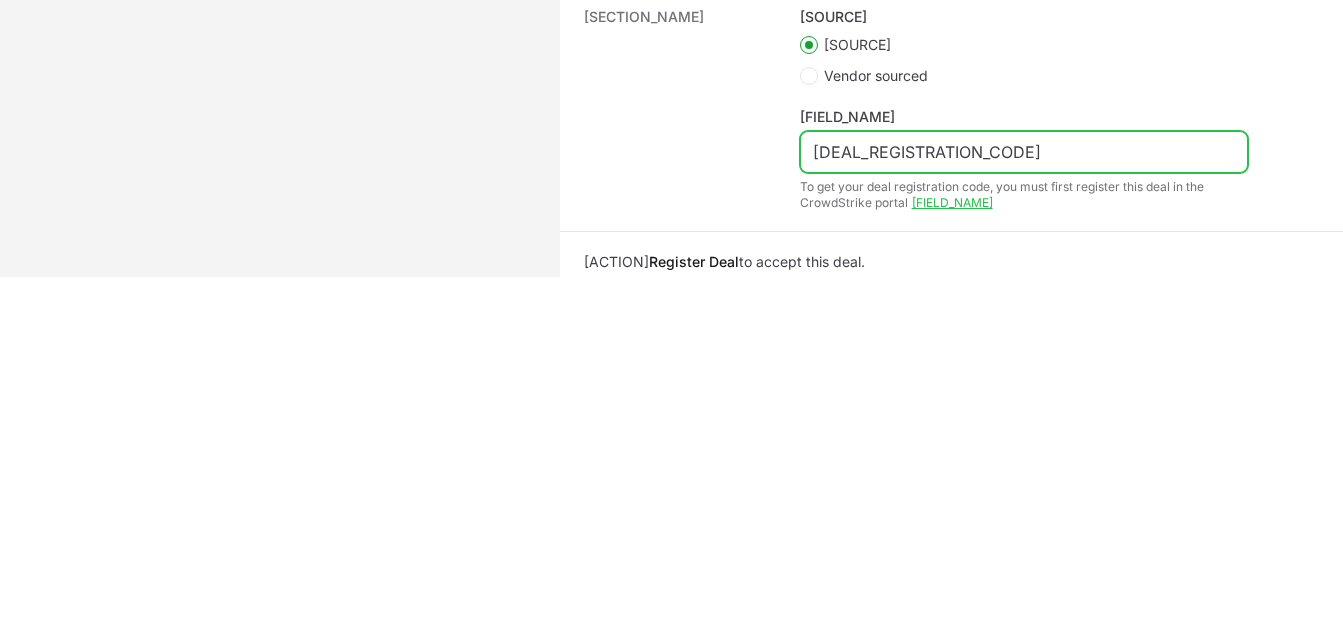 scroll, scrollTop: 640, scrollLeft: 0, axis: vertical 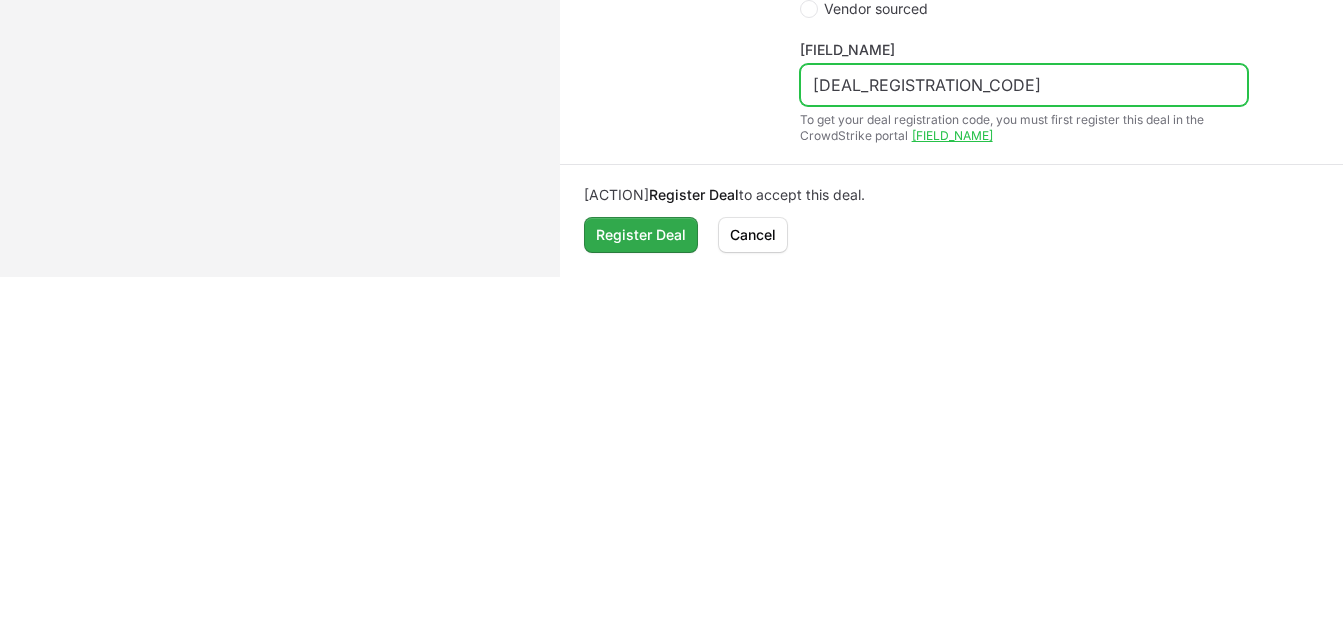 type on "[DEAL_REGISTRATION_CODE]" 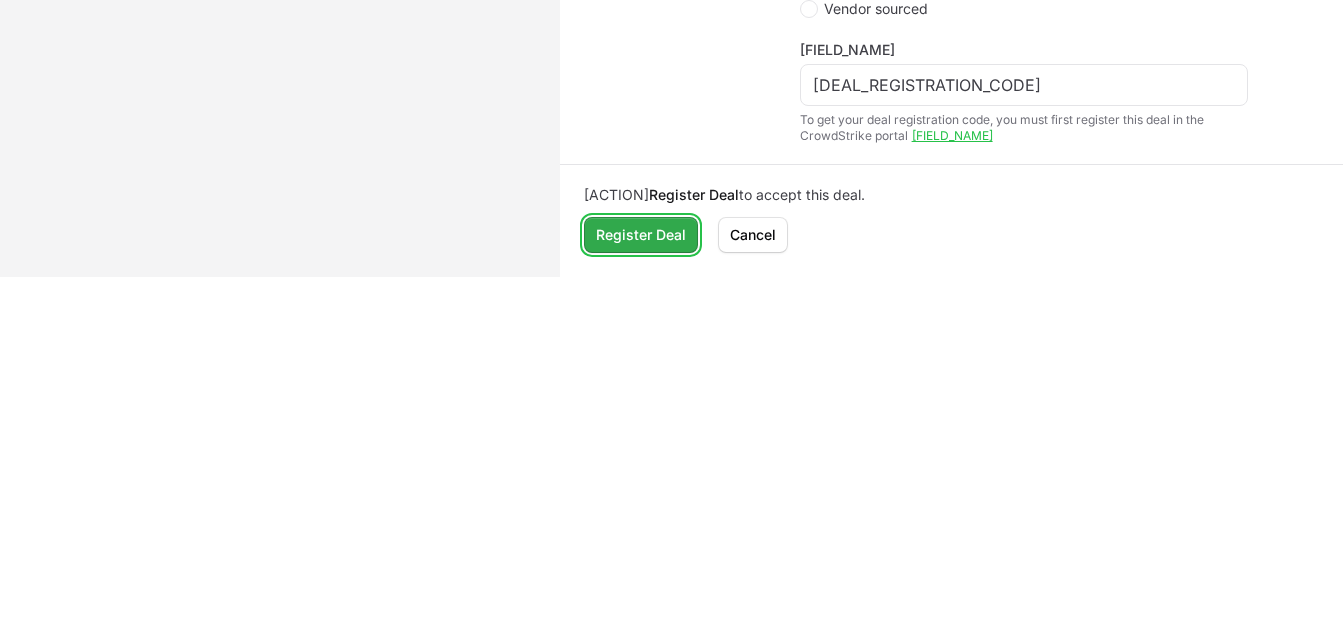 click on "Register Deal" 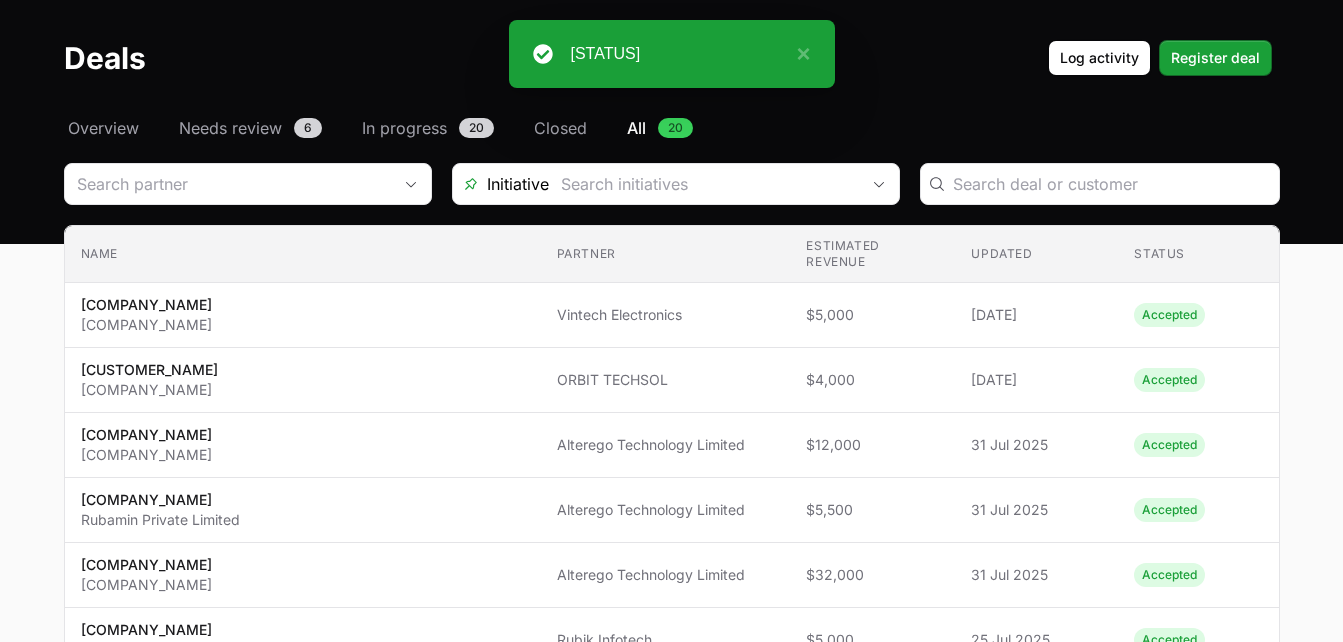 scroll, scrollTop: 0, scrollLeft: 0, axis: both 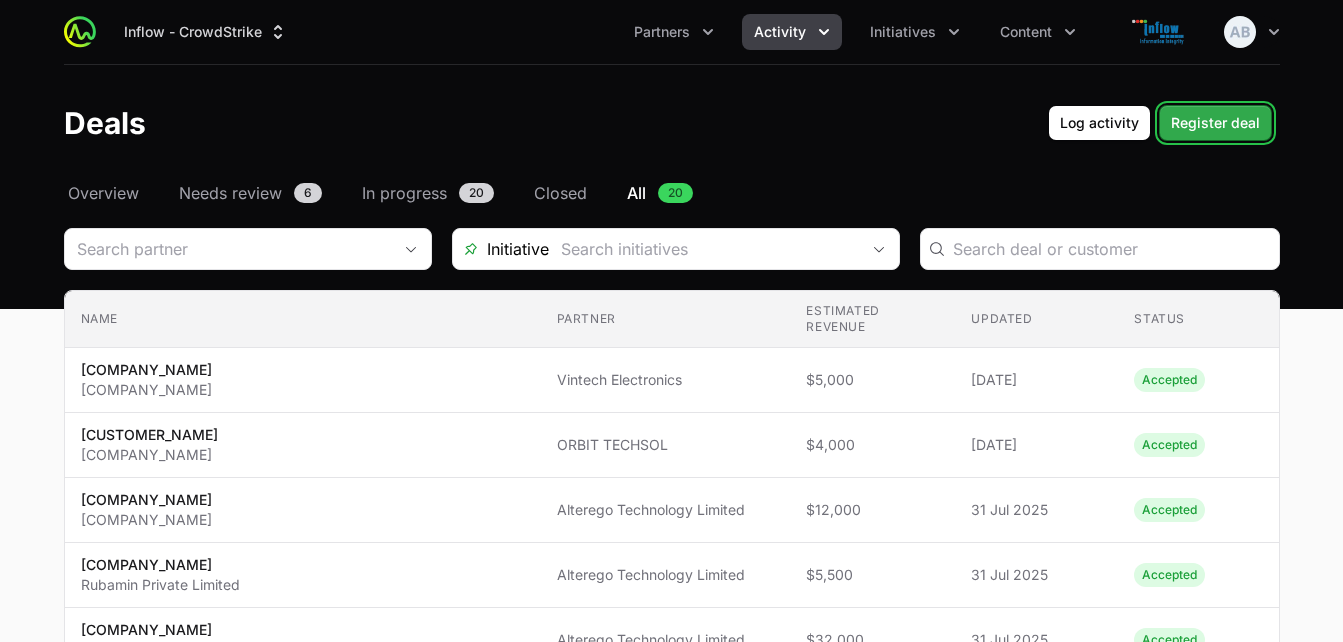 click on "Register deal" 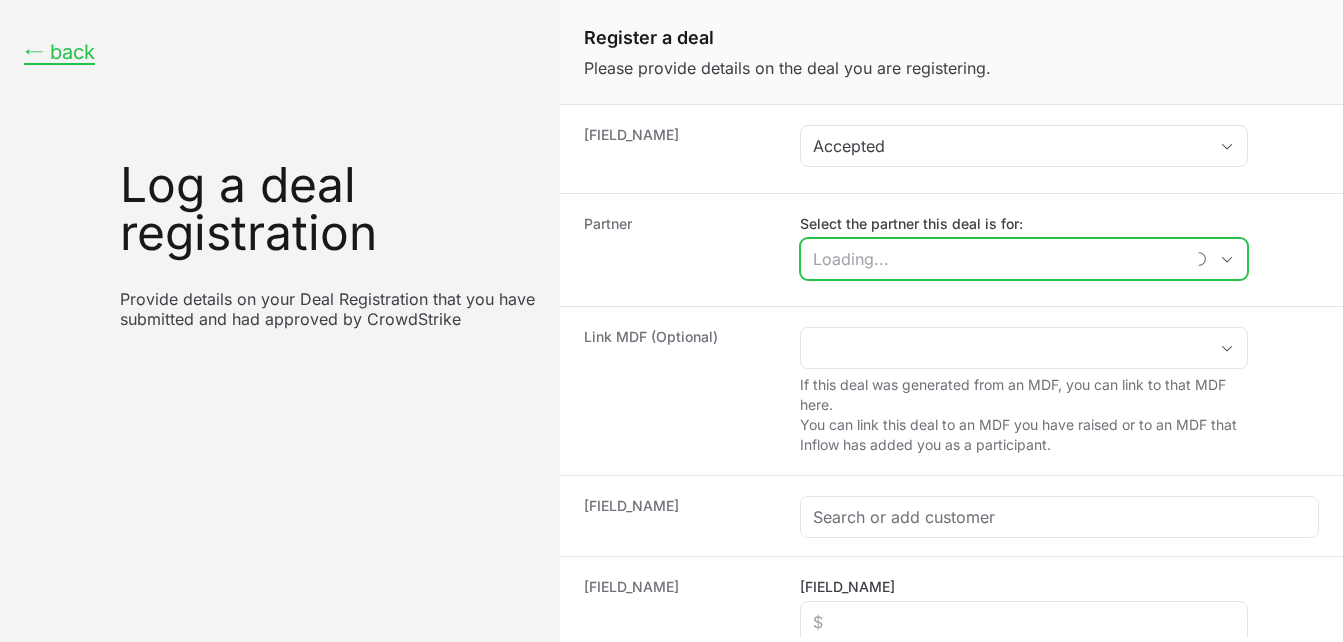 click on "Select the partner this deal is for:" 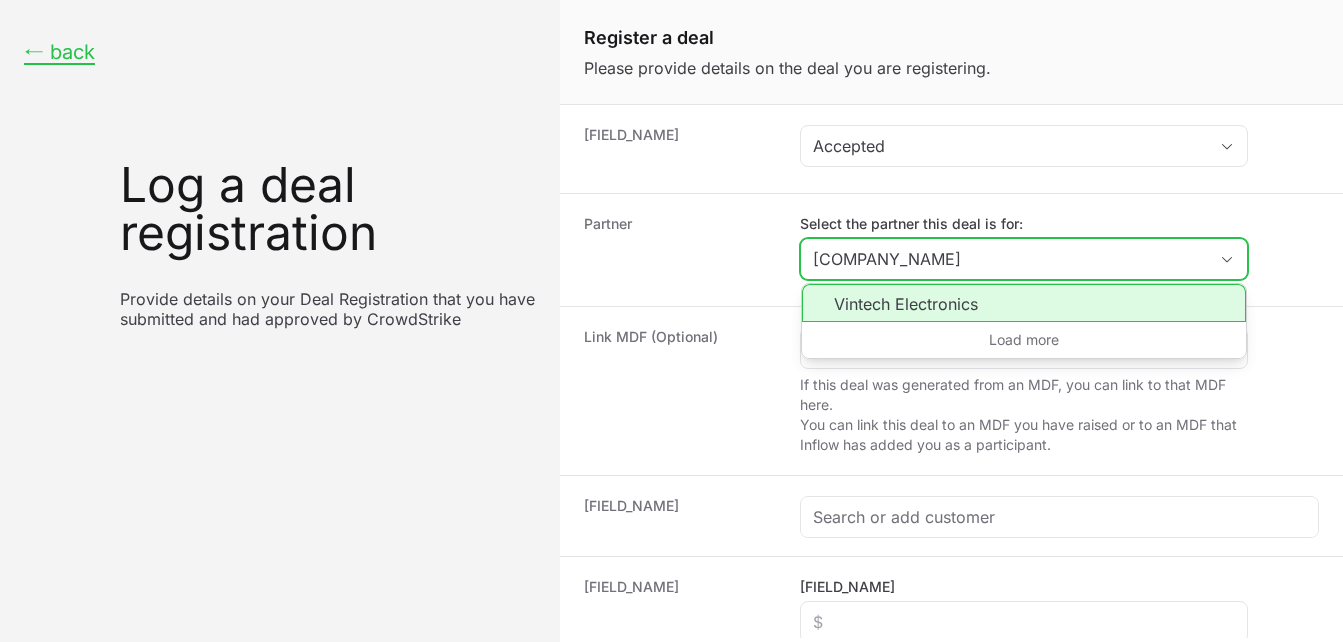click on "Vintech Electronics" 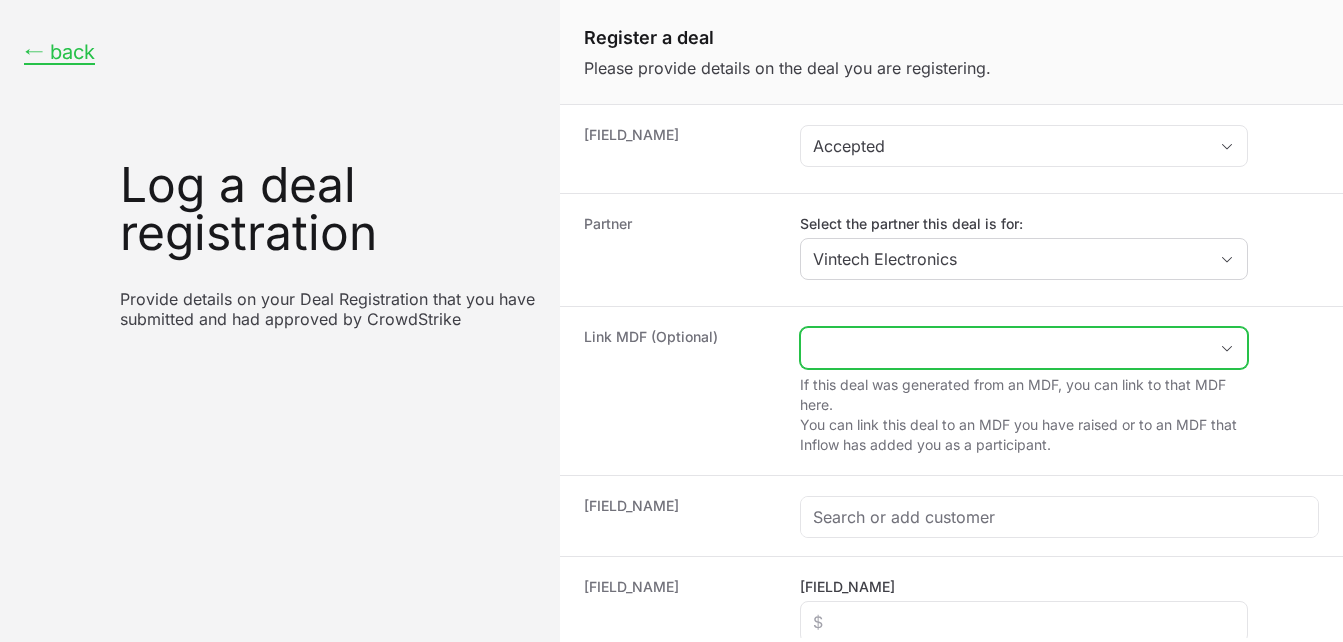 click 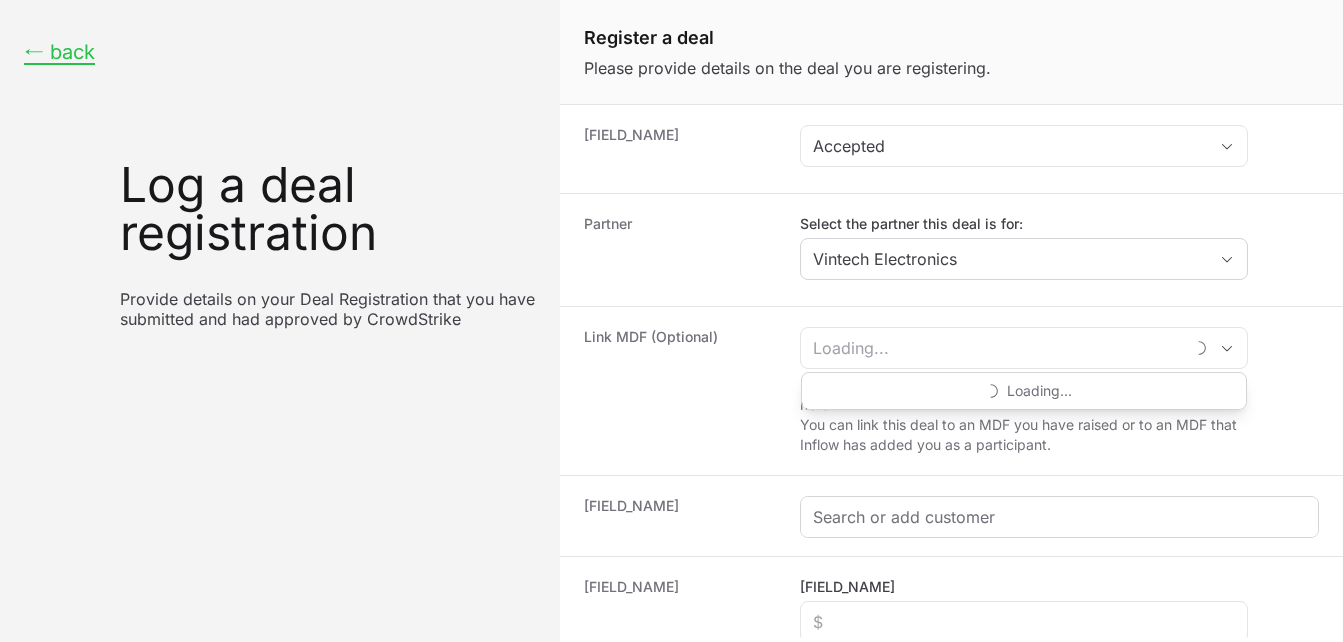 click 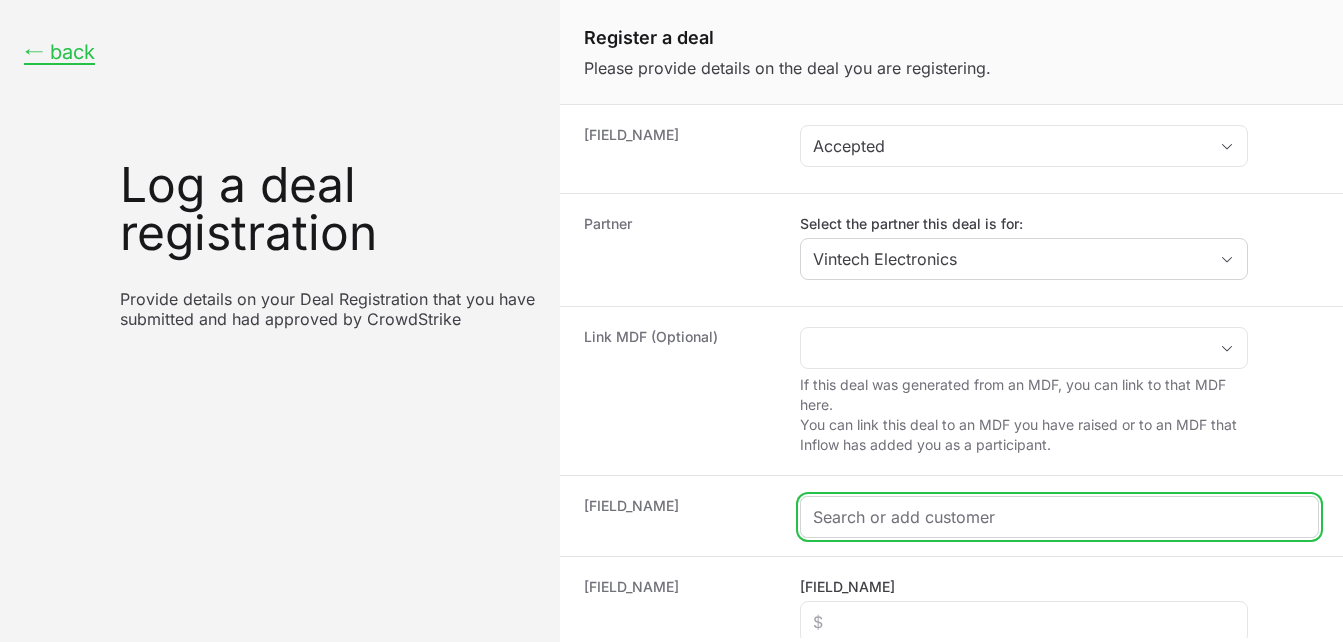 click 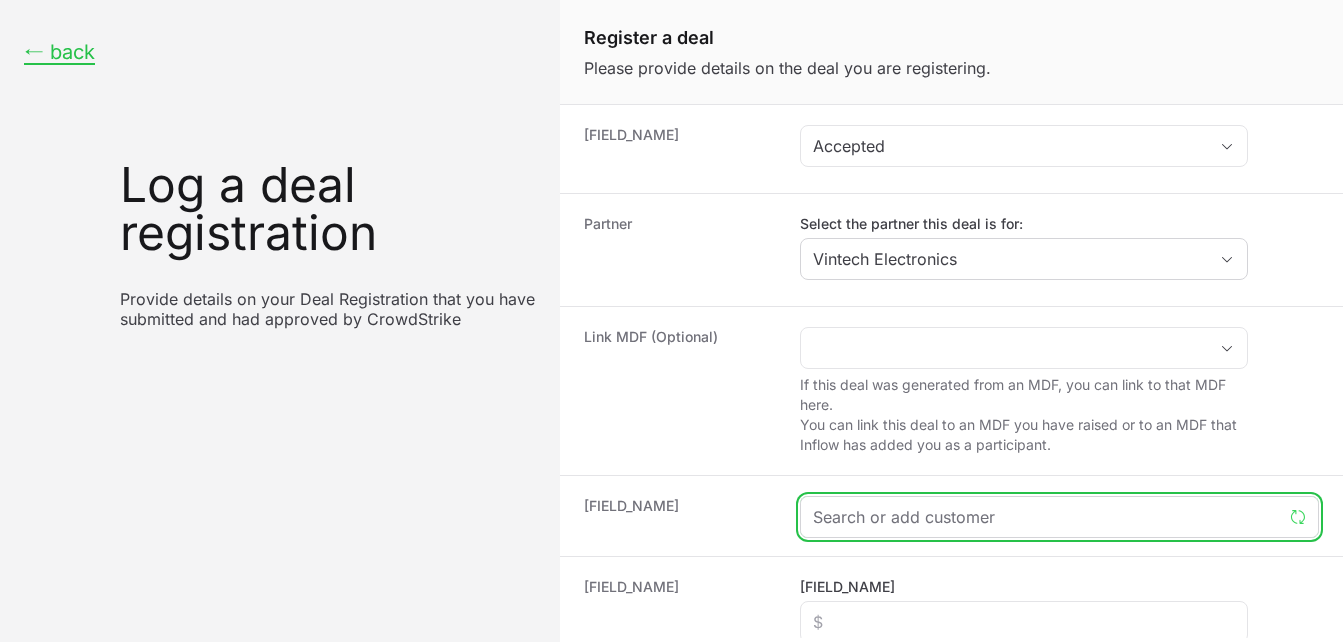 paste on "[DEAL_REGISTRATION_CODE]" 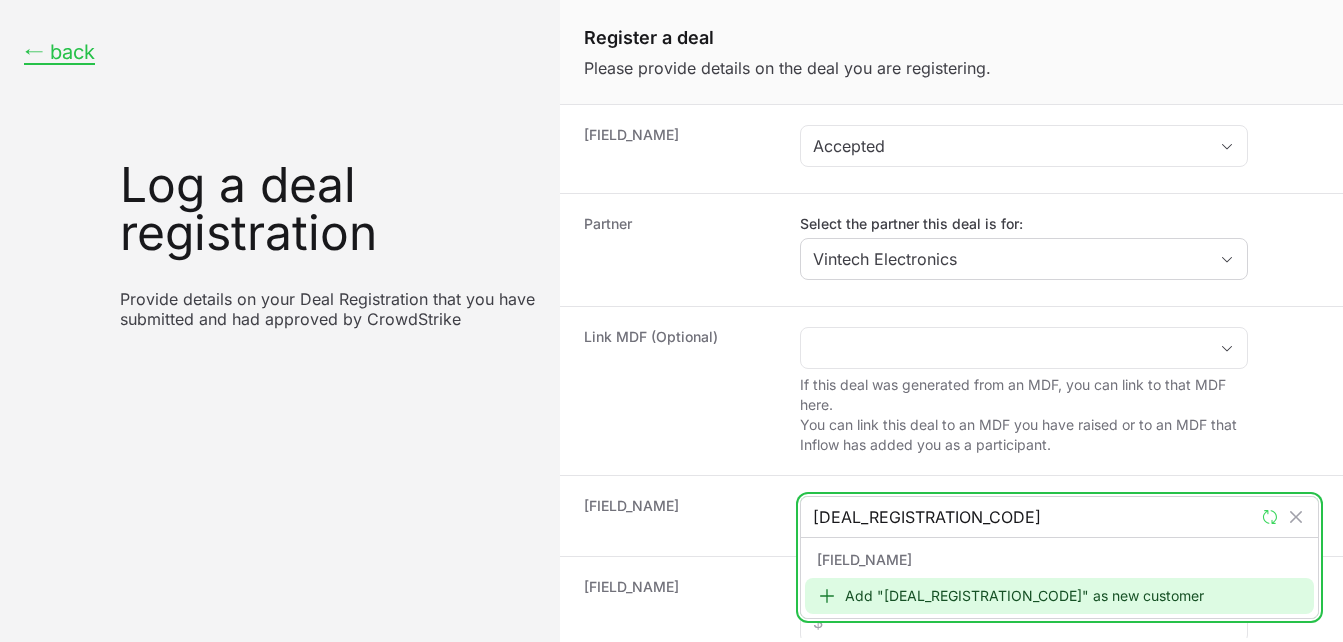 type on "[INITIAL]" 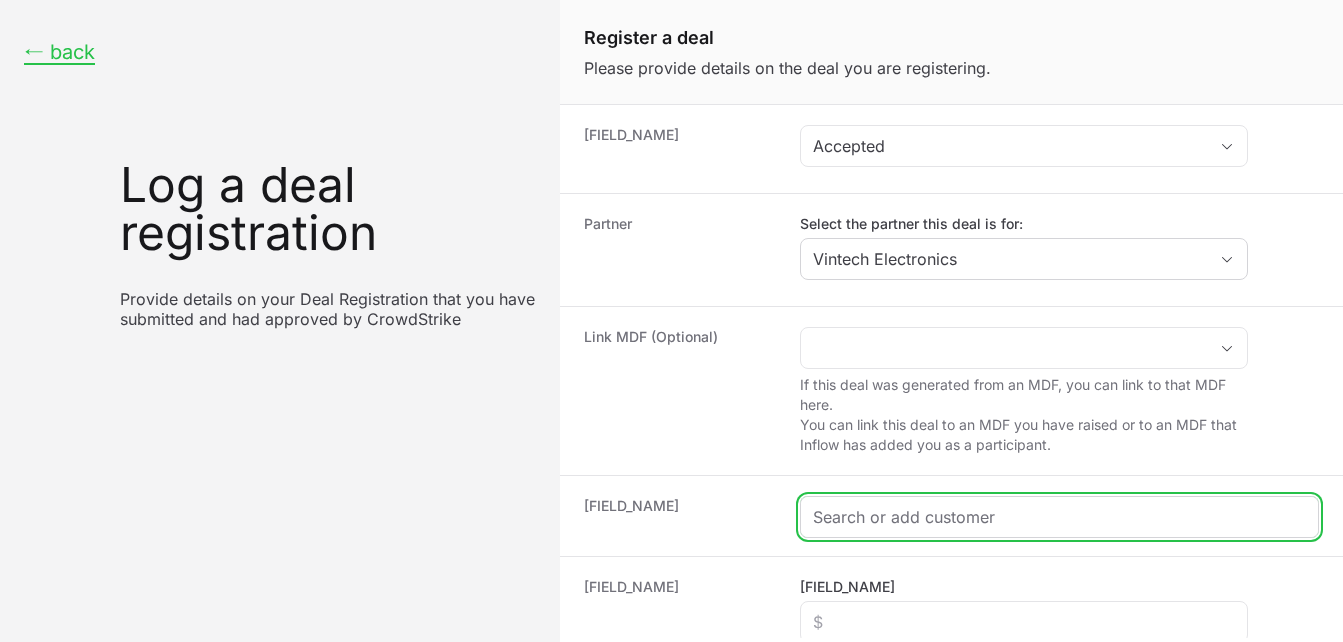scroll, scrollTop: 79, scrollLeft: 0, axis: vertical 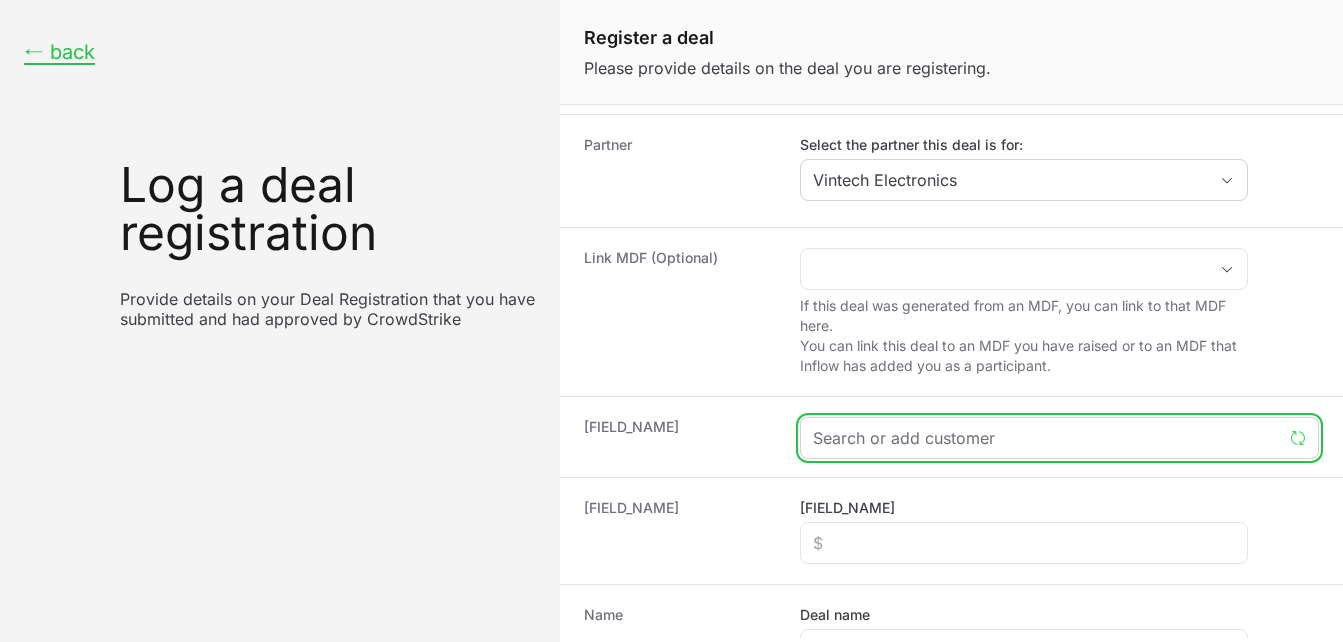 paste on "[COMPANY_NAME]" 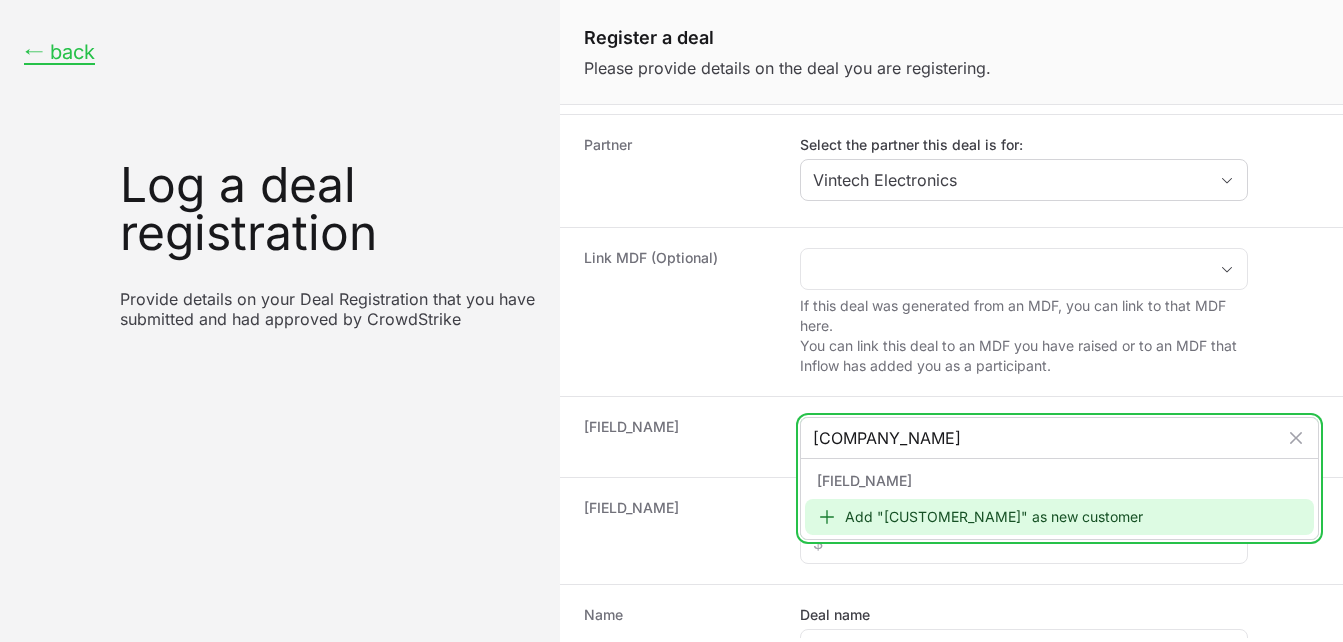 type on "[COMPANY_NAME]" 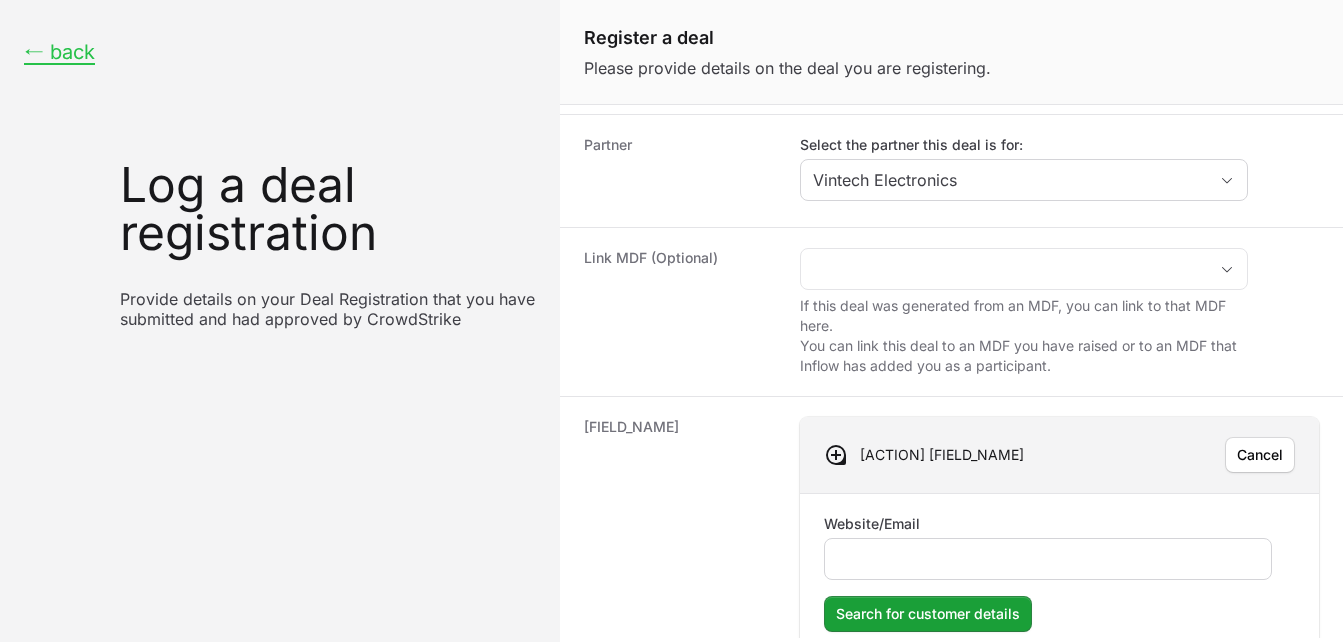 click 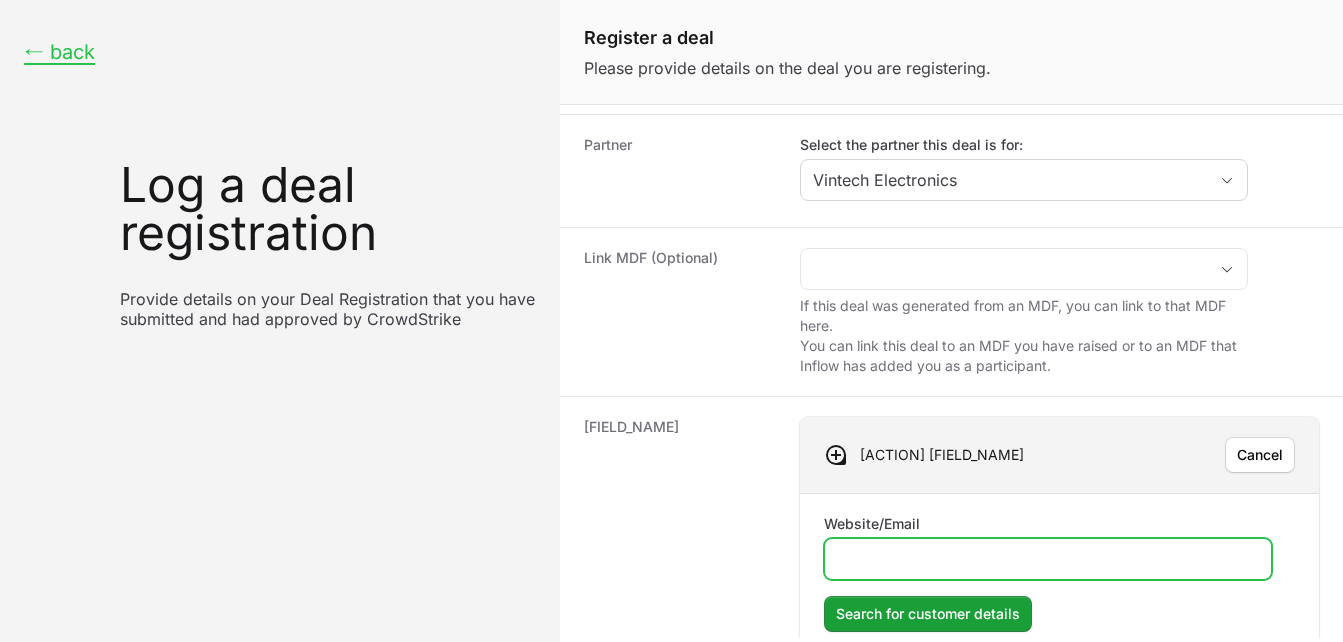 click on "Website/Email" 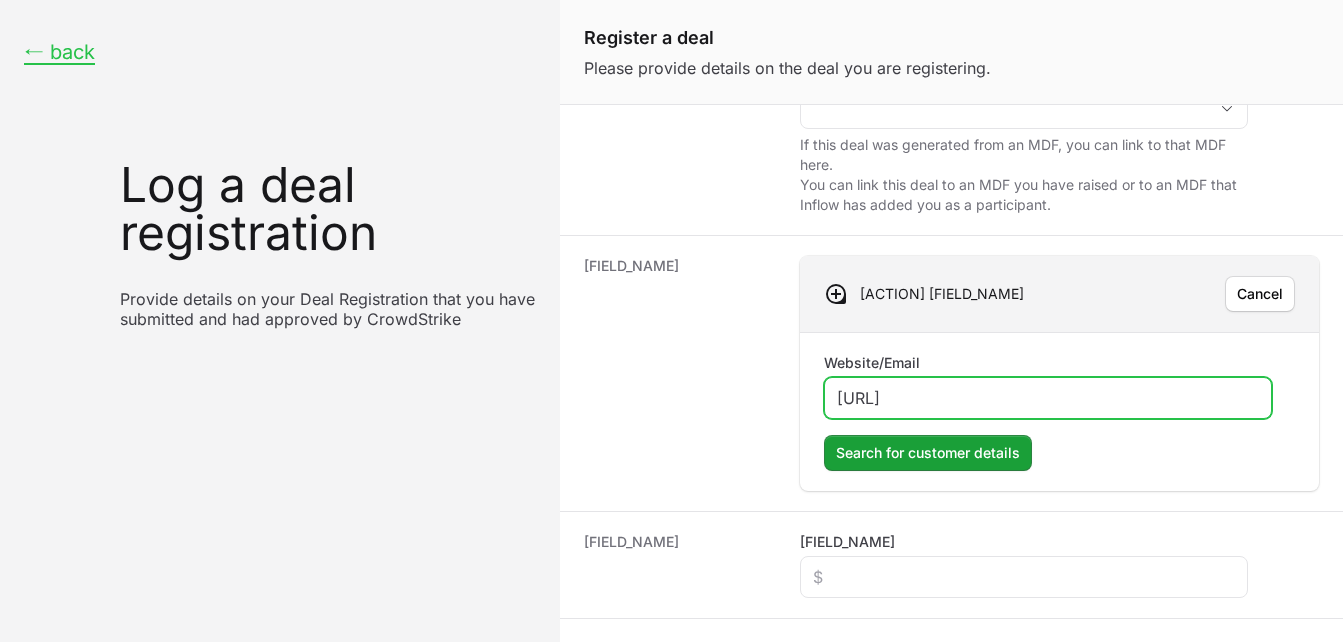 scroll, scrollTop: 238, scrollLeft: 0, axis: vertical 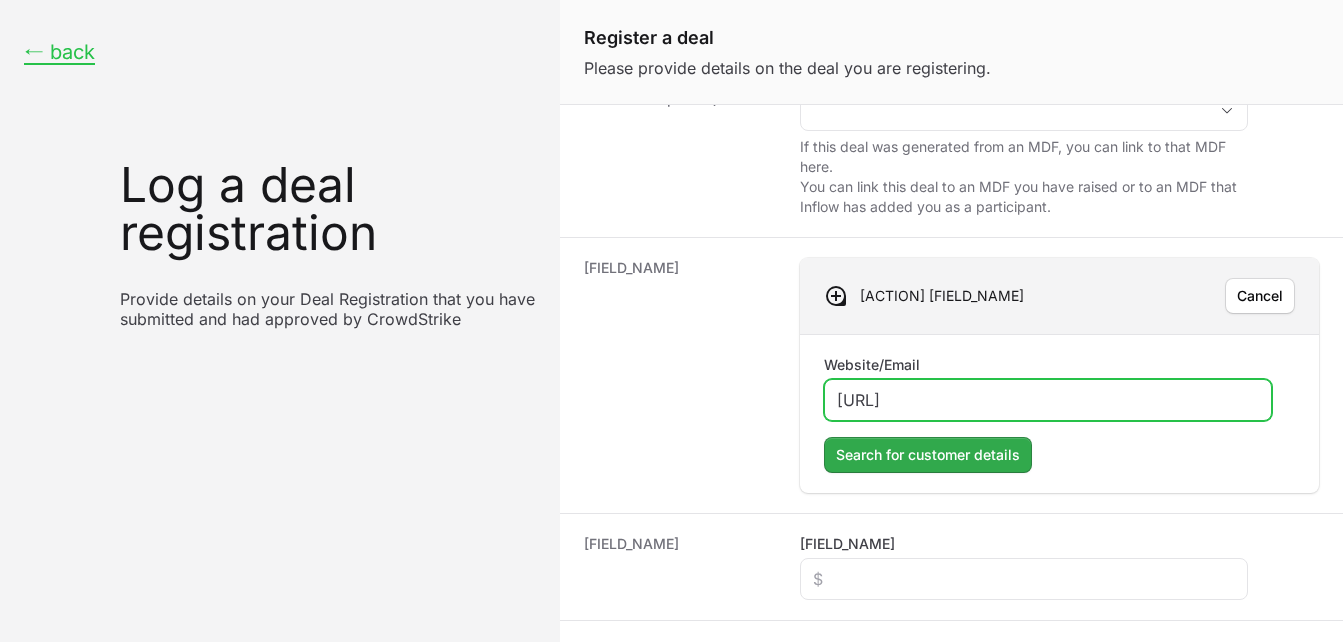 type on "[URL]" 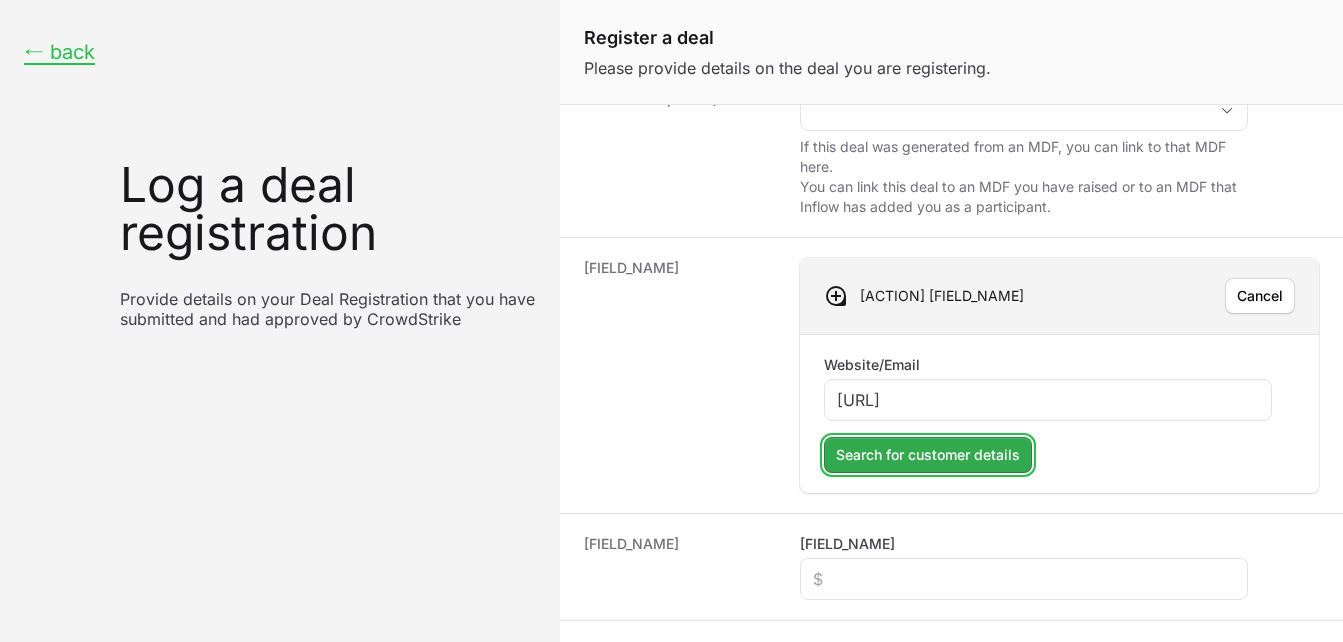 click on "Search for customer details" 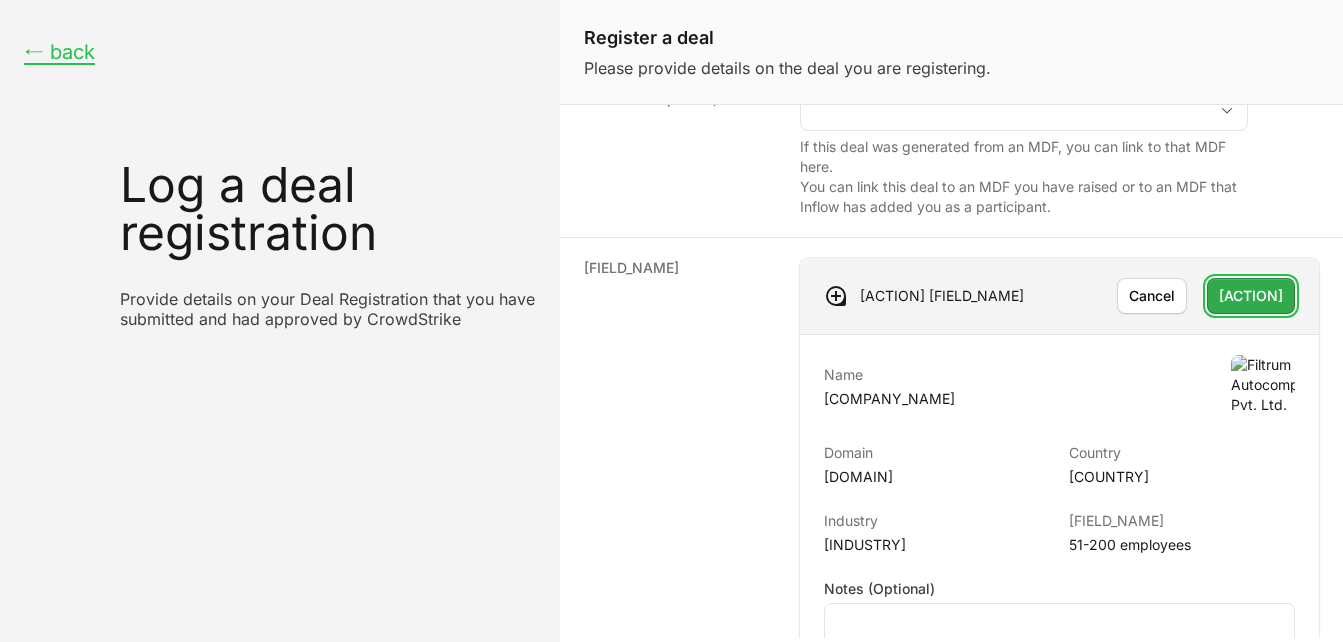 click on "[ACTION]" 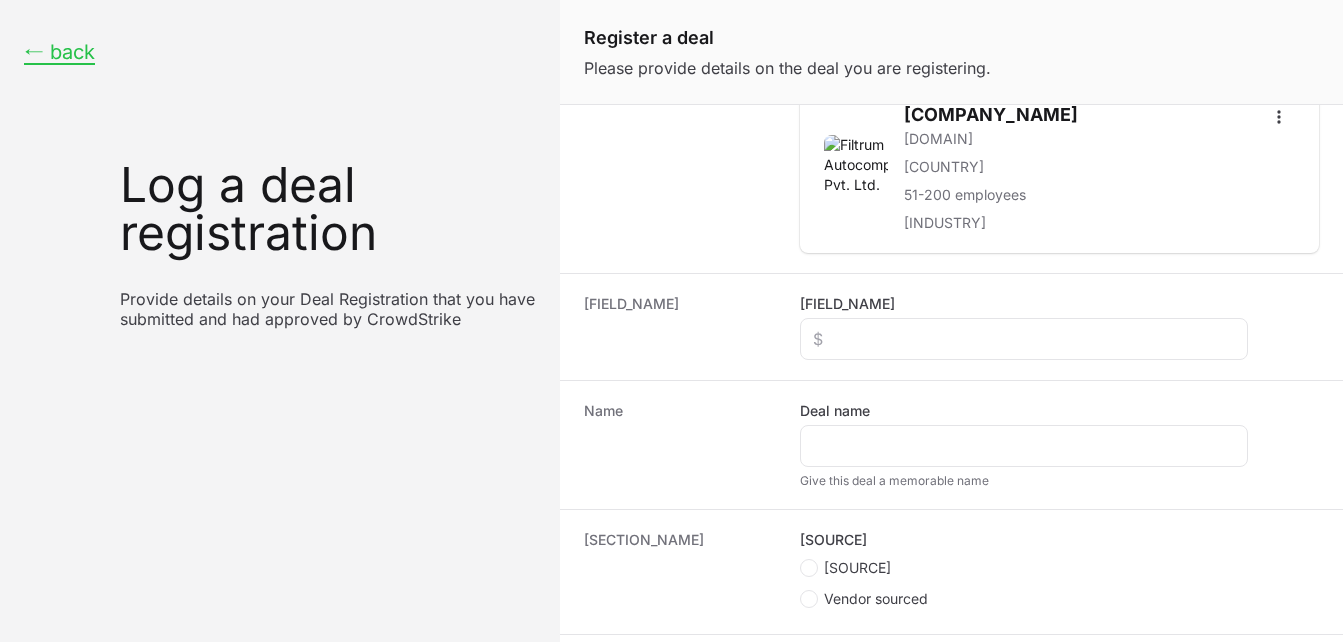 scroll, scrollTop: 419, scrollLeft: 0, axis: vertical 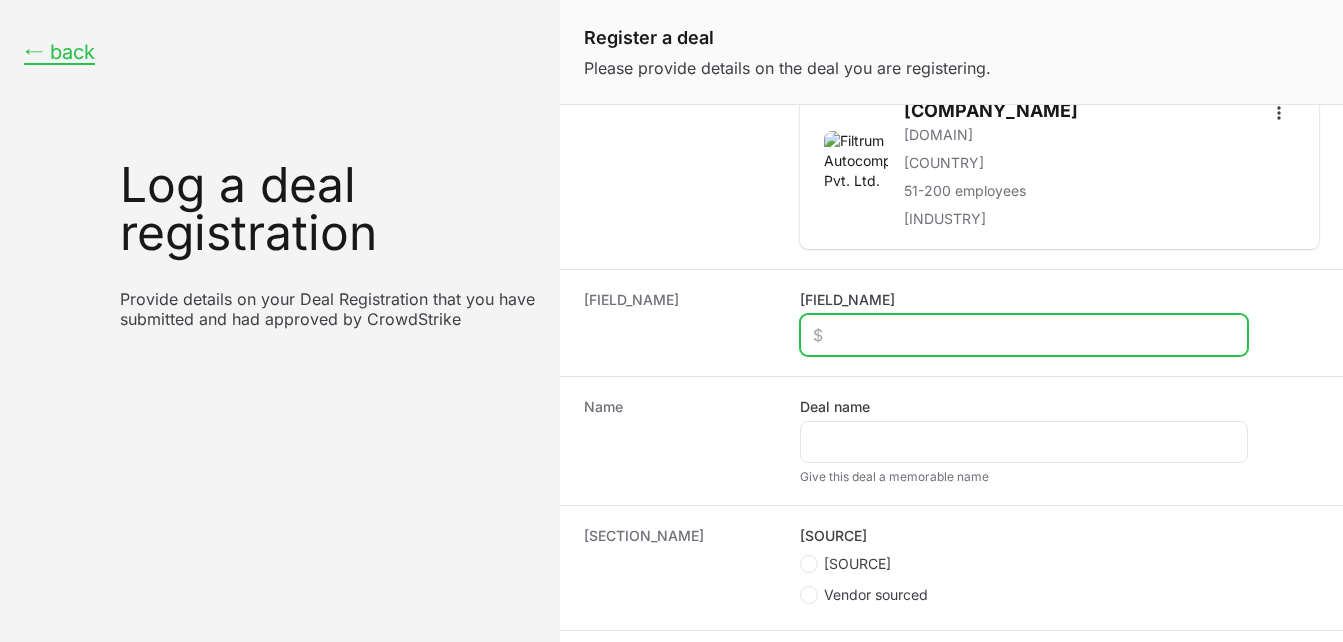 click on "[FIELD_NAME]" 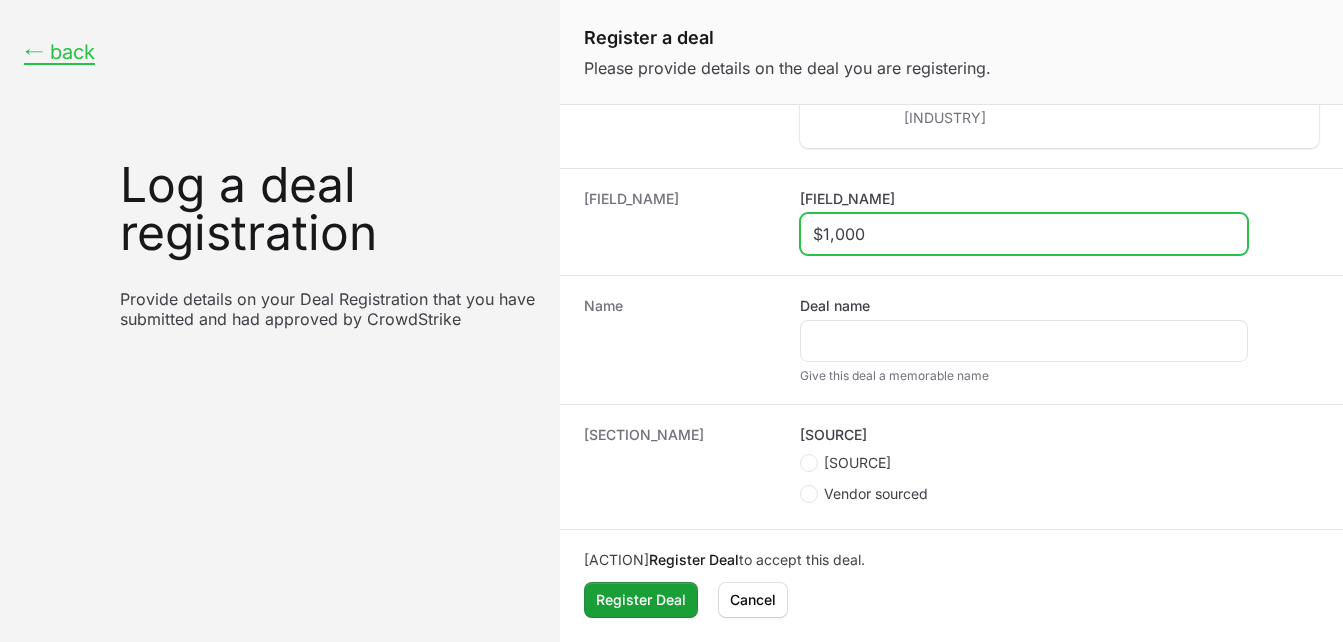 scroll, scrollTop: 560, scrollLeft: 0, axis: vertical 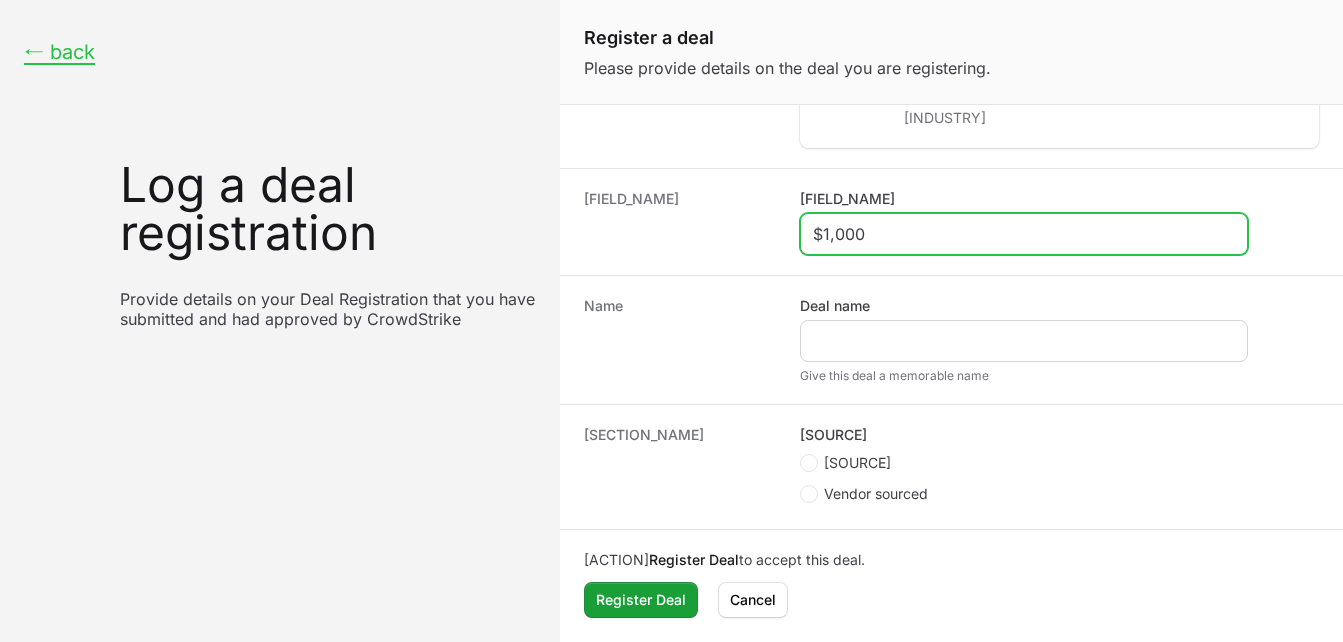 type on "$1,000" 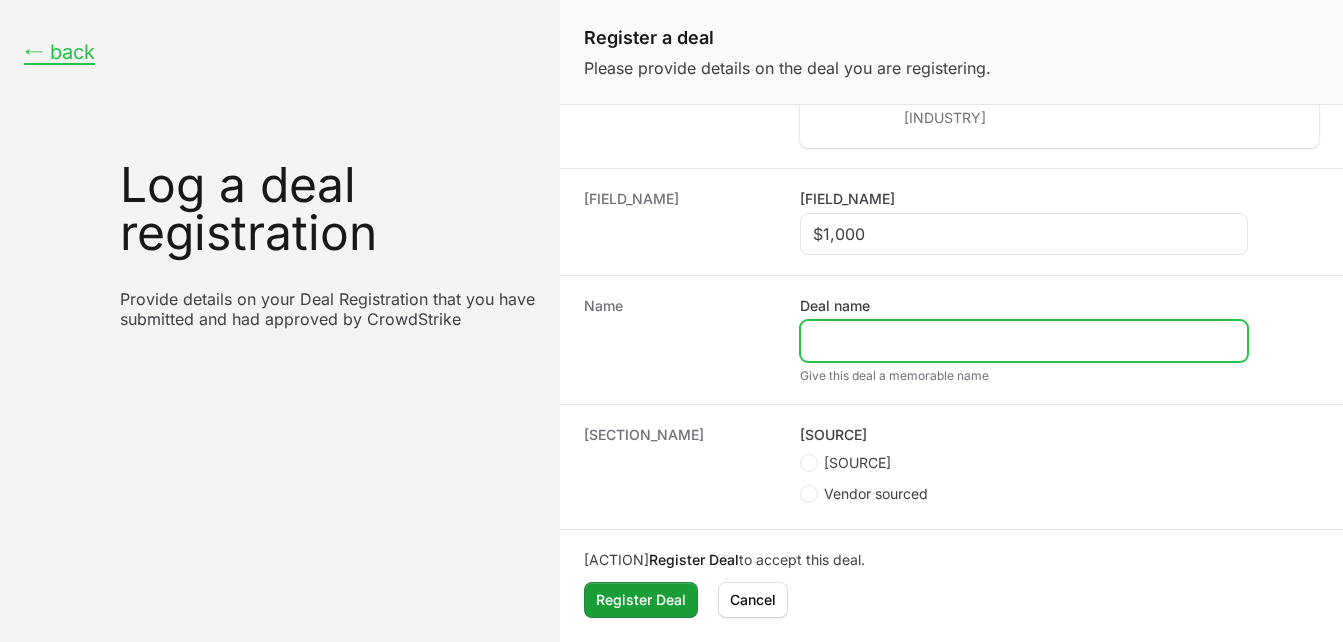 click on "Deal name" 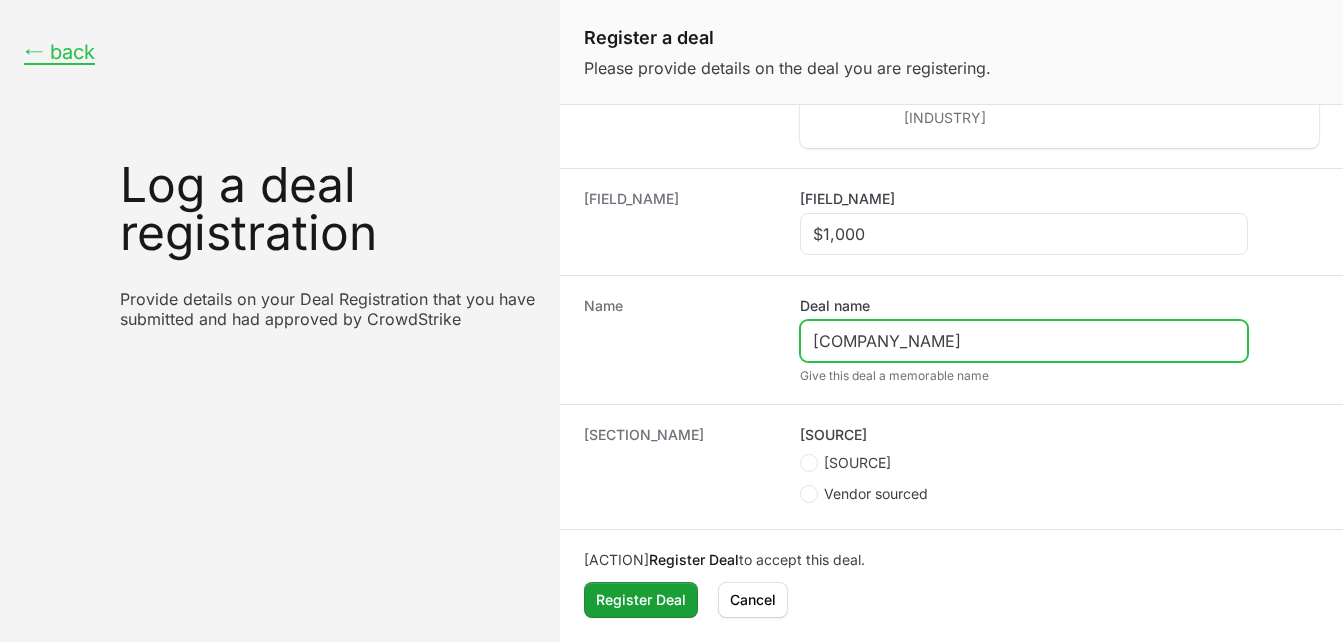 click on "[COMPANY_NAME]" 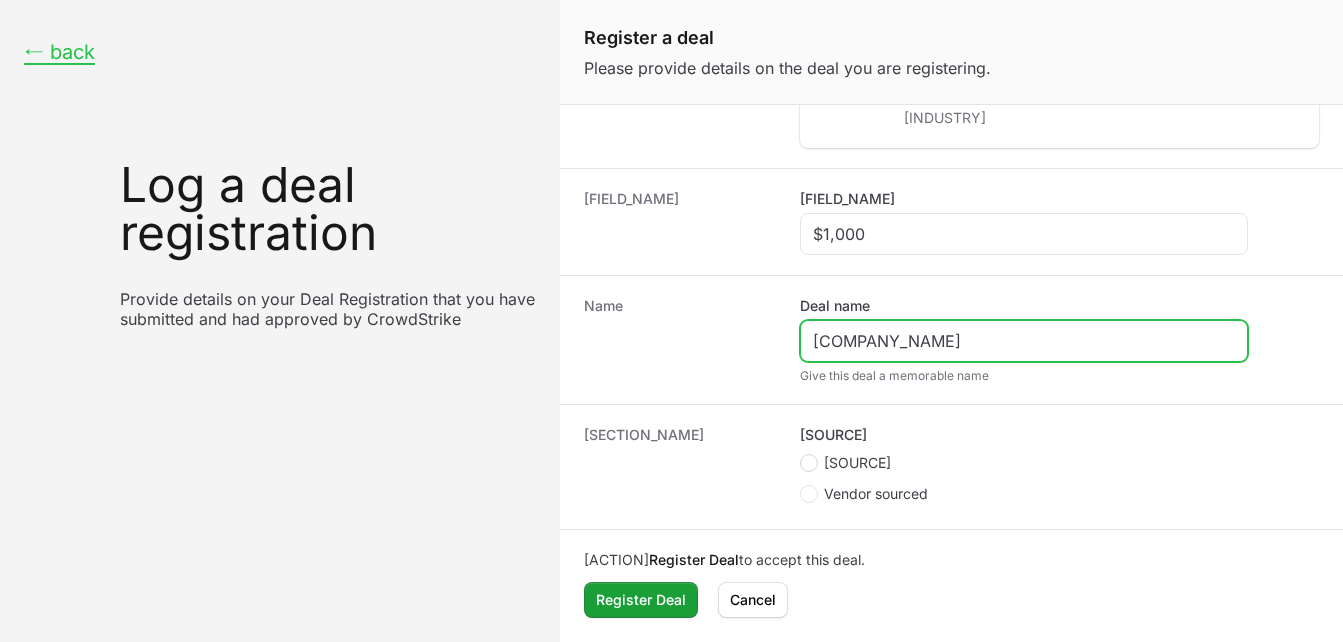 type on "[COMPANY_NAME]" 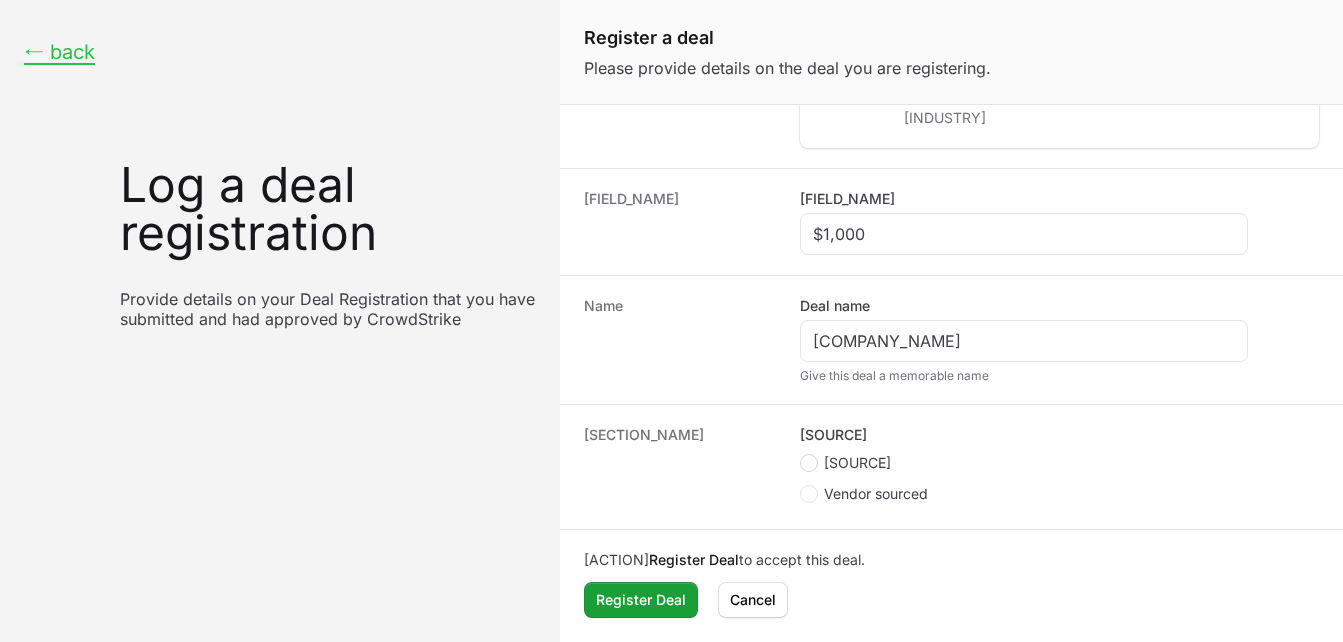 click 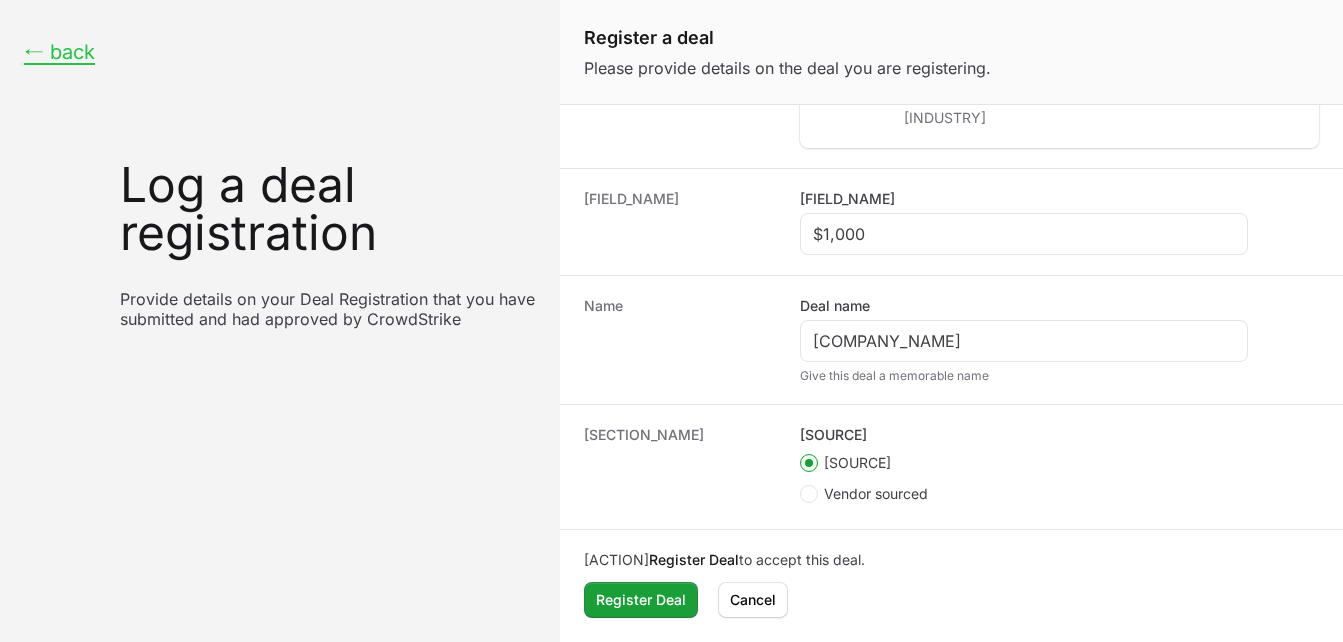 scroll, scrollTop: 405, scrollLeft: 0, axis: vertical 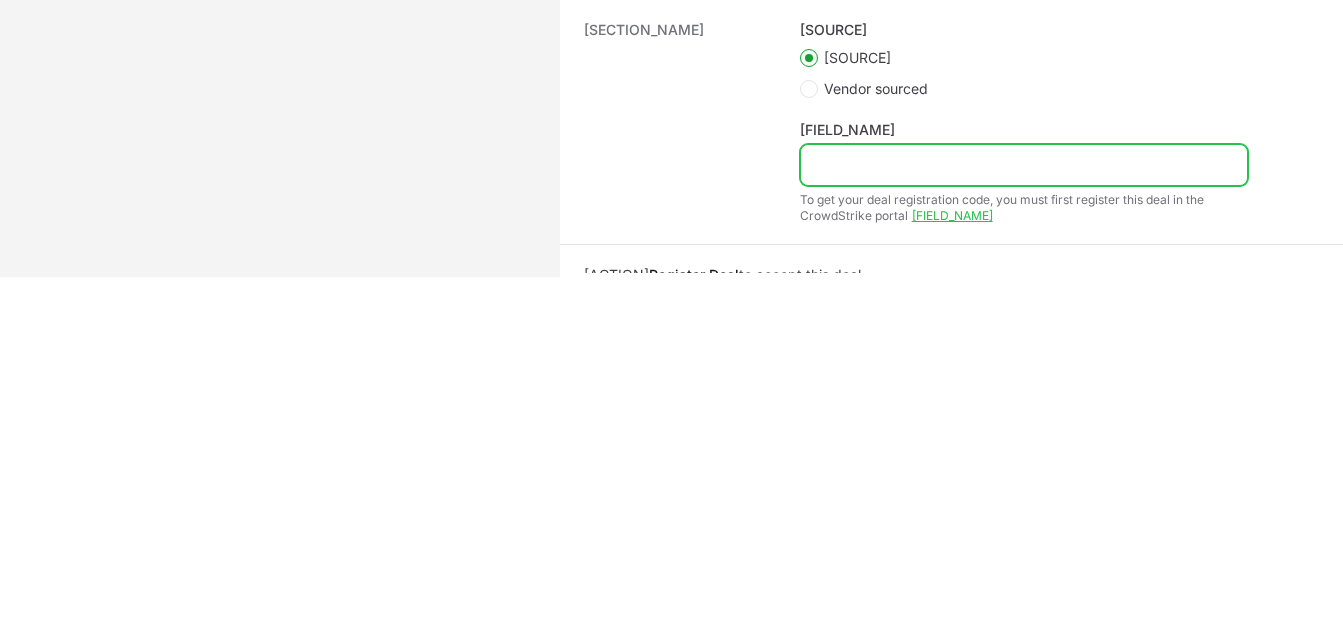 click on "[FIELD_NAME]" 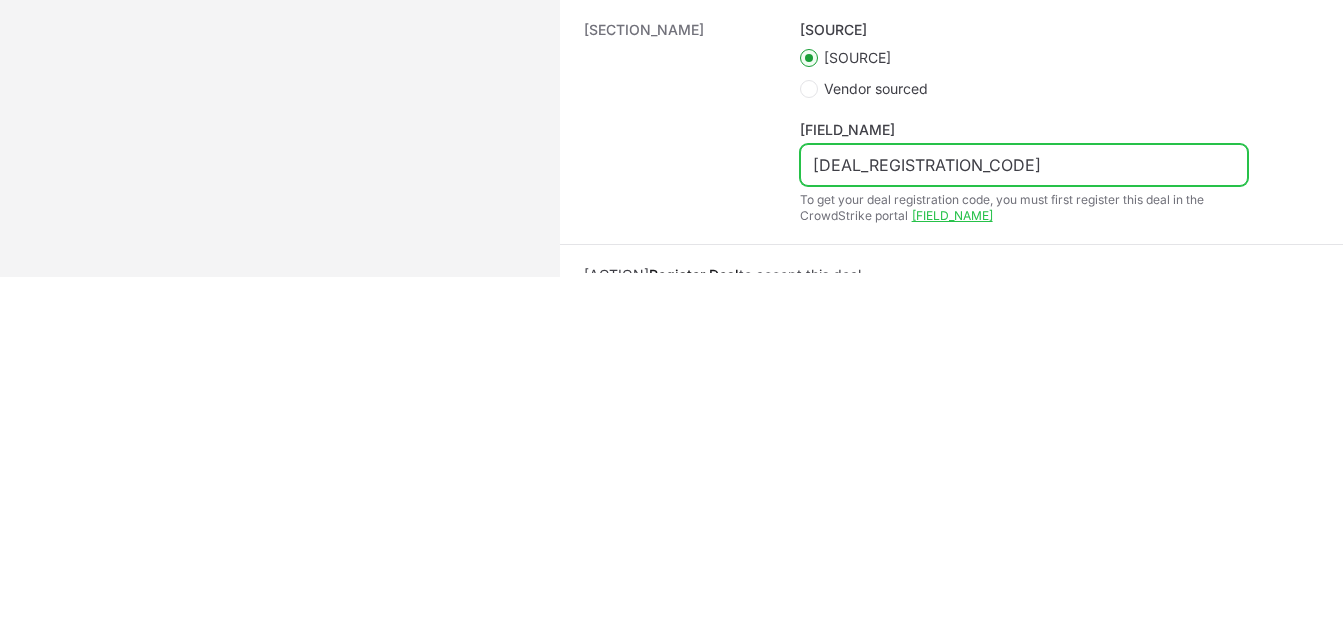 scroll, scrollTop: 680, scrollLeft: 0, axis: vertical 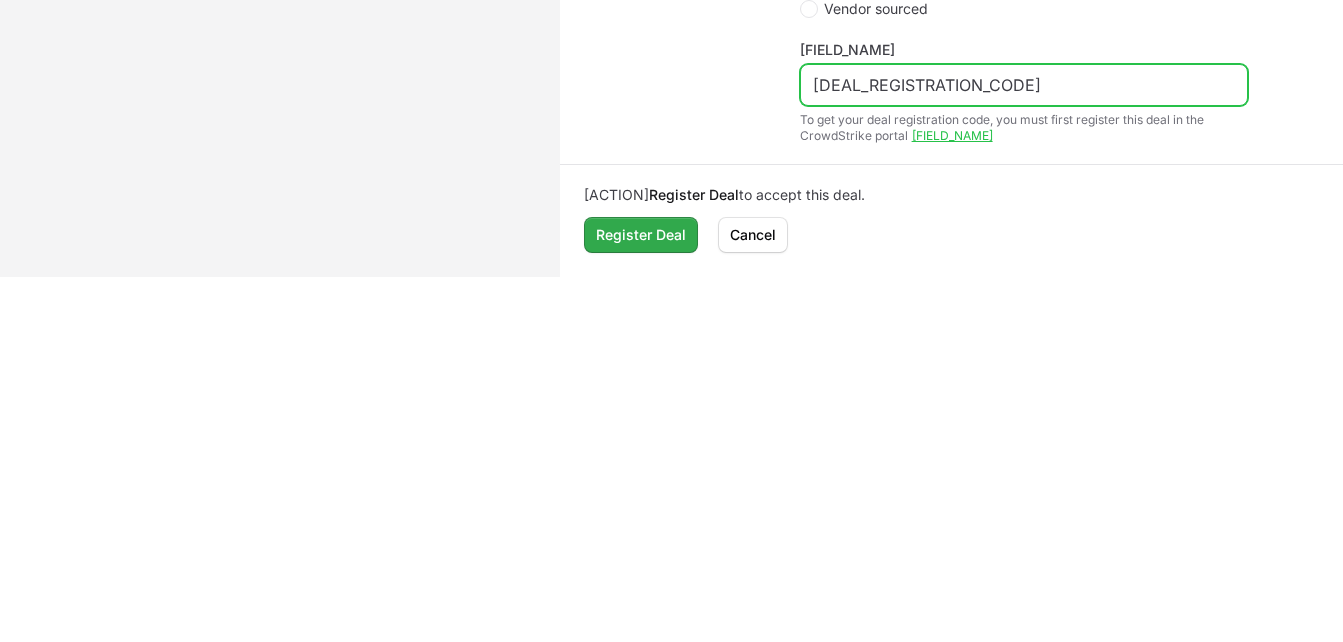 type on "[DEAL_REGISTRATION_CODE]" 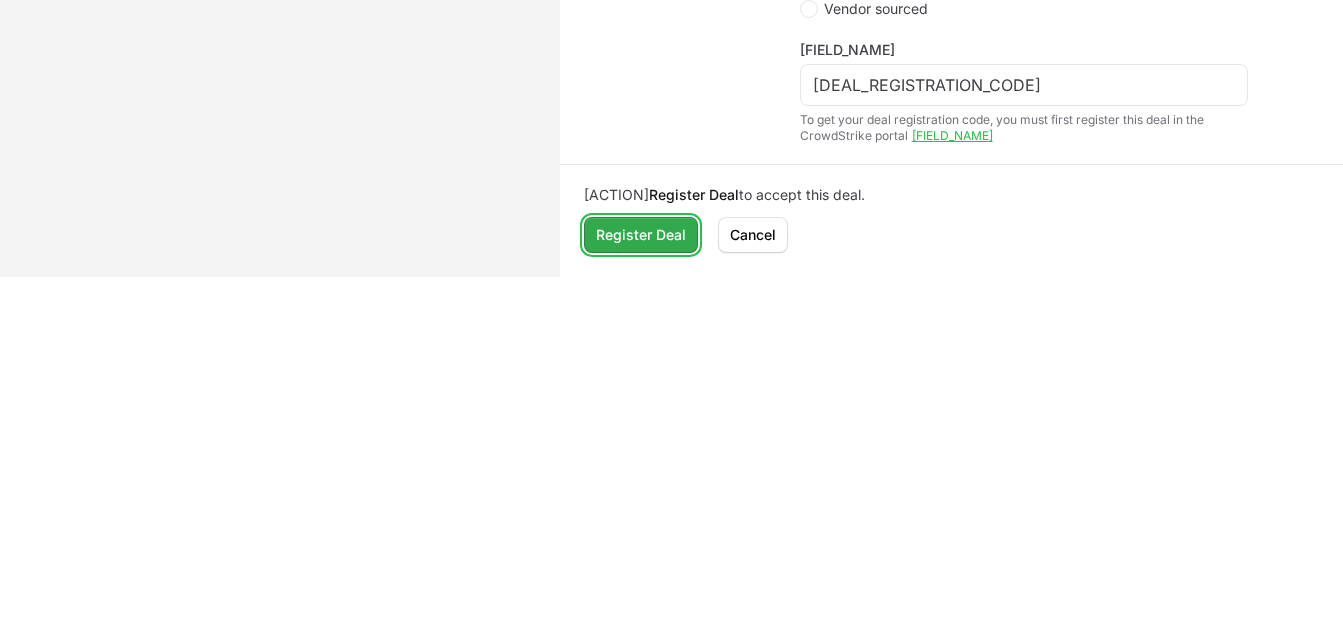 click on "Register Deal" 